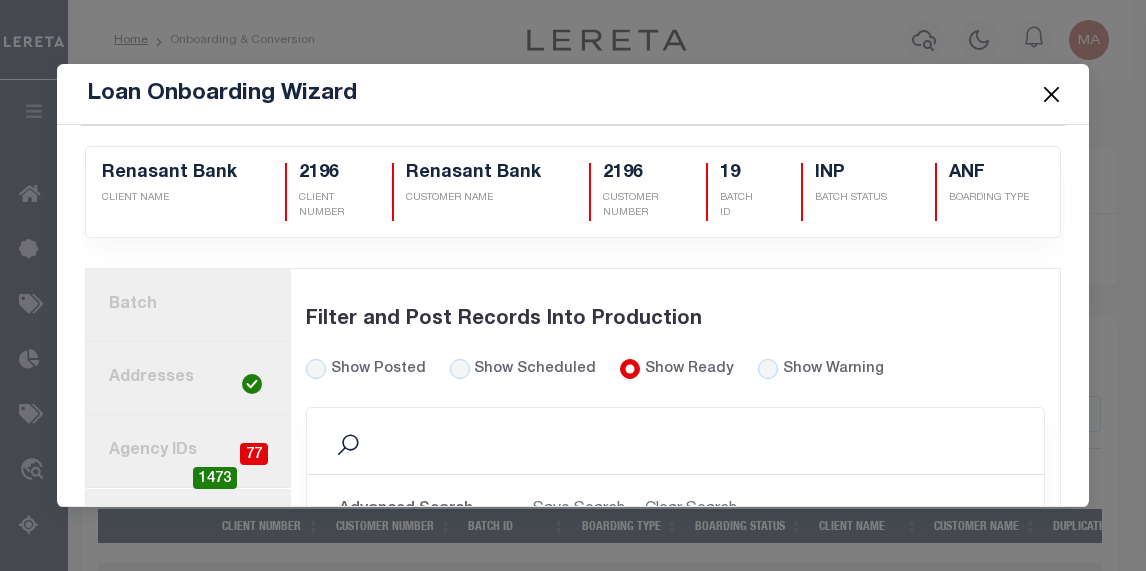 scroll, scrollTop: 0, scrollLeft: 0, axis: both 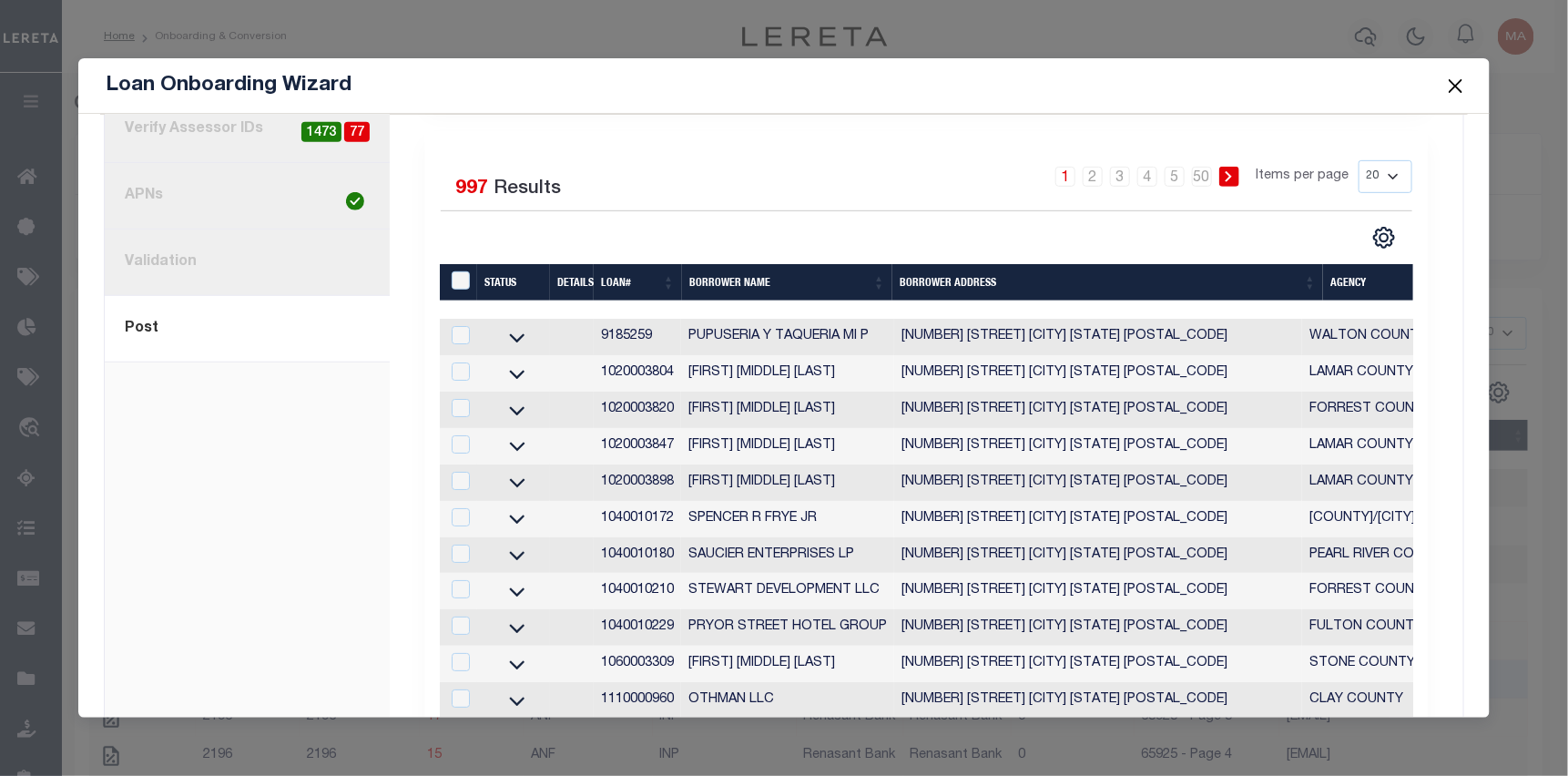 click on "current step:  8.  Post" at bounding box center [247, 329] 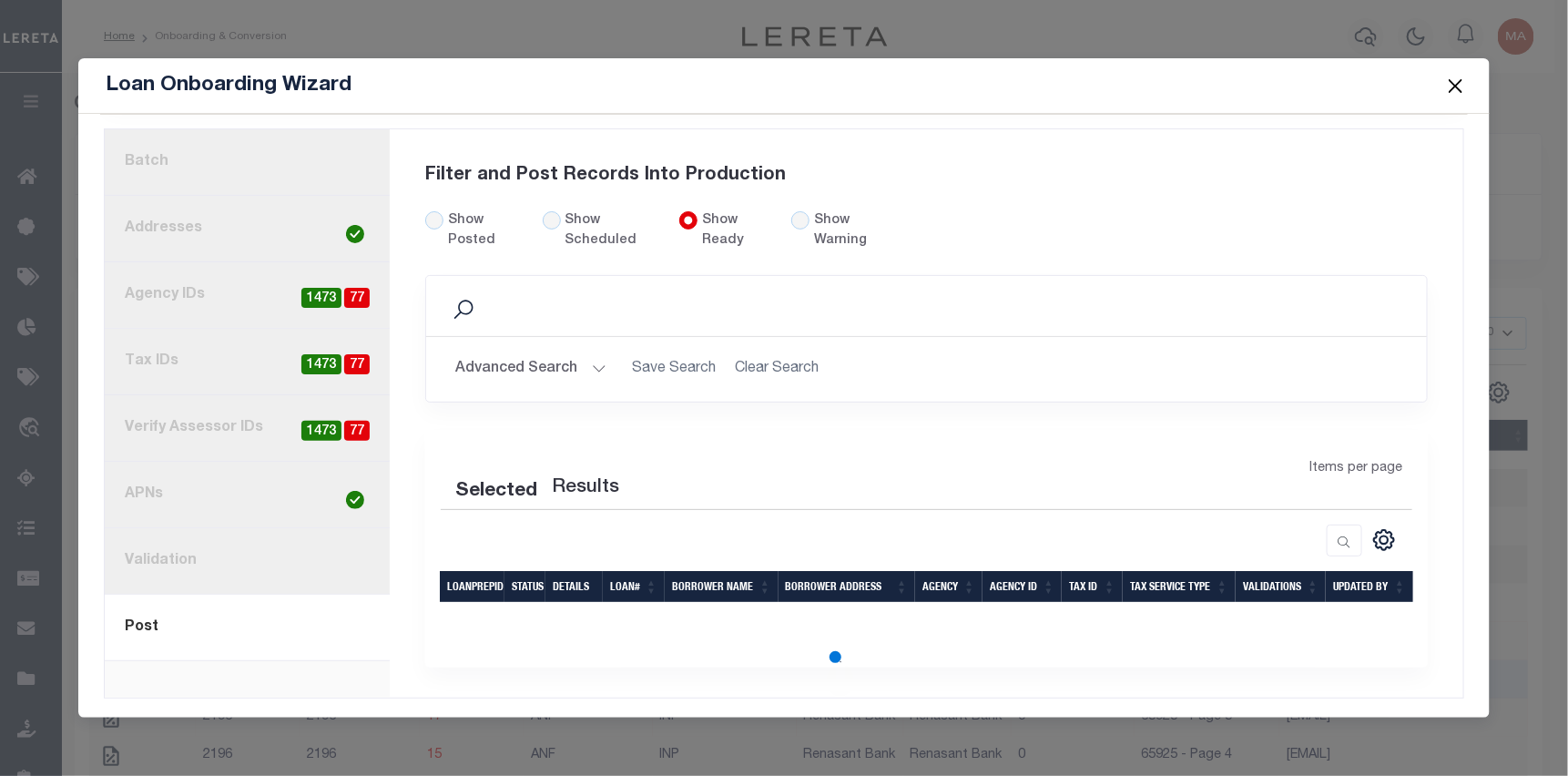 scroll, scrollTop: 101, scrollLeft: 0, axis: vertical 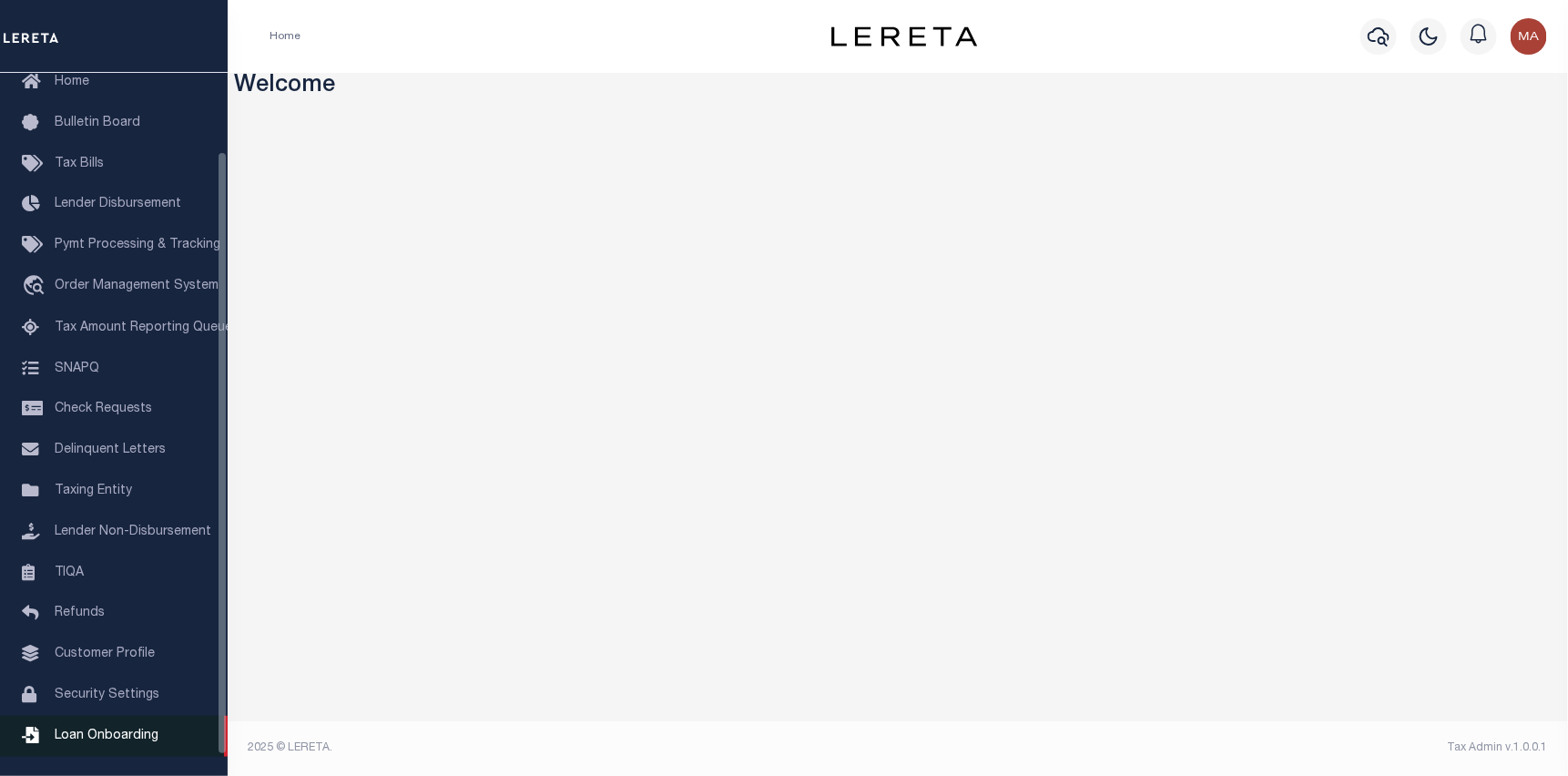 click on "Loan Onboarding" at bounding box center (107, 736) 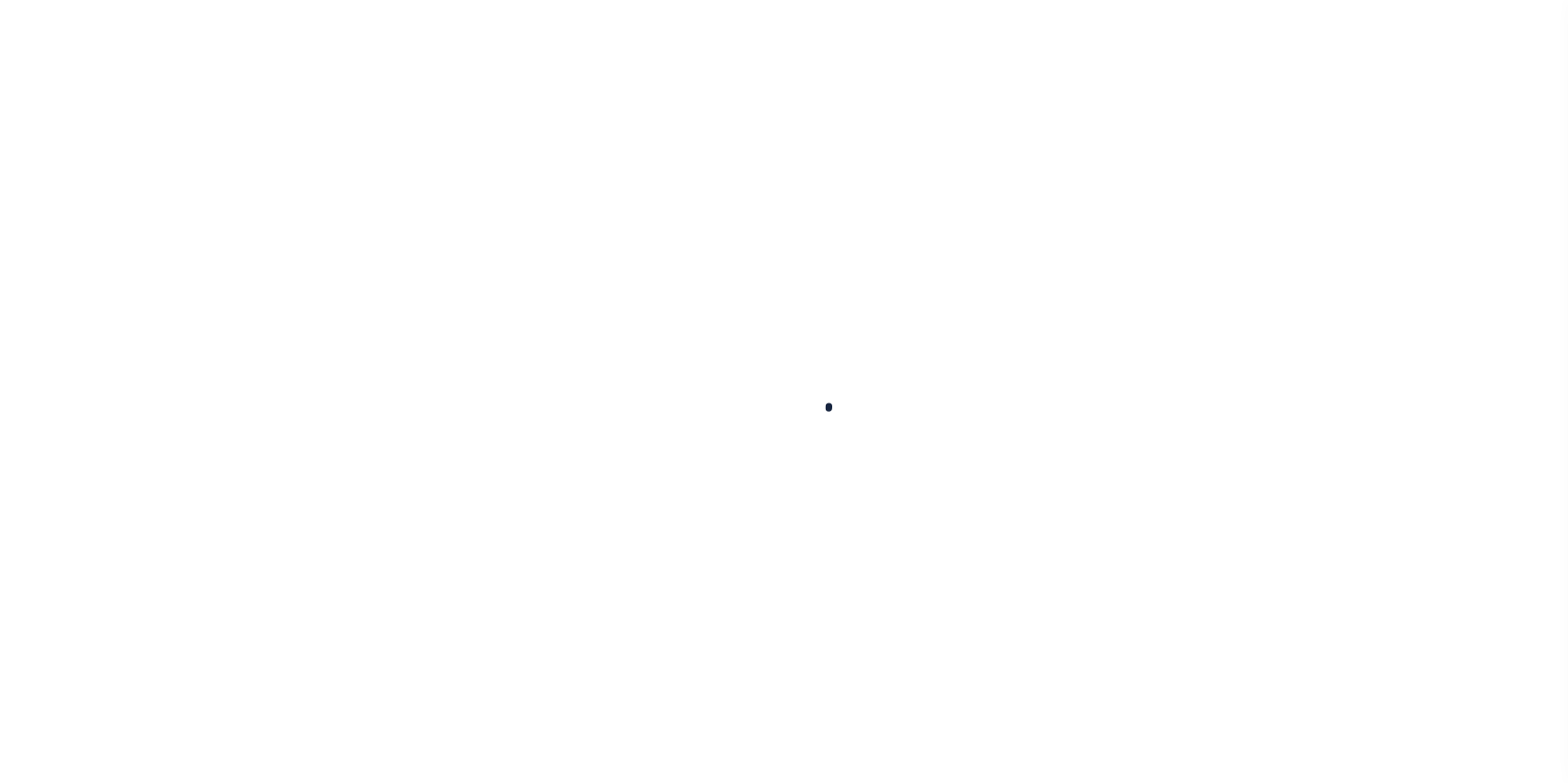 scroll, scrollTop: 0, scrollLeft: 0, axis: both 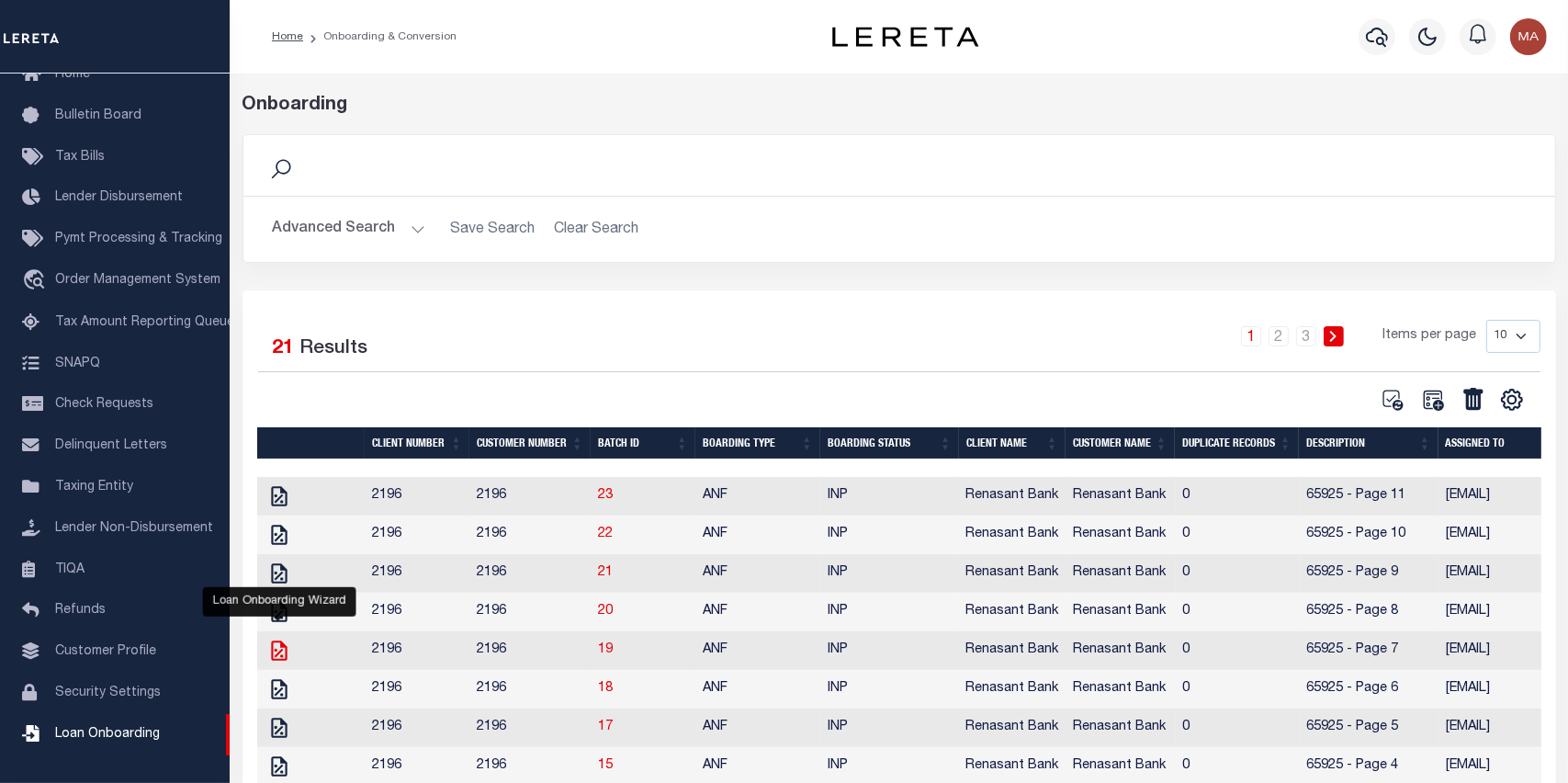 click 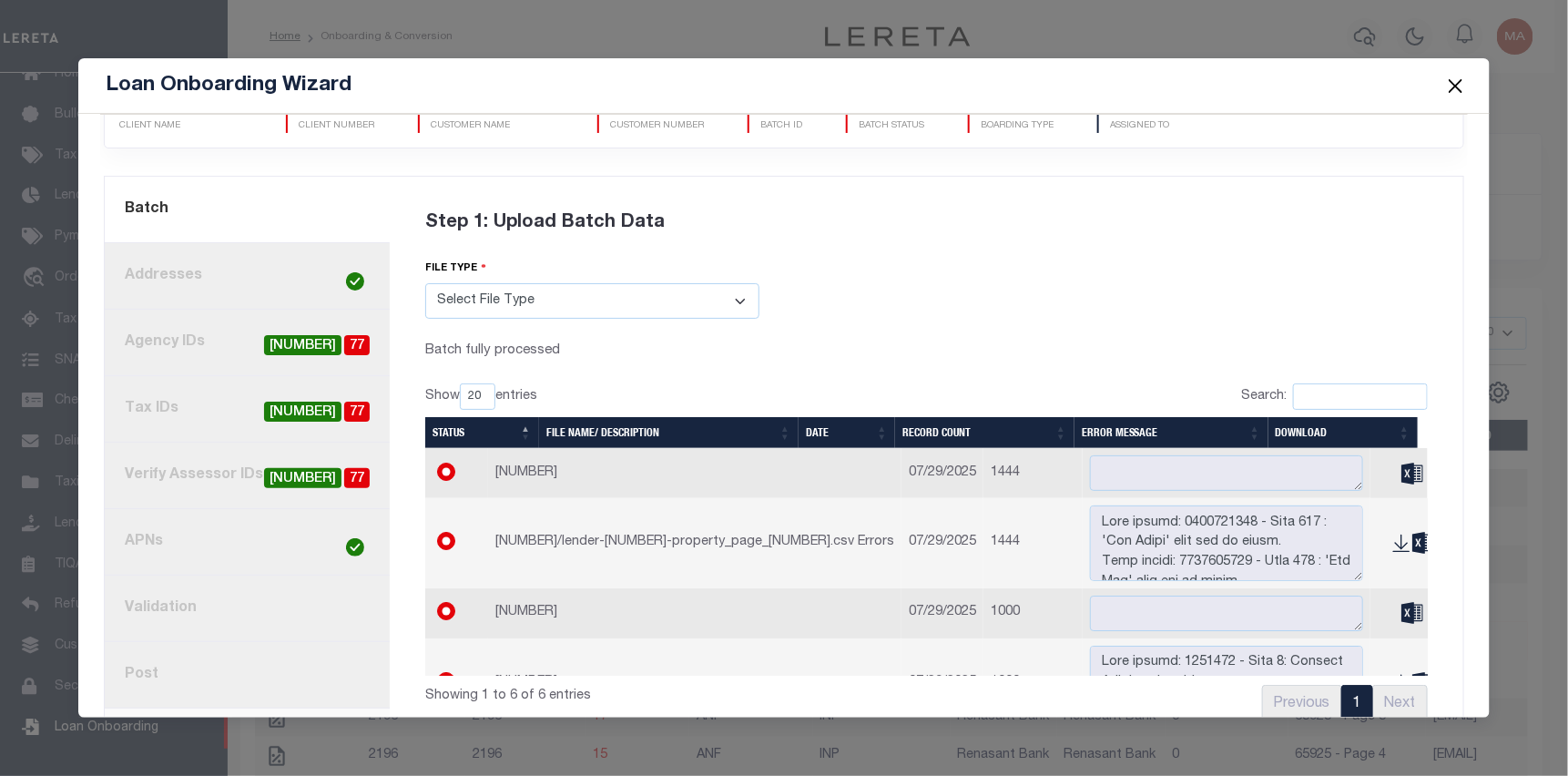 scroll, scrollTop: 99, scrollLeft: 0, axis: vertical 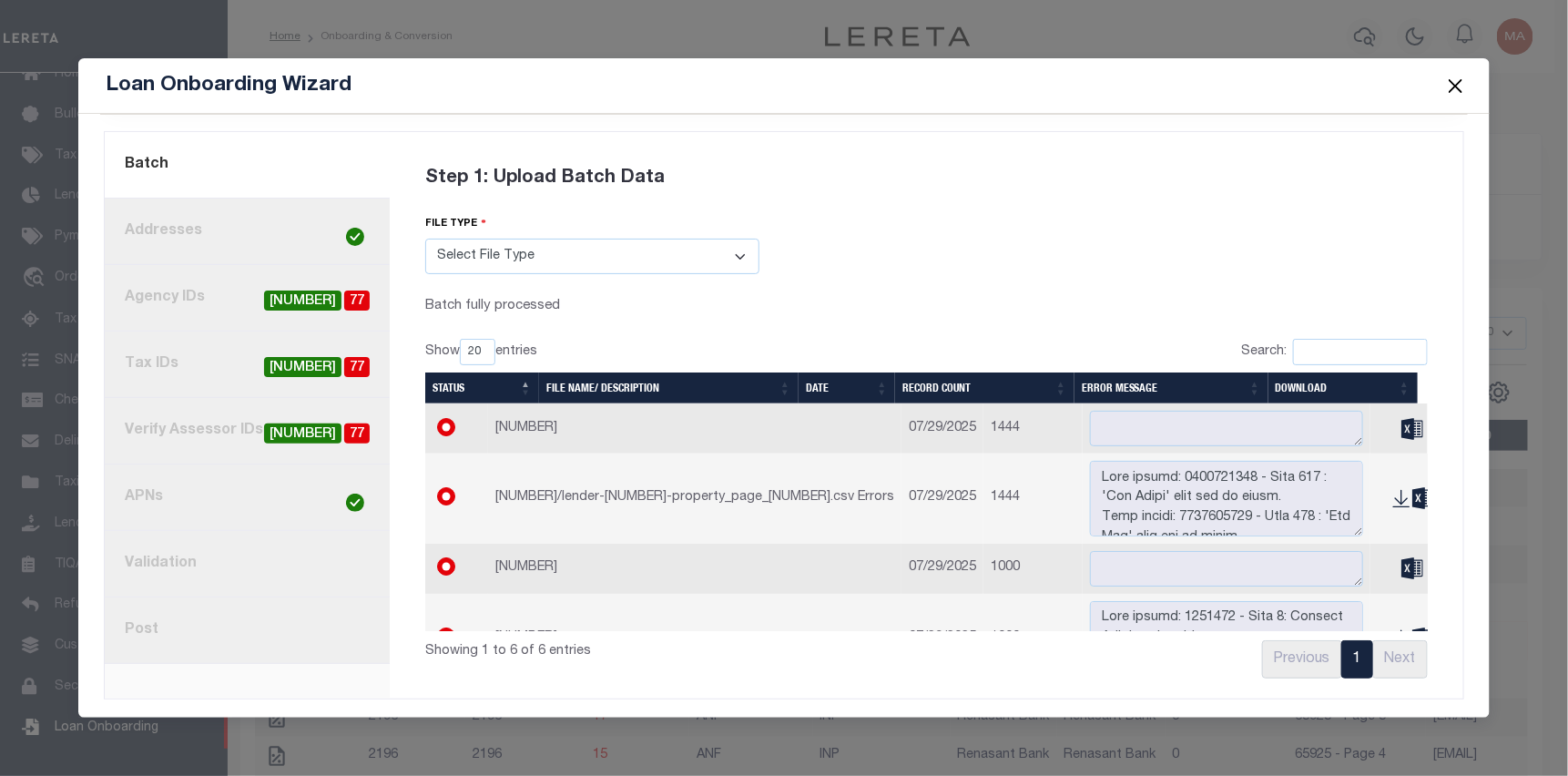 click on "8.  Post" at bounding box center (247, 630) 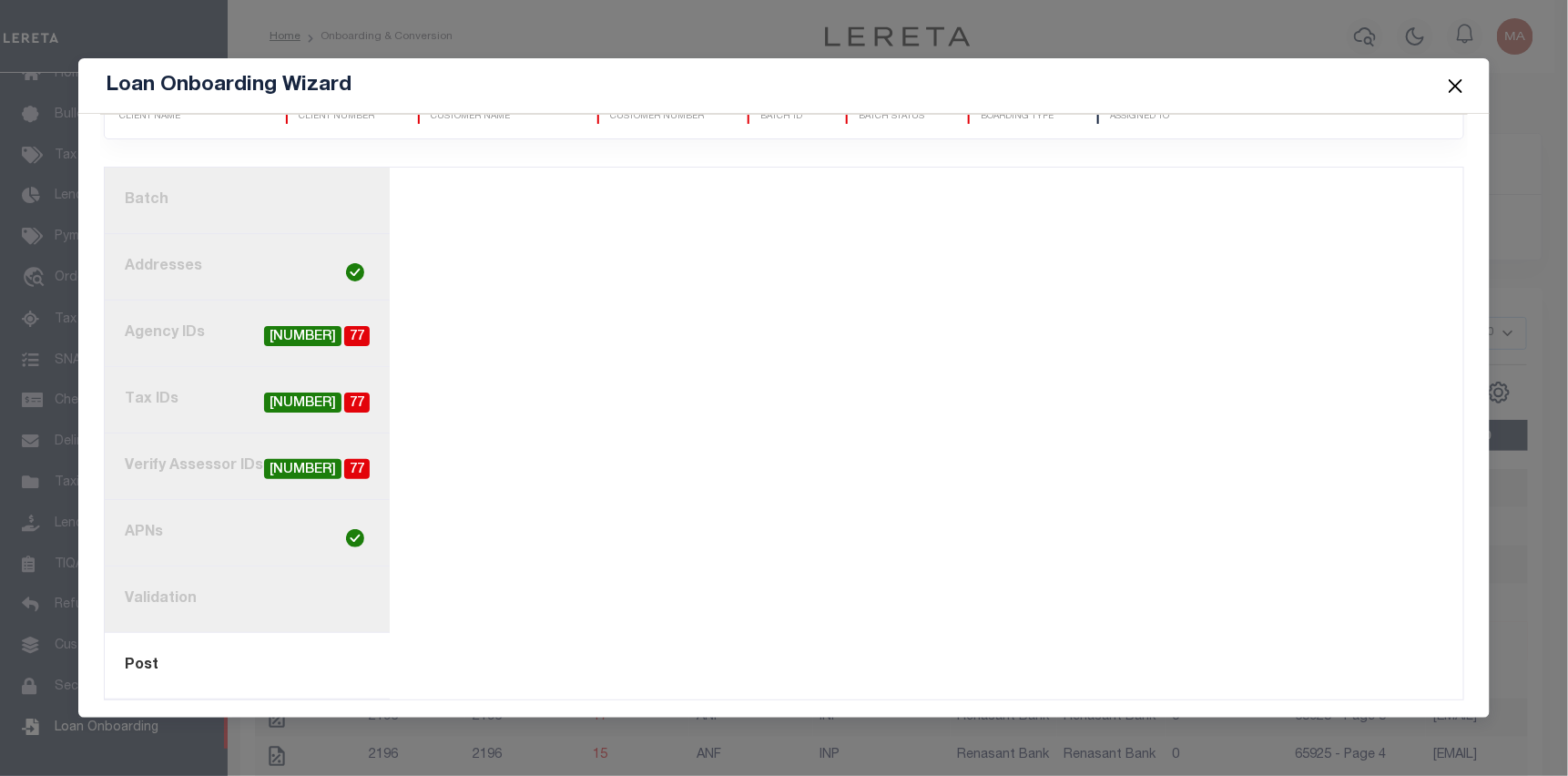 scroll, scrollTop: 99, scrollLeft: 0, axis: vertical 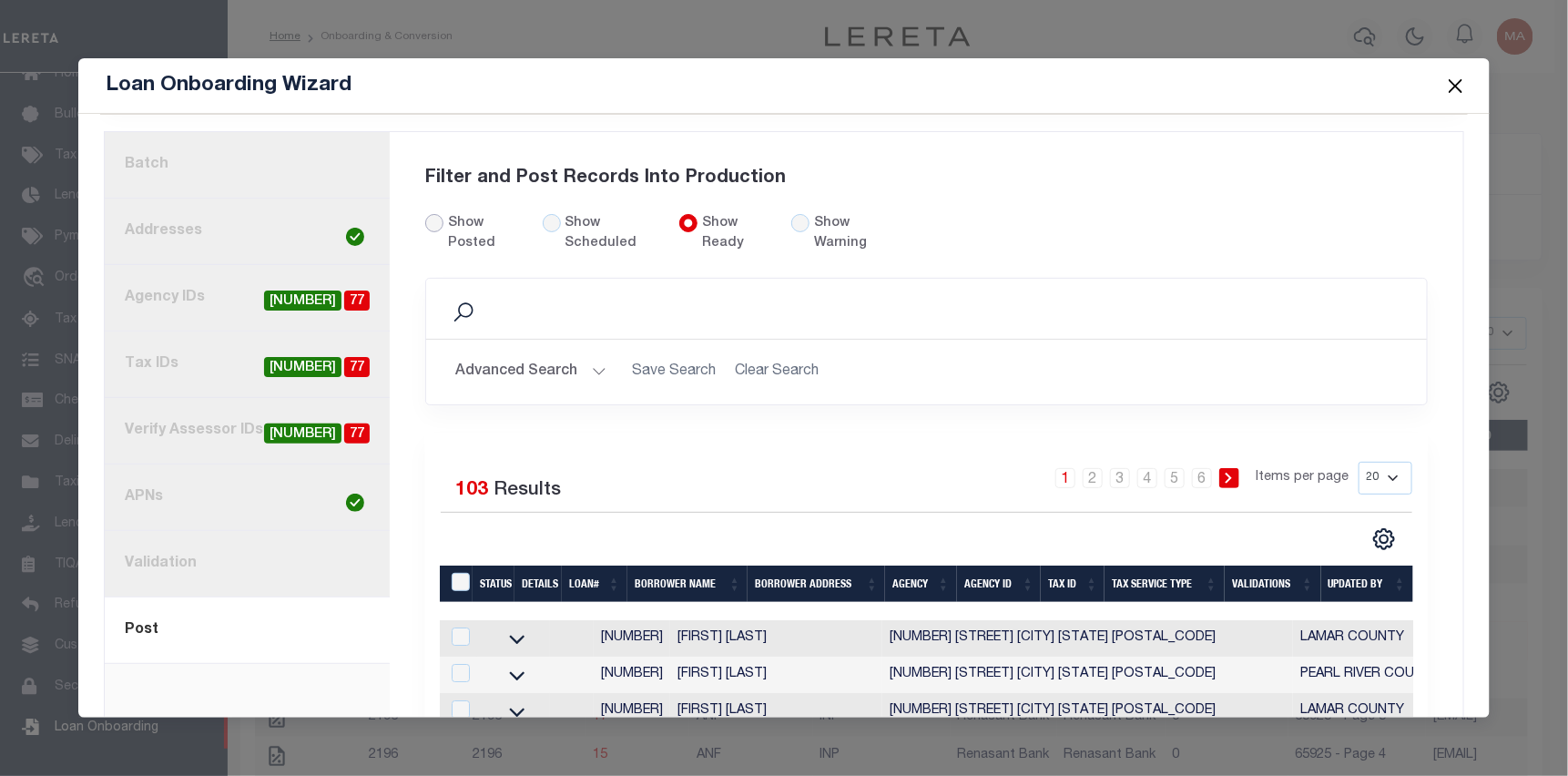 click on "Show Posted" at bounding box center [434, 223] 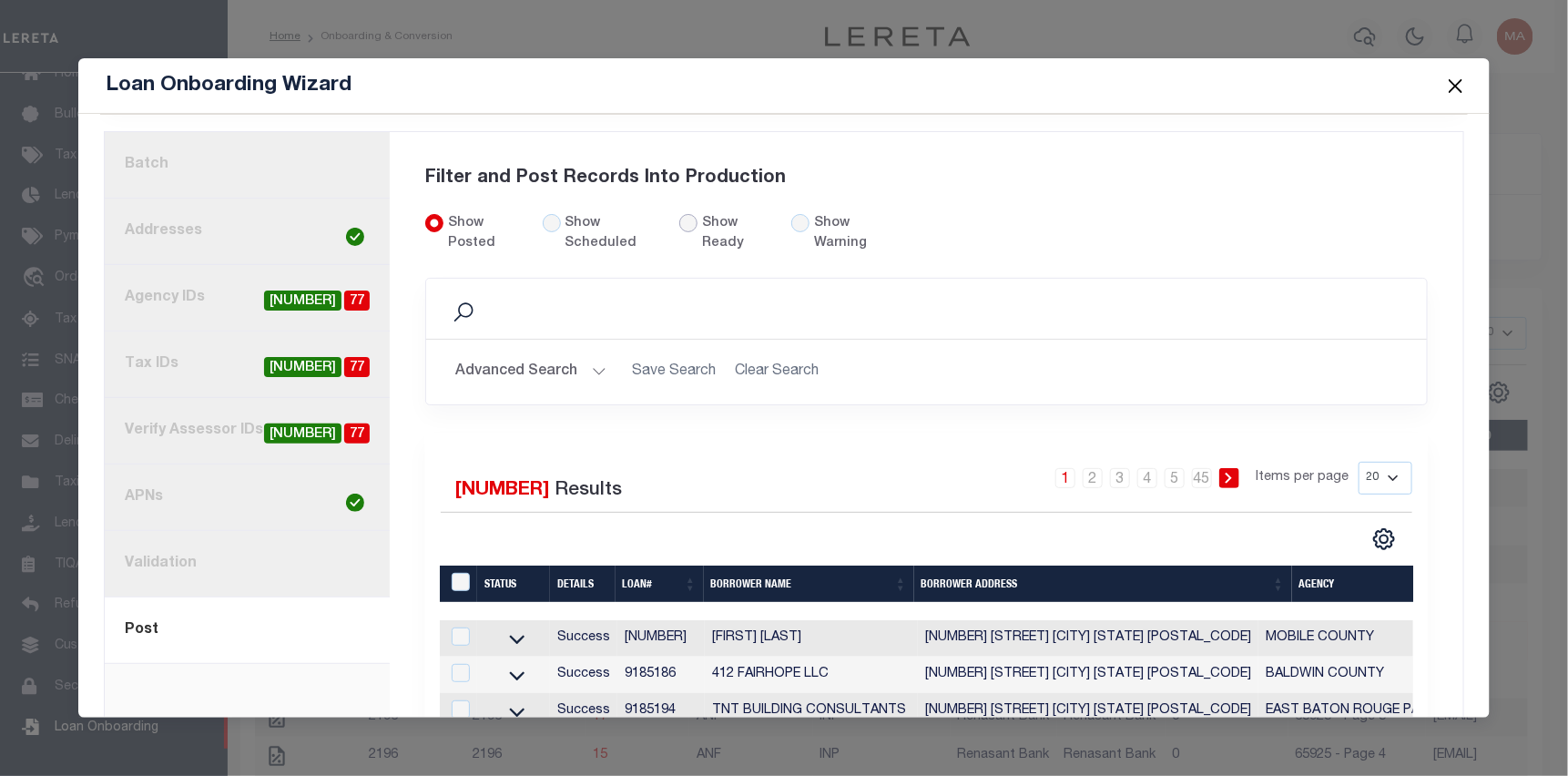 click on "Show Ready" at bounding box center (688, 223) 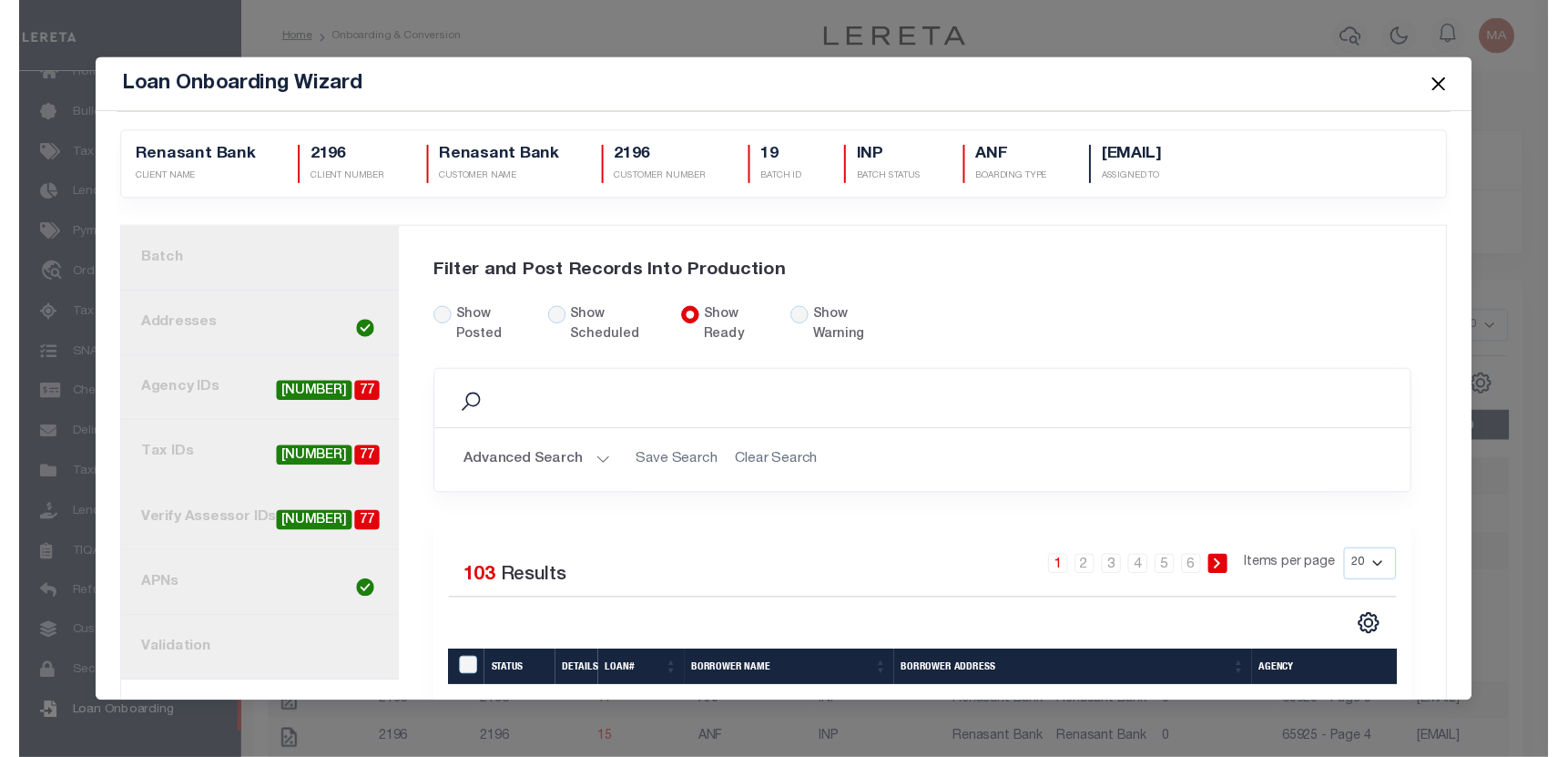 scroll, scrollTop: 0, scrollLeft: 0, axis: both 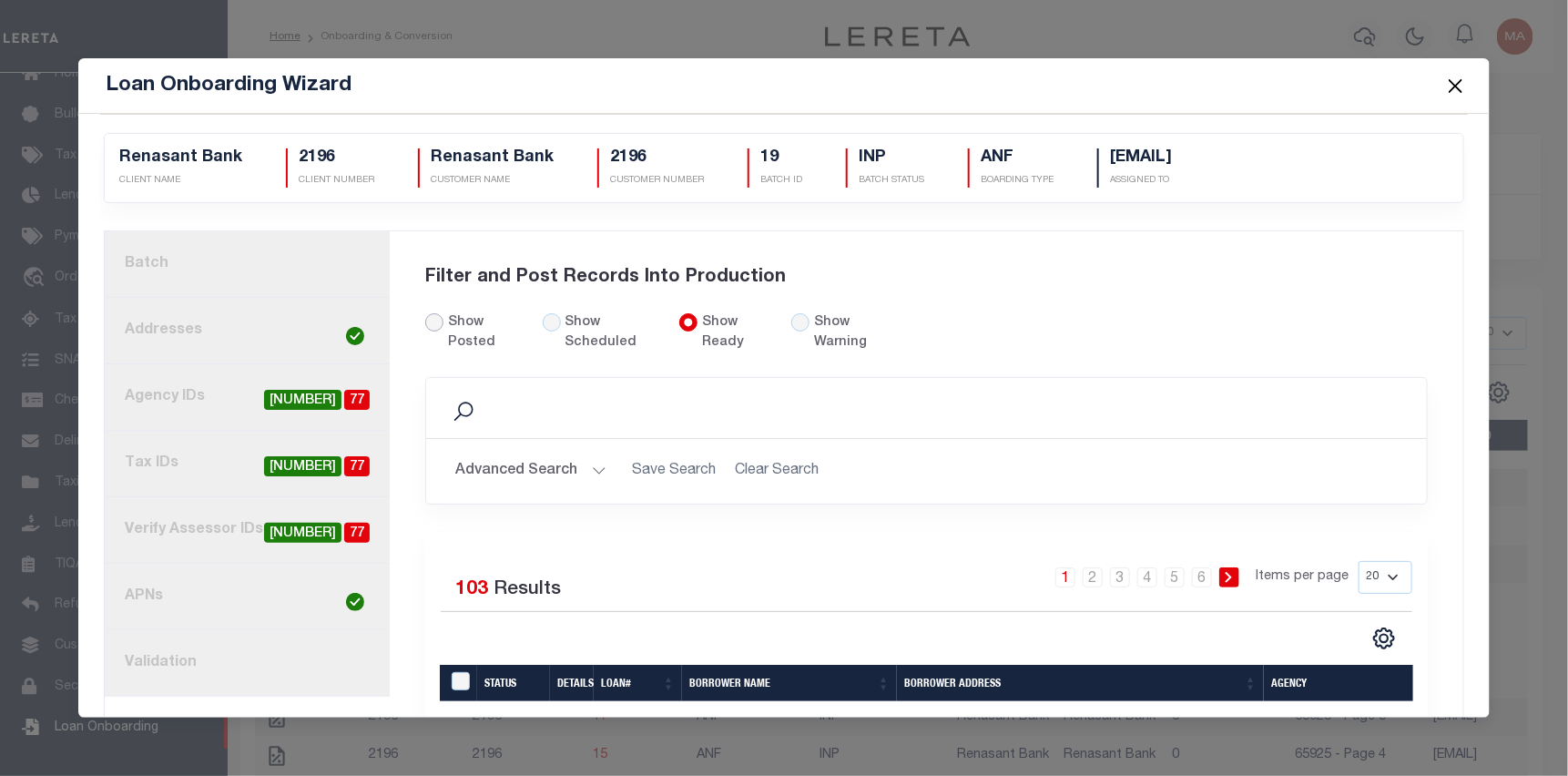 click on "Show Posted" at bounding box center (434, 322) 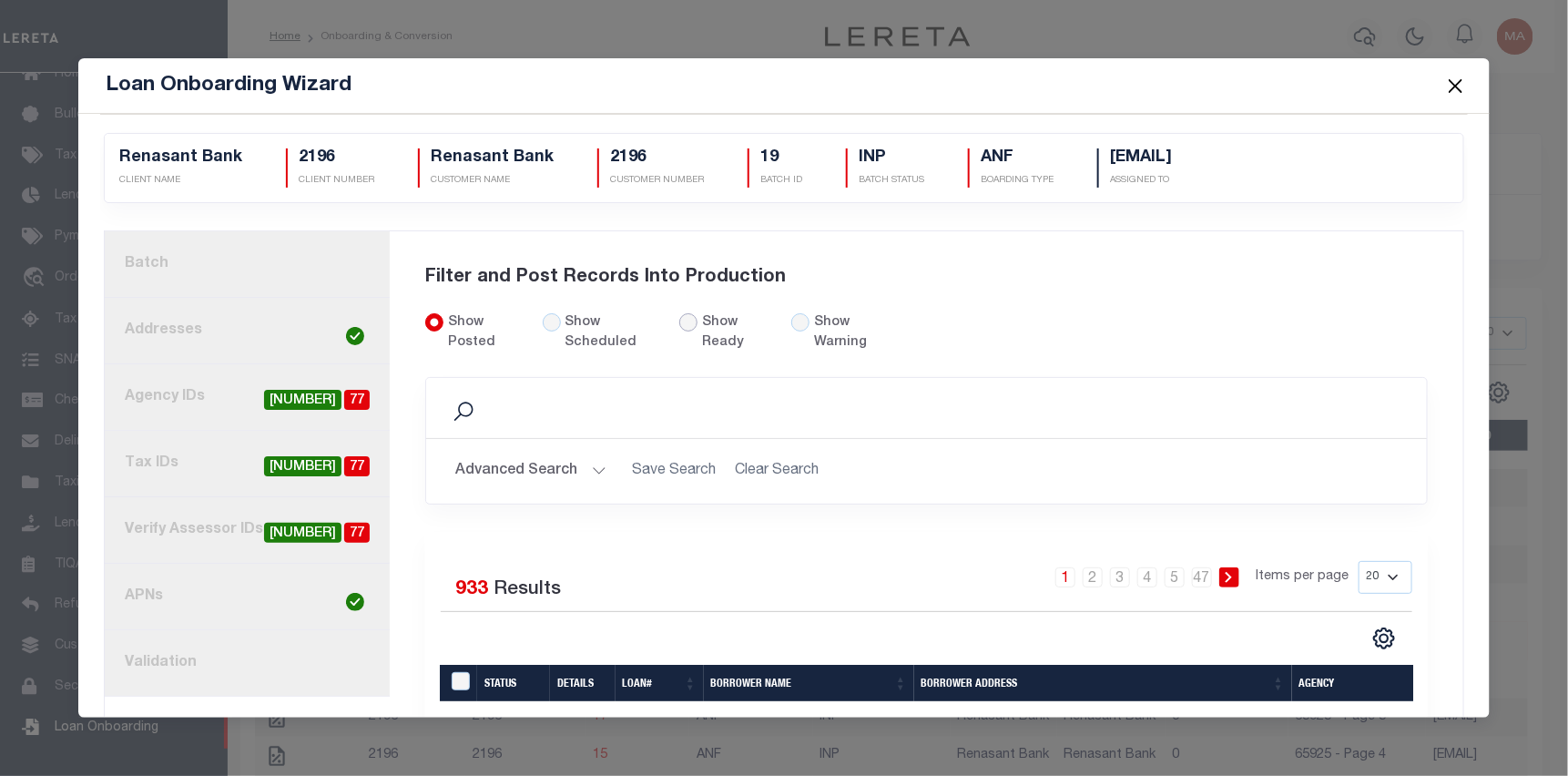 click on "Show Ready" at bounding box center [688, 322] 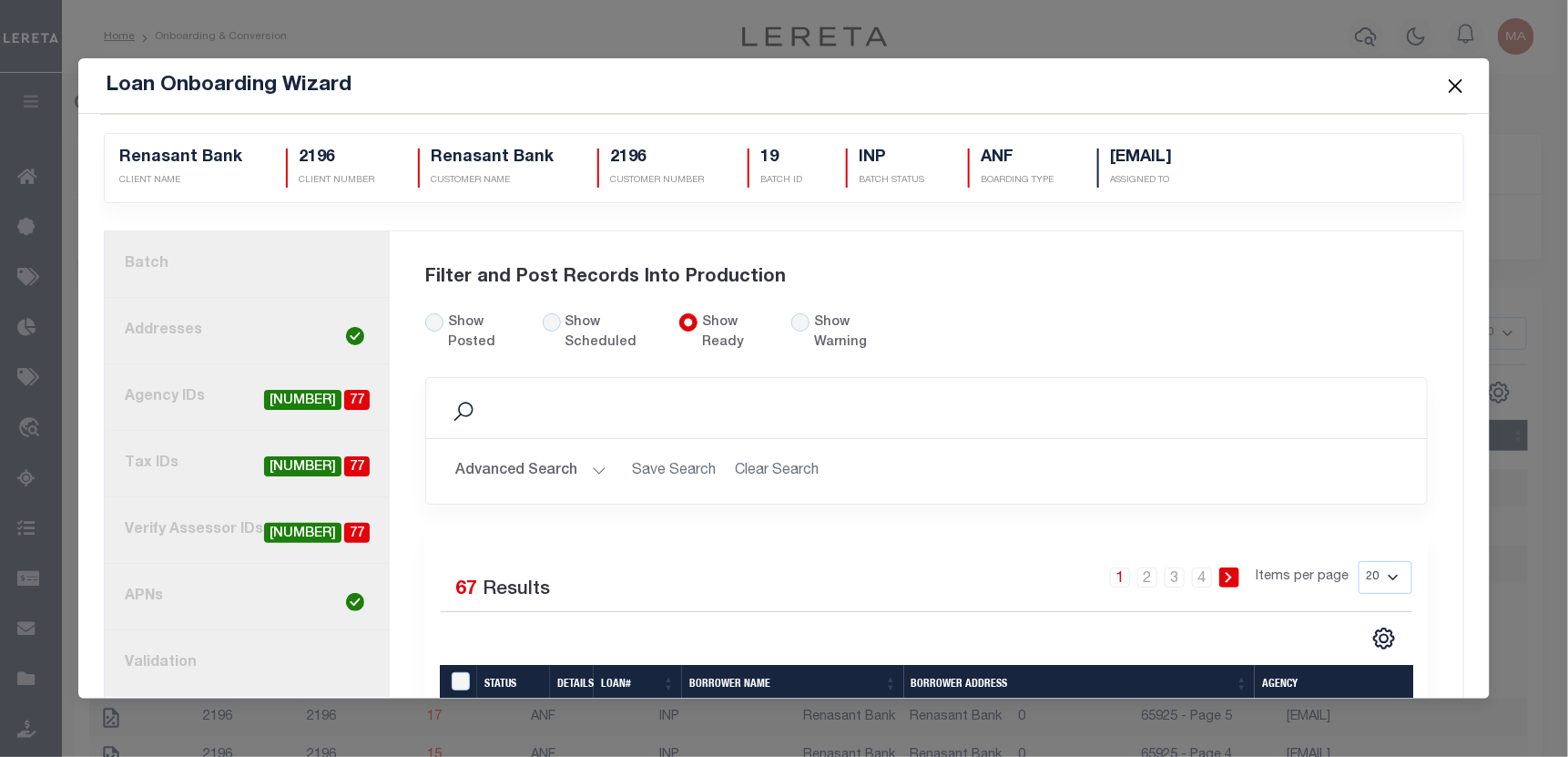 click on "Show Posted
Show Scheduled" at bounding box center [926, 345] 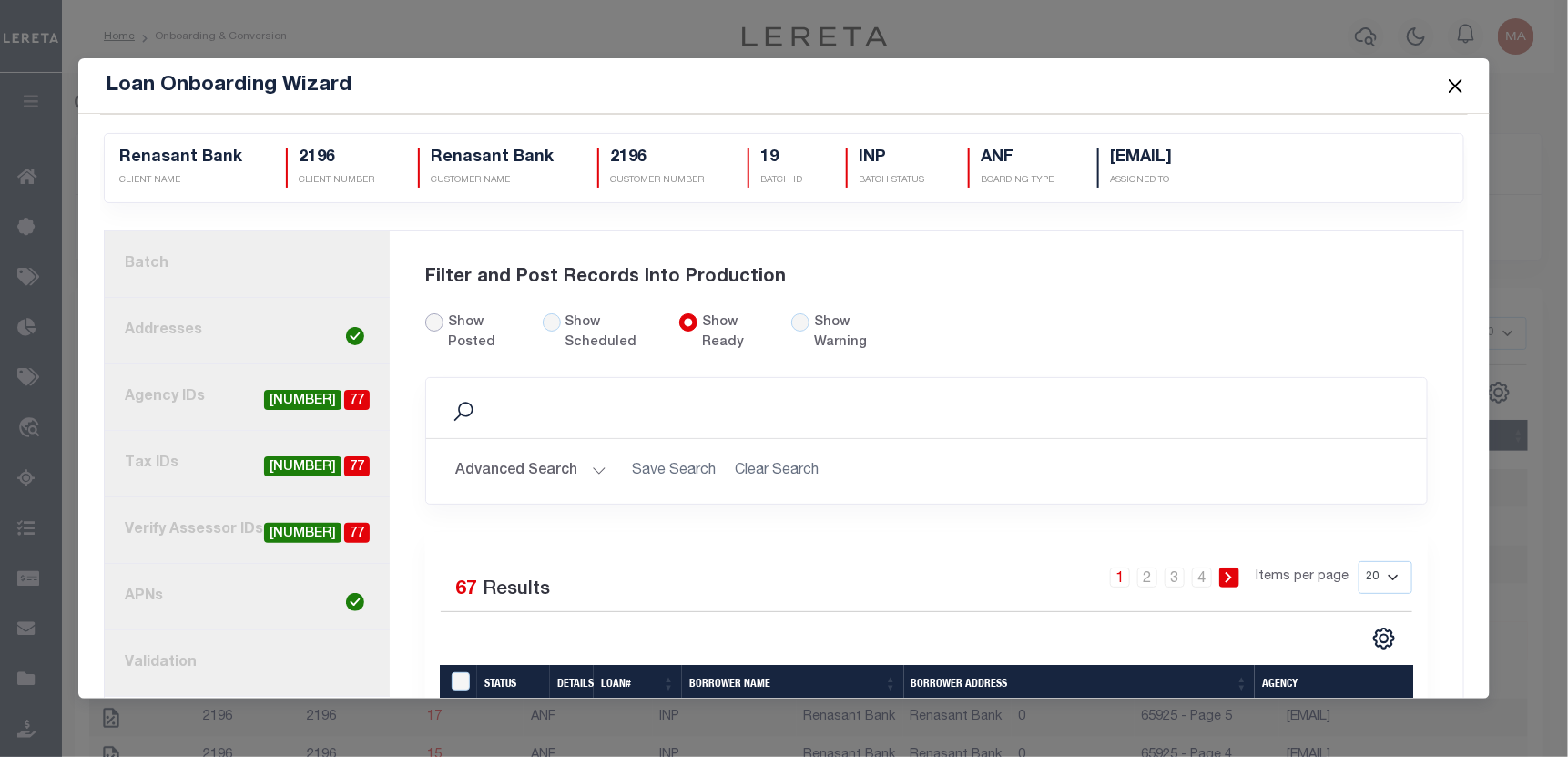 click on "Show Posted" at bounding box center [434, 322] 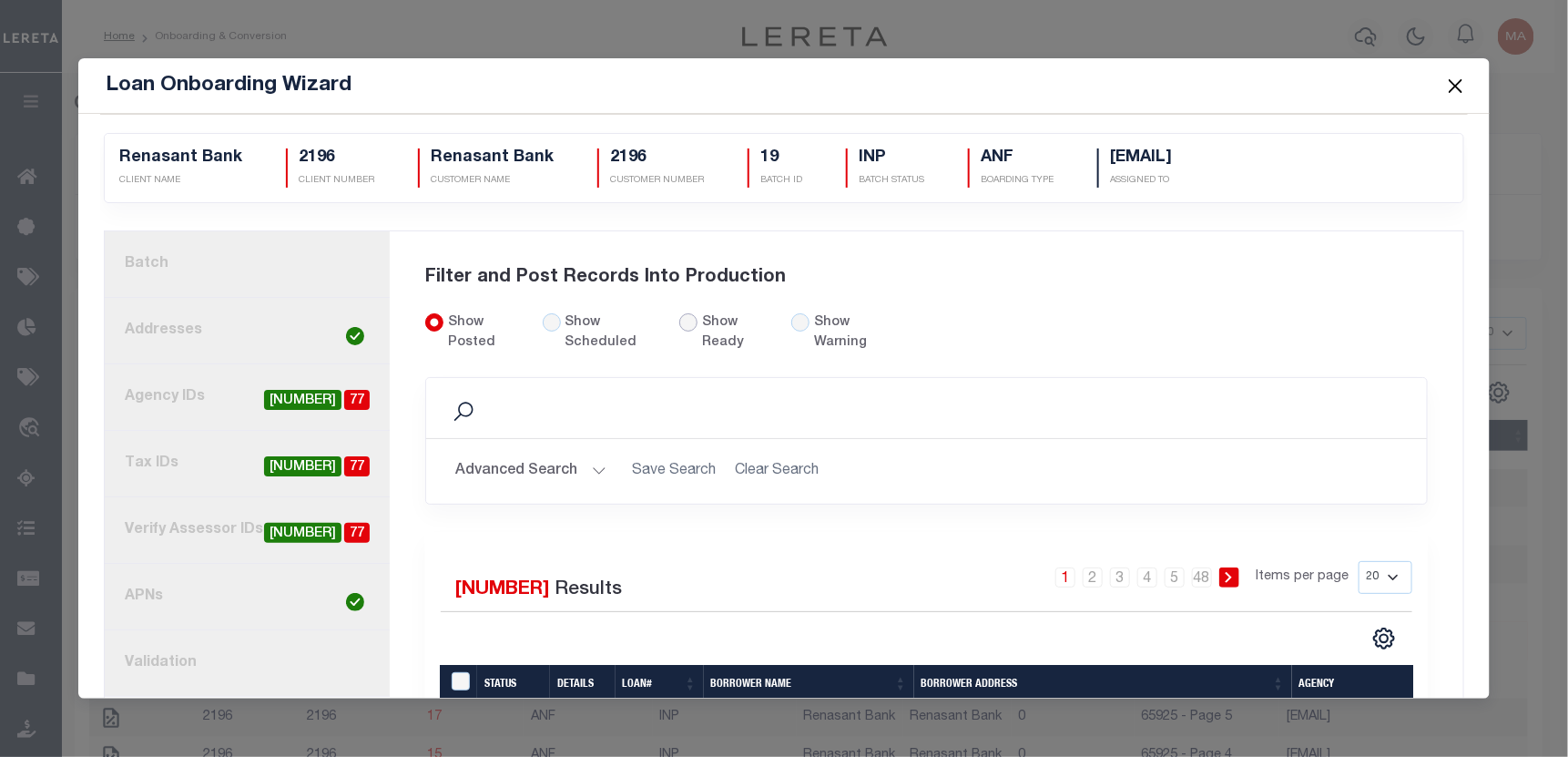 click on "Show Ready" at bounding box center (688, 322) 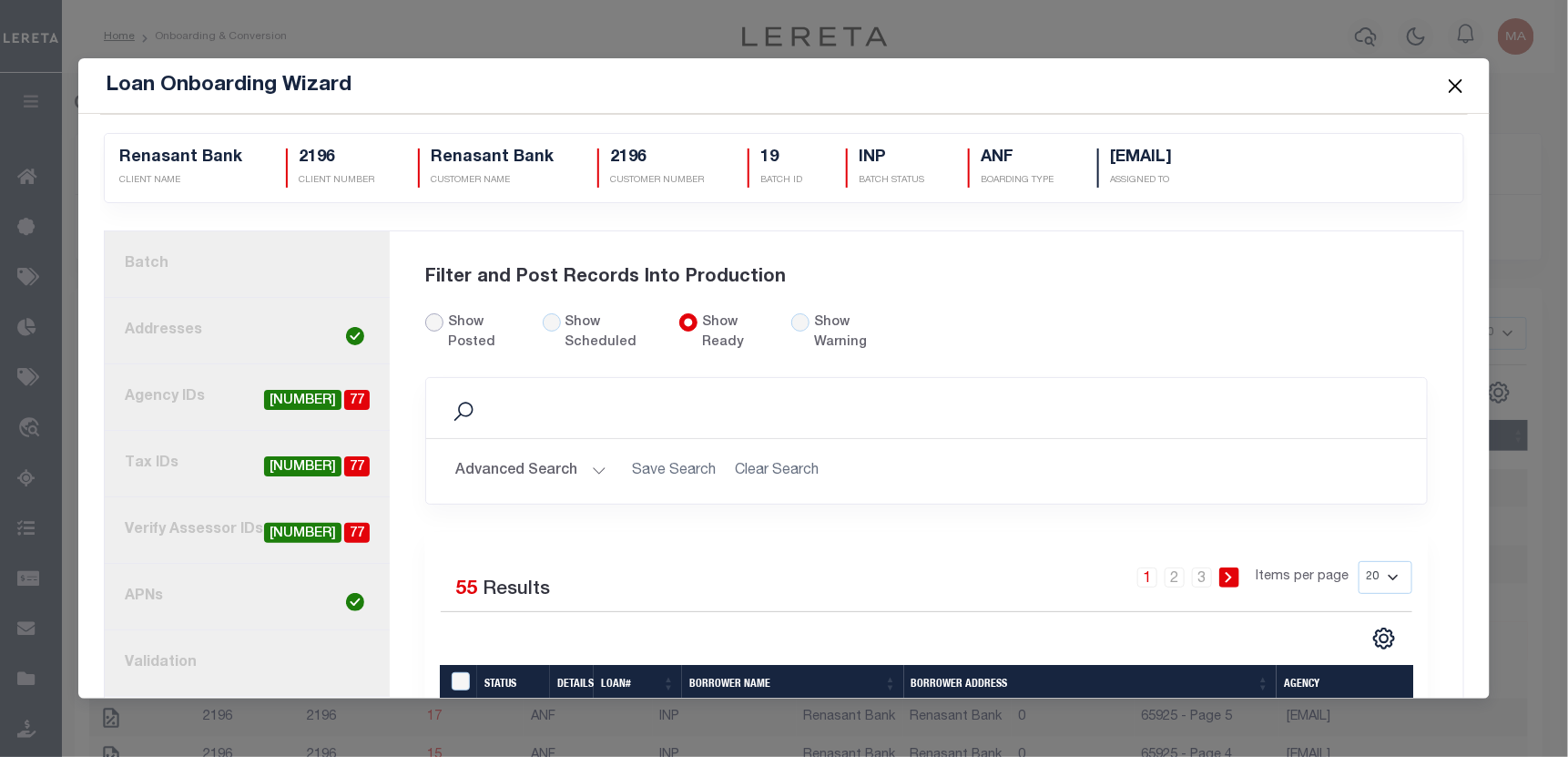 click on "Show Posted" at bounding box center [434, 322] 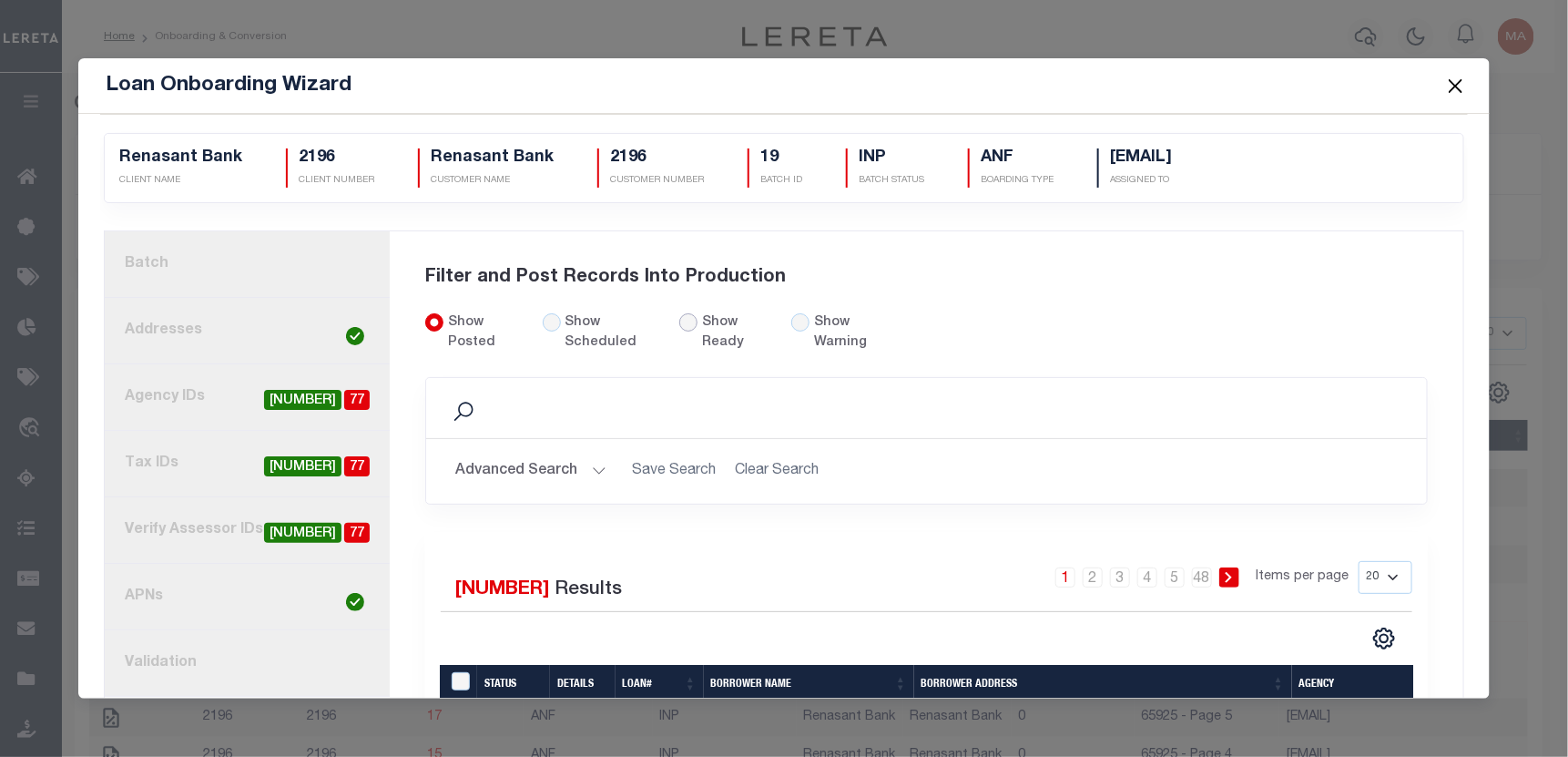click on "Show Ready" at bounding box center (688, 322) 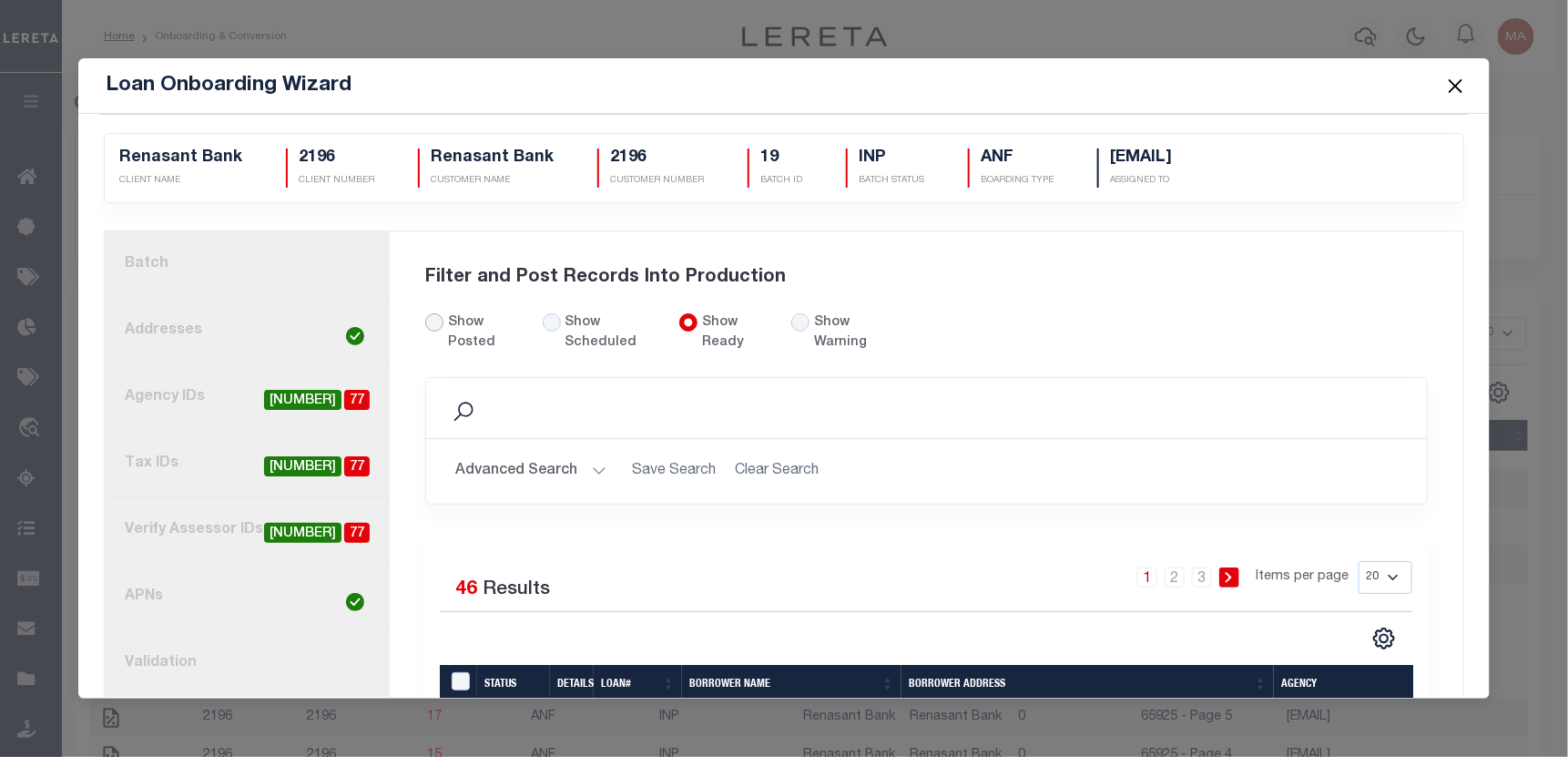 click on "Show Posted" at bounding box center [434, 322] 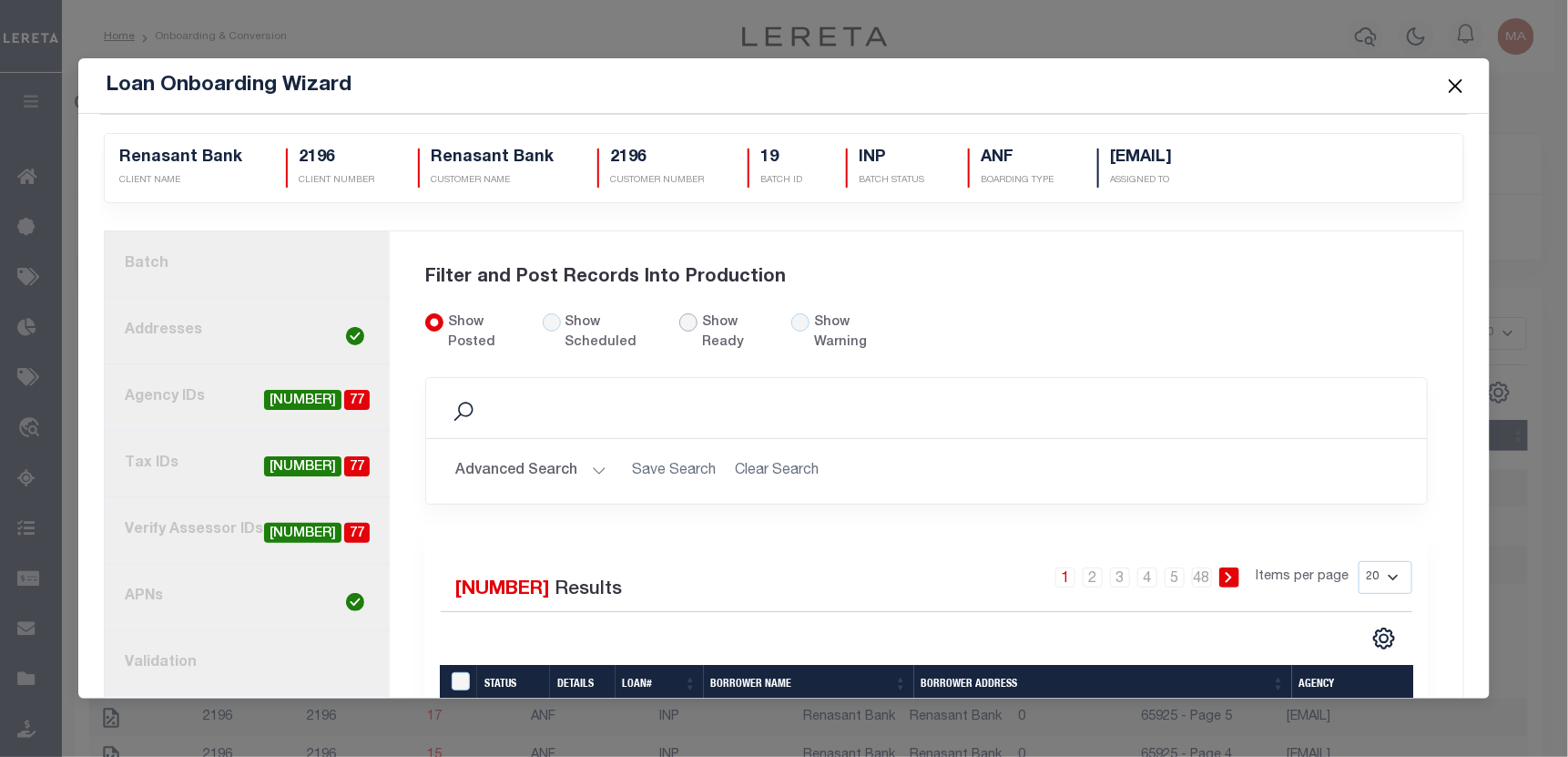 click on "Show Ready" at bounding box center [688, 322] 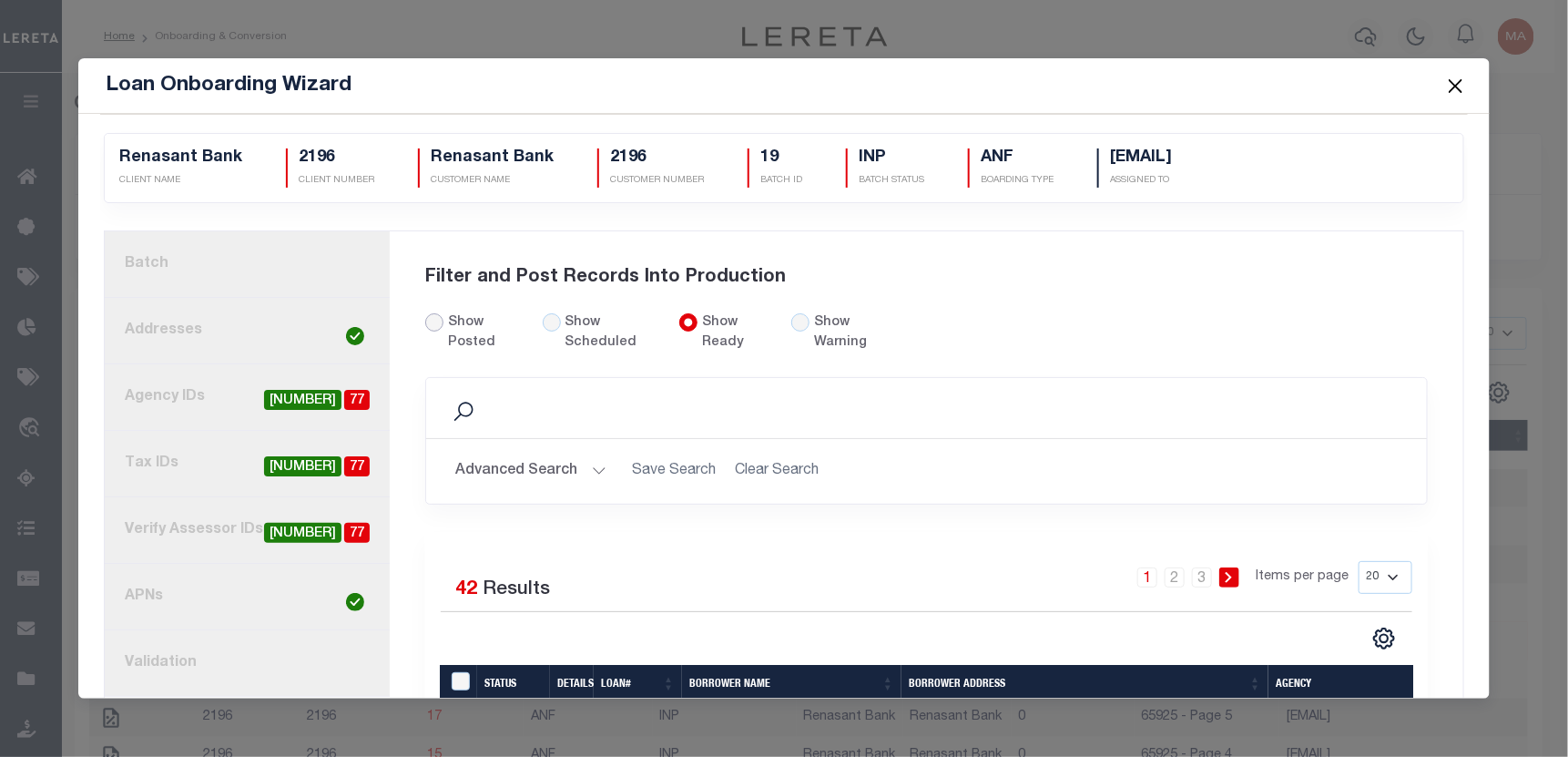 click on "Show Posted" at bounding box center [434, 322] 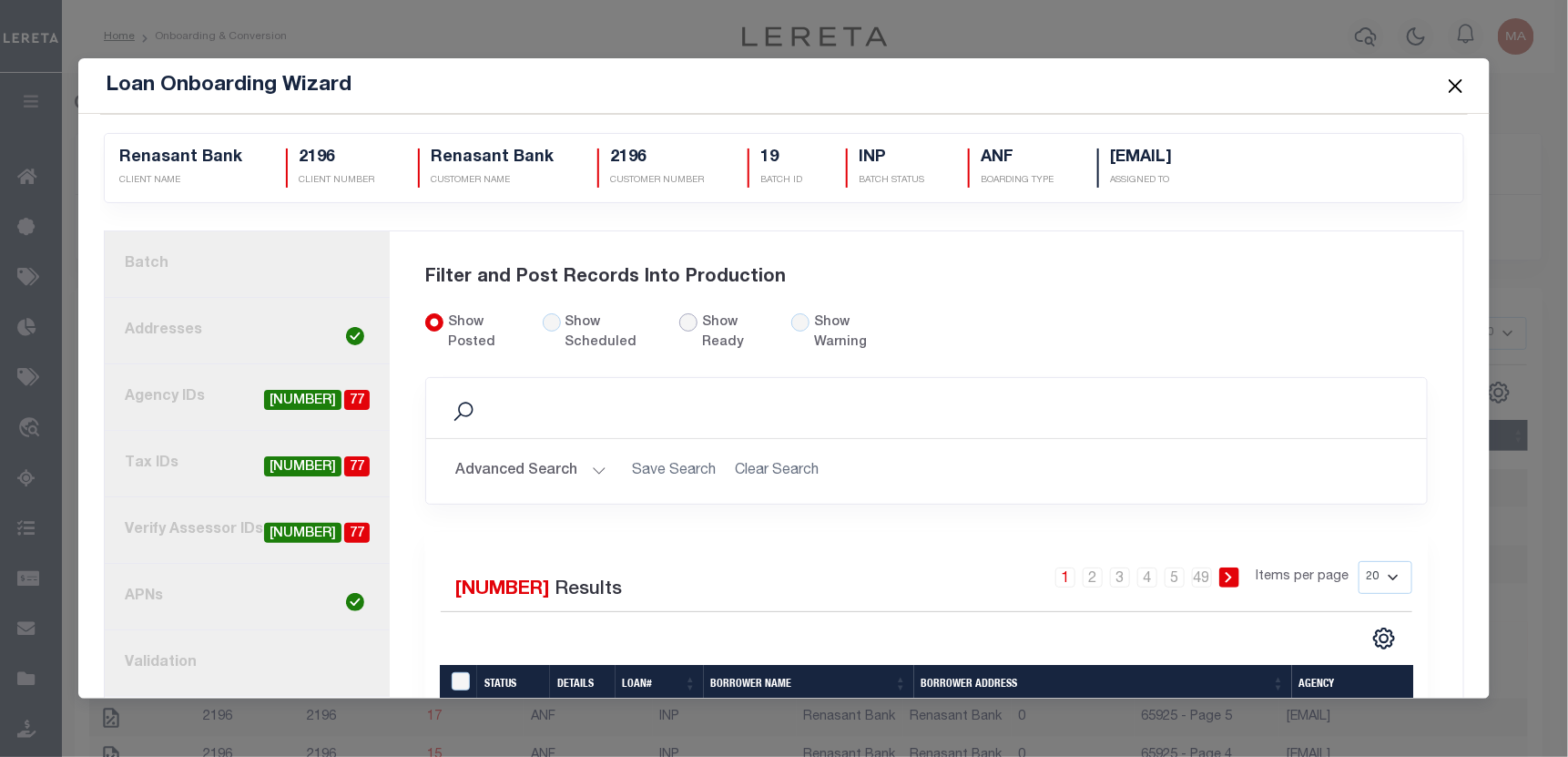 click on "Show Ready" at bounding box center [688, 322] 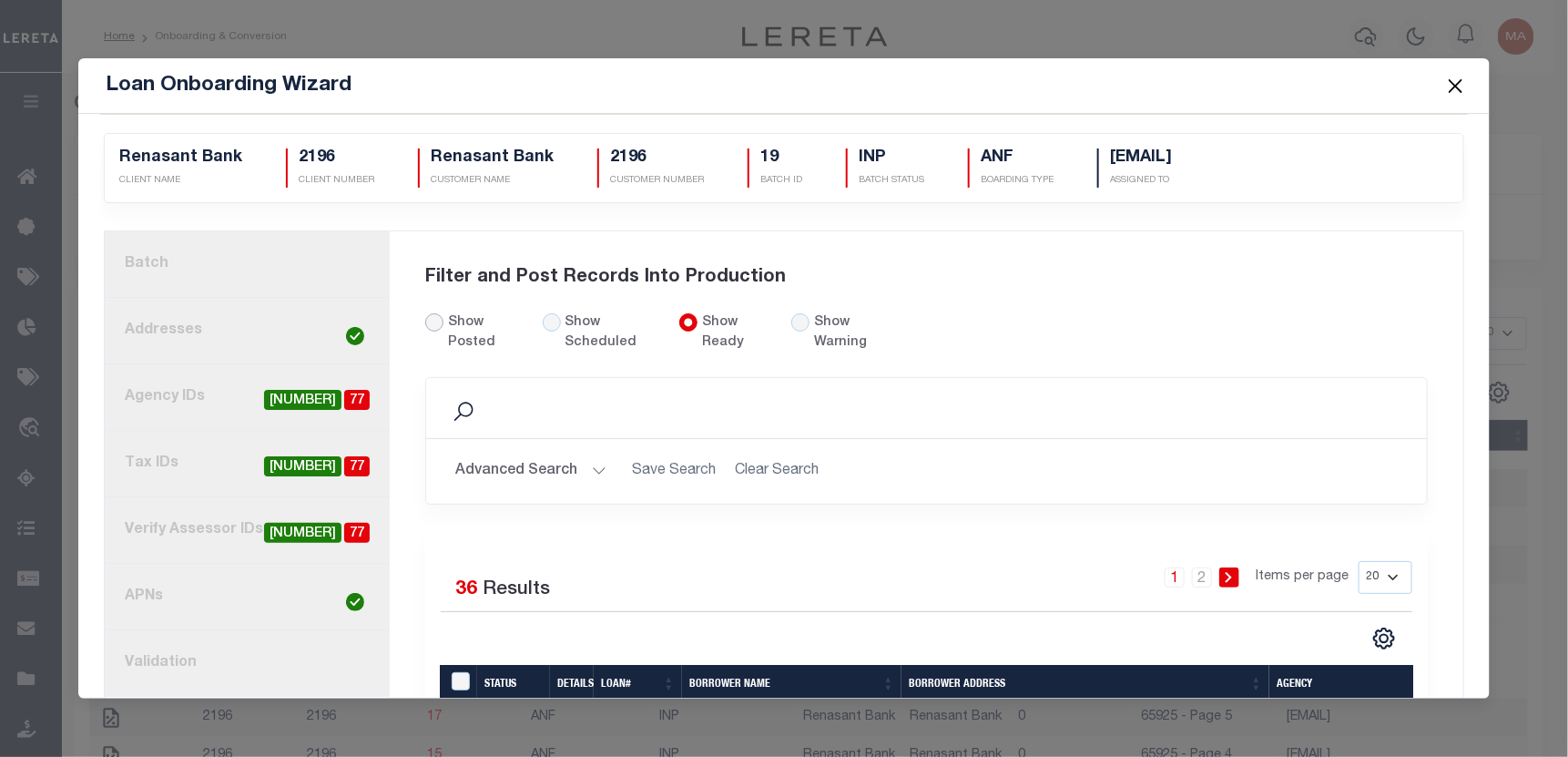 click on "Show Posted" at bounding box center [434, 322] 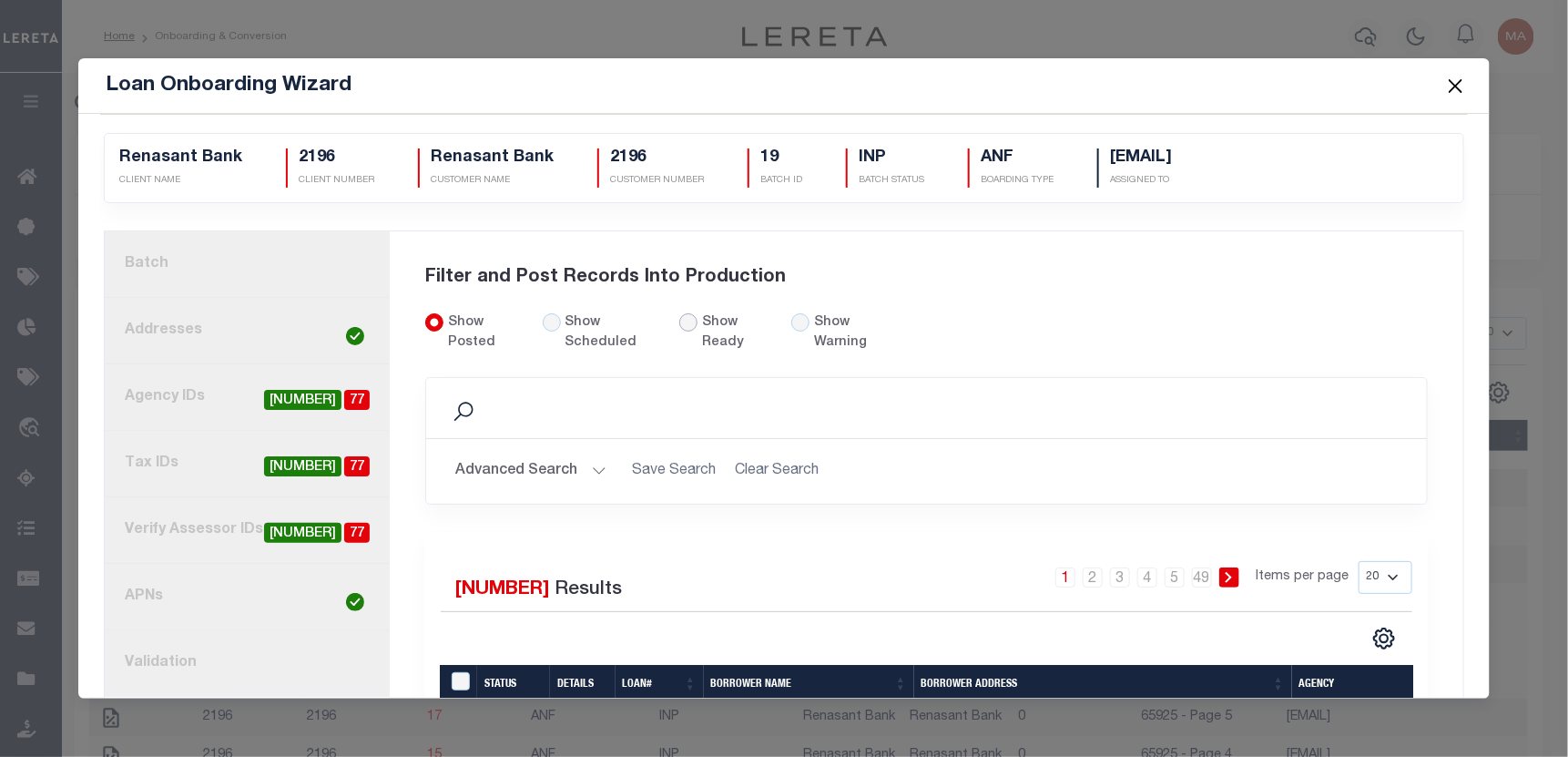 click on "Show Ready" at bounding box center (688, 322) 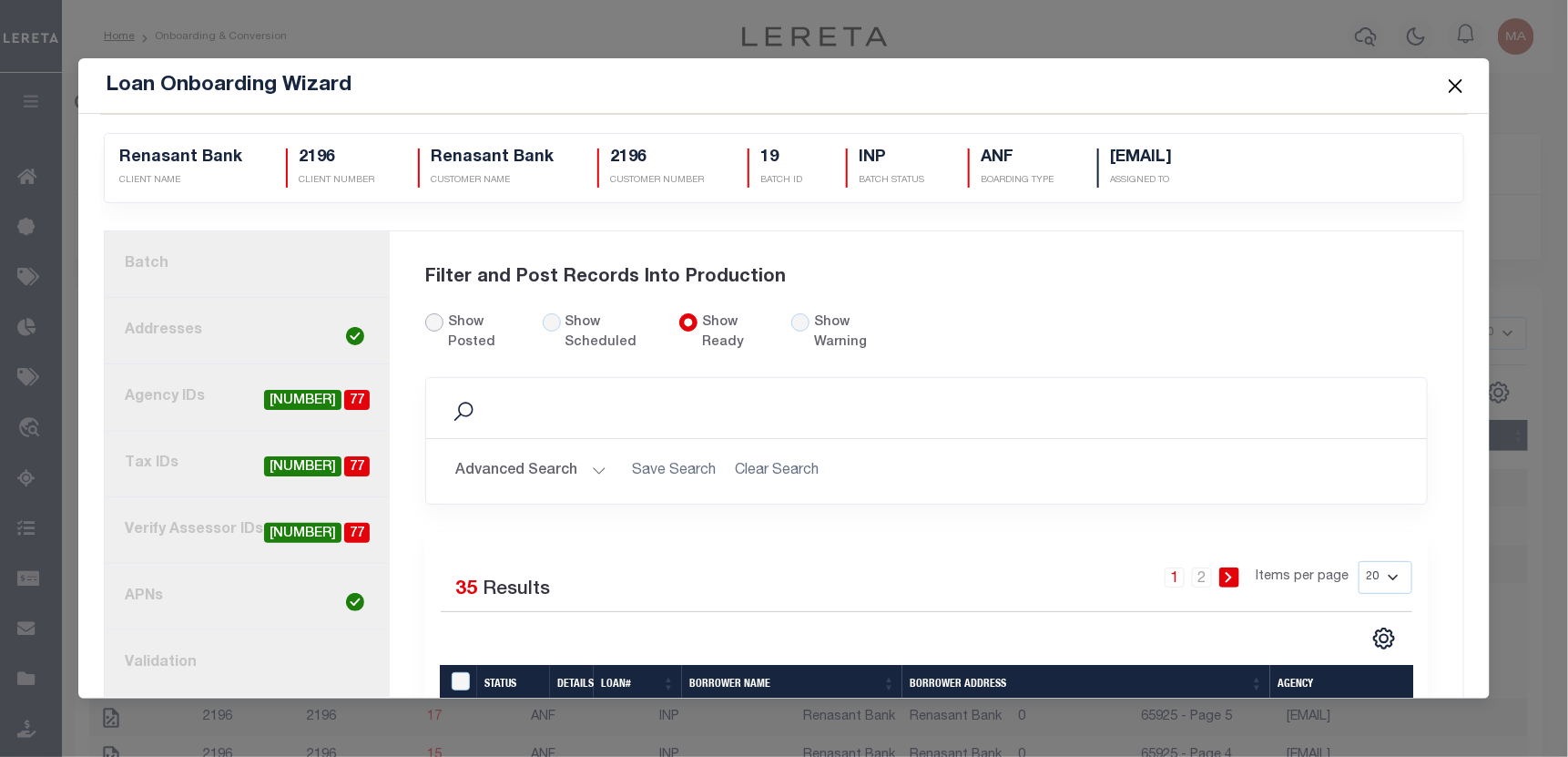 click on "Show Posted" at bounding box center (434, 322) 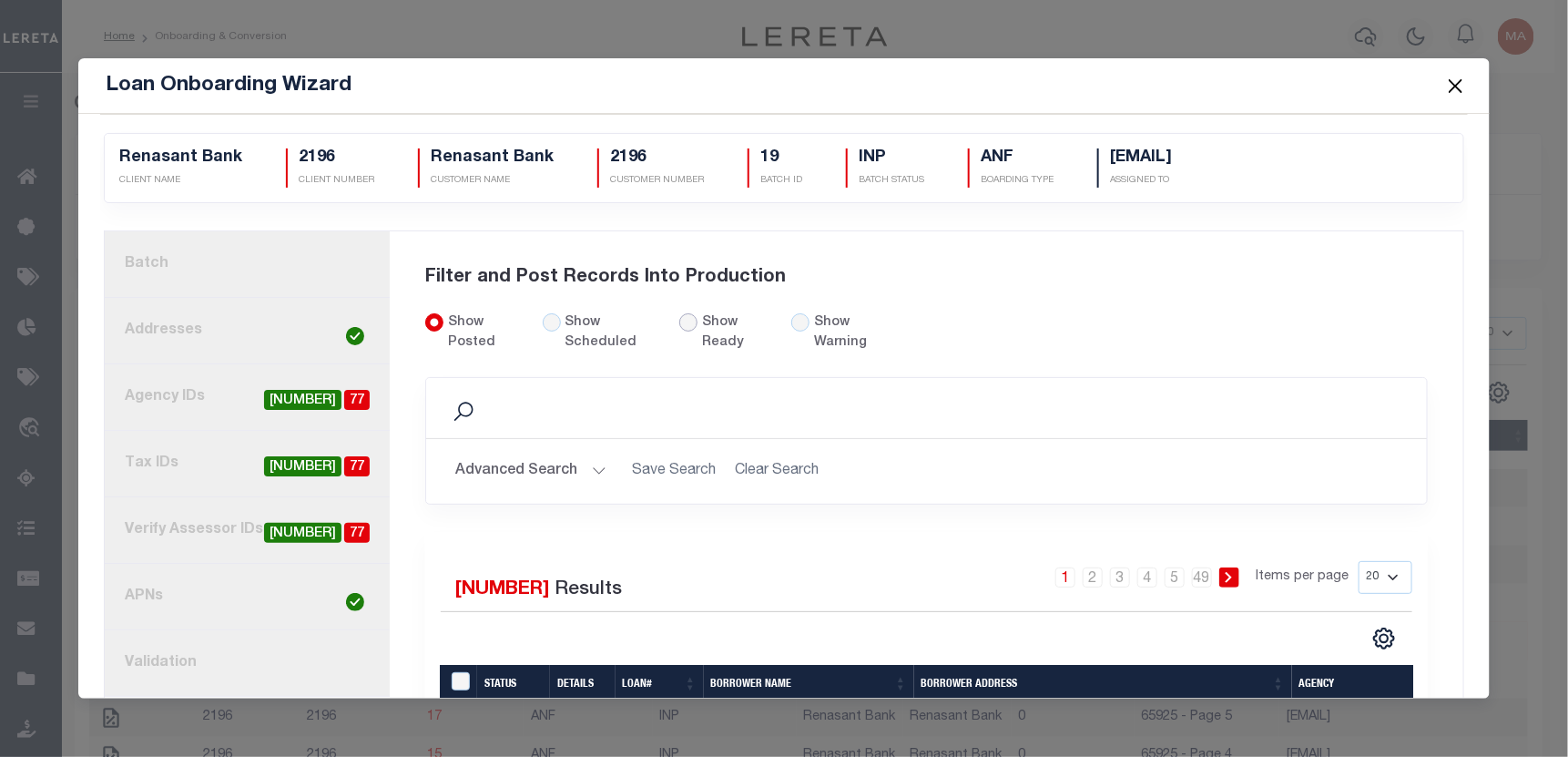 click on "Show Ready" at bounding box center (688, 322) 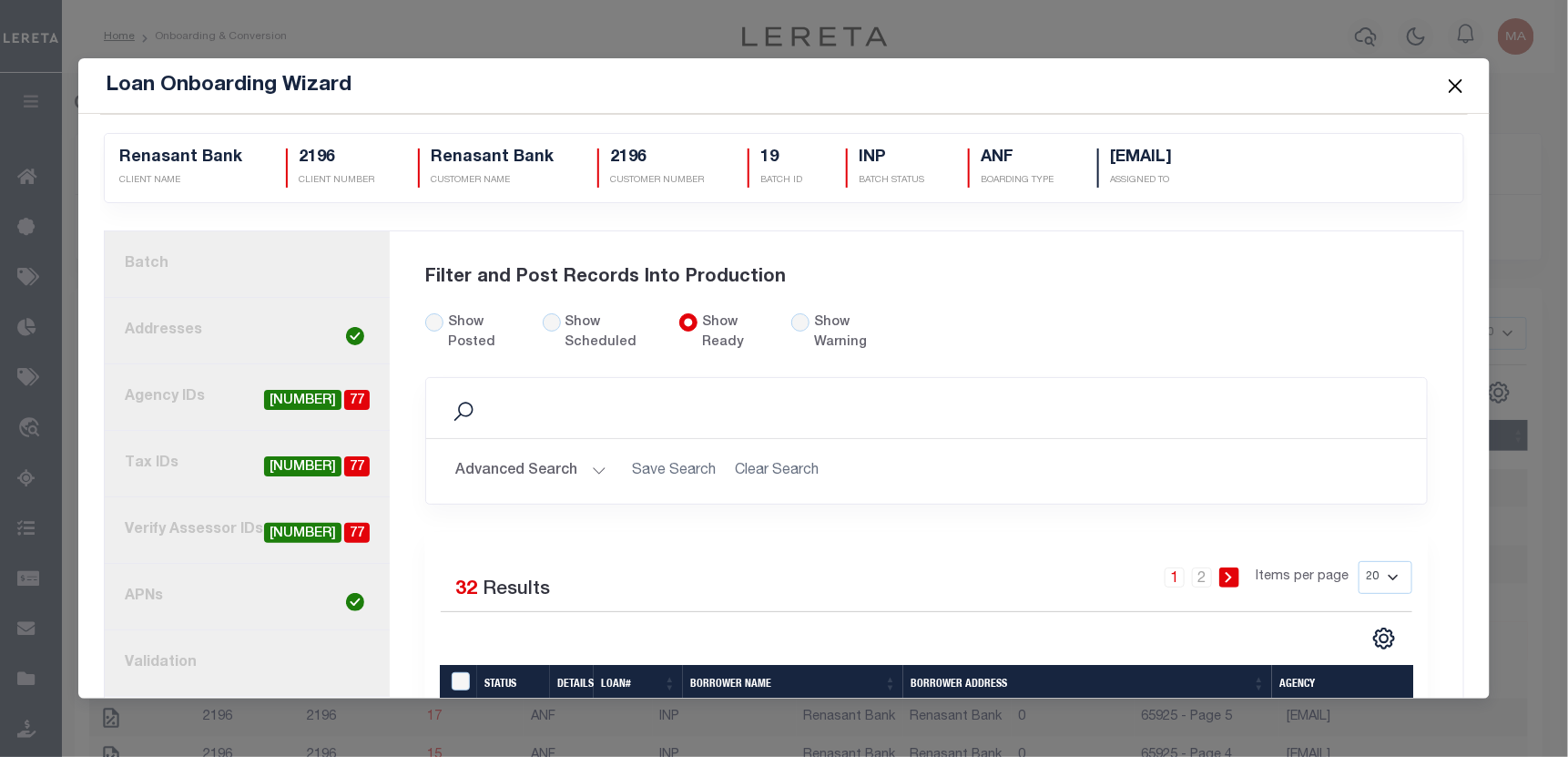 click on "Search" at bounding box center (926, 408) 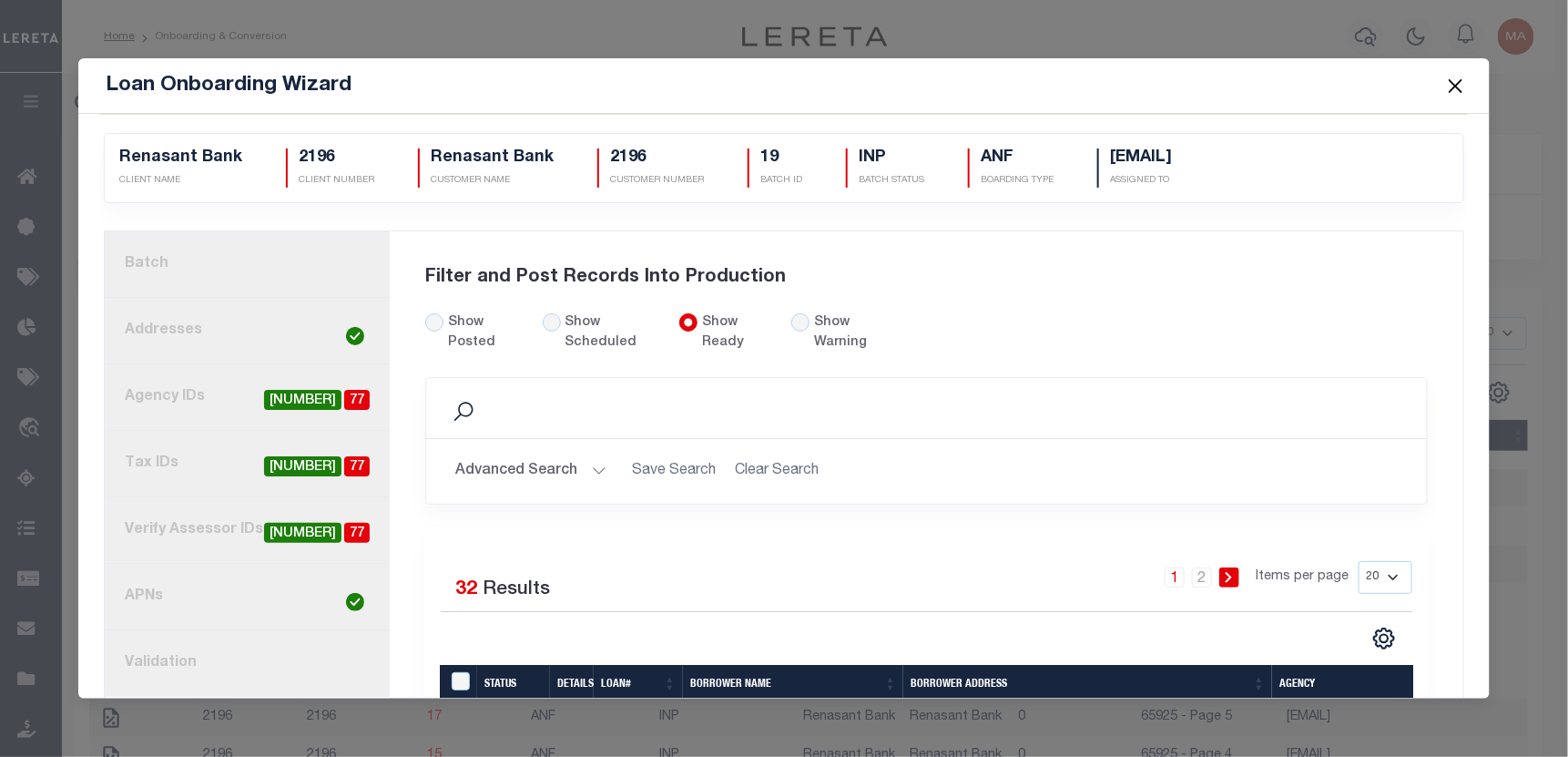click on "Show Posted" at bounding box center [473, 333] 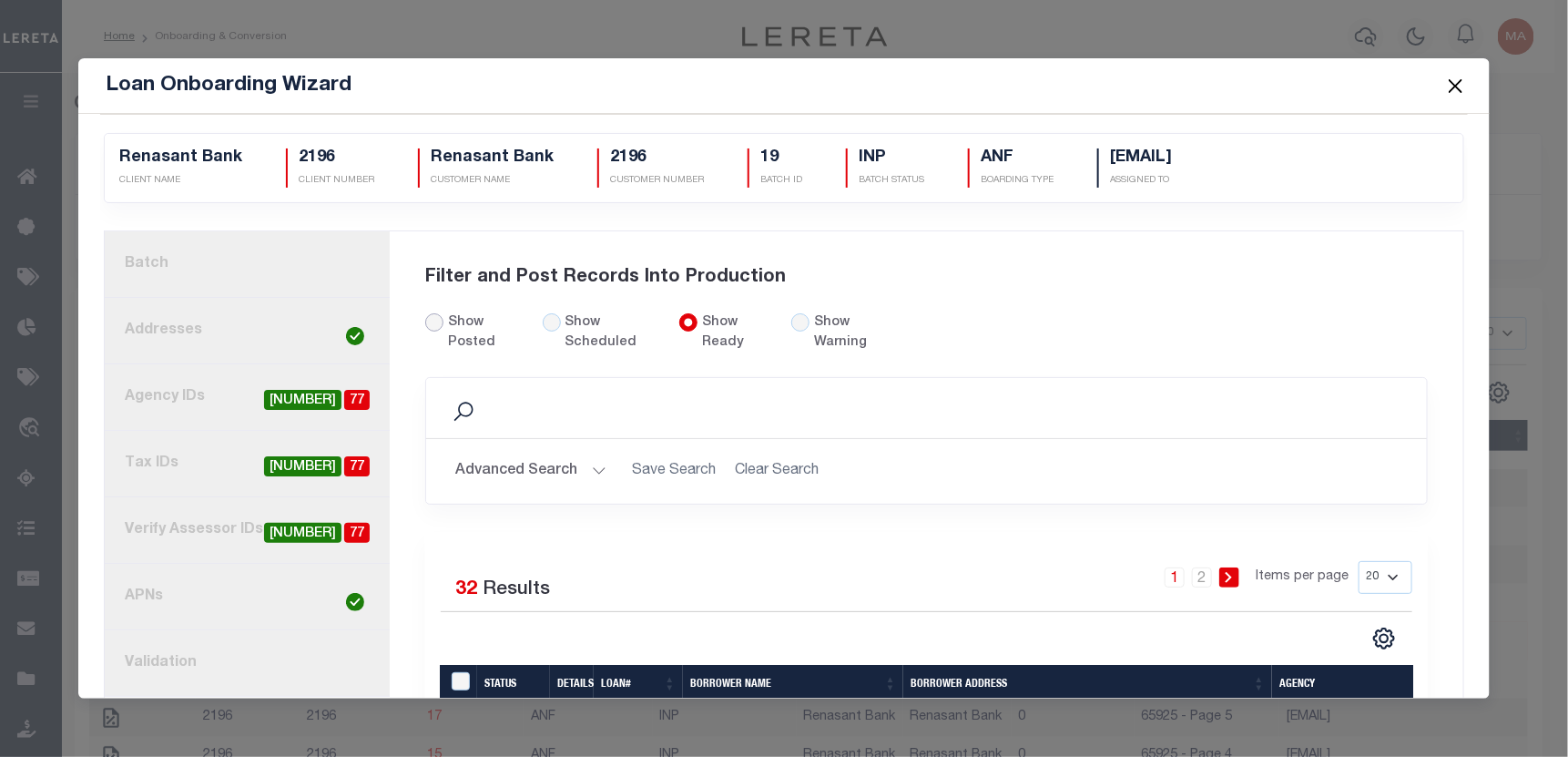 click on "Show Posted" at bounding box center (434, 322) 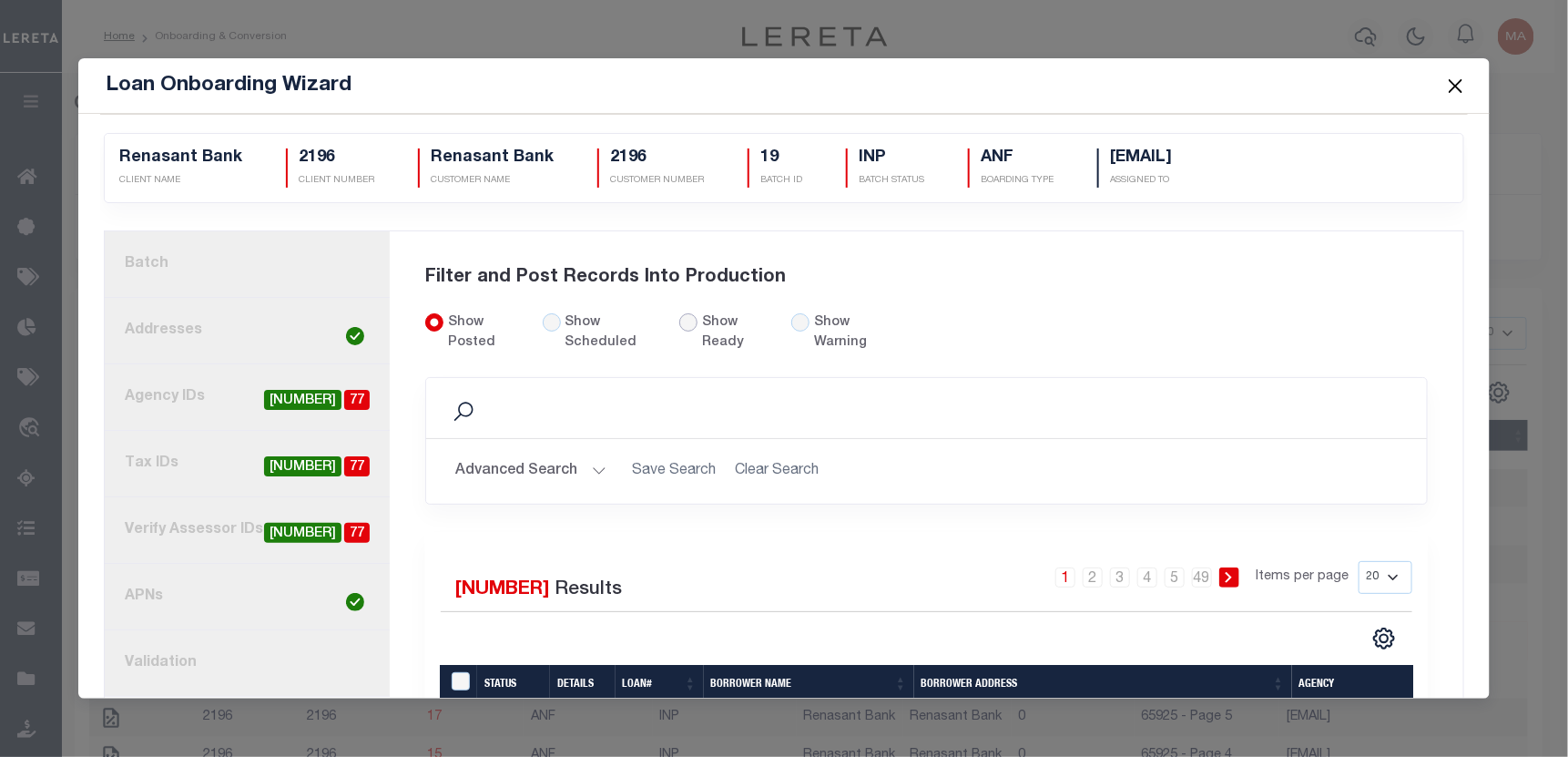 click on "Show Ready" at bounding box center [688, 322] 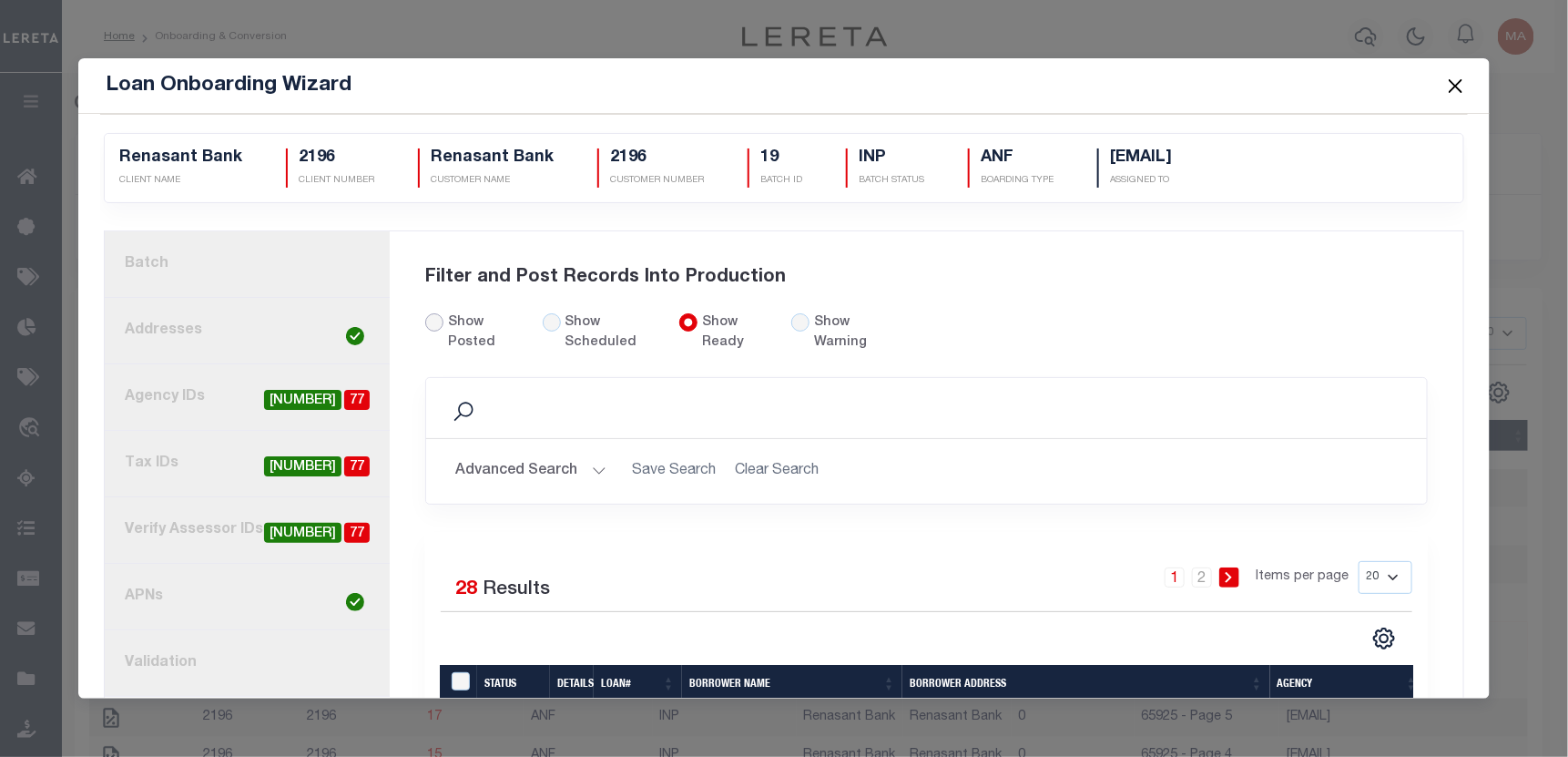 click on "Show Posted" at bounding box center [434, 322] 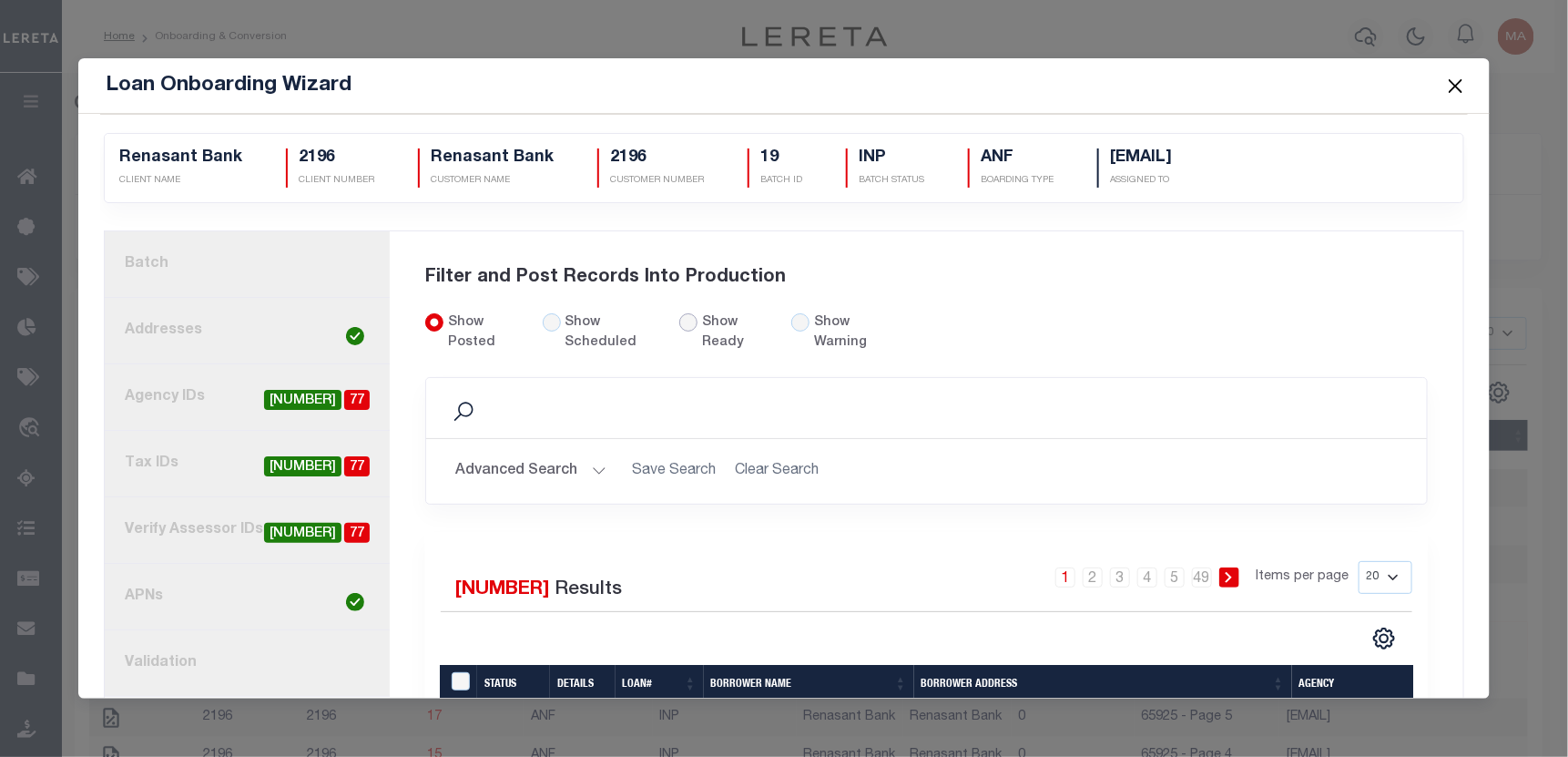 click on "Show Ready" at bounding box center (688, 322) 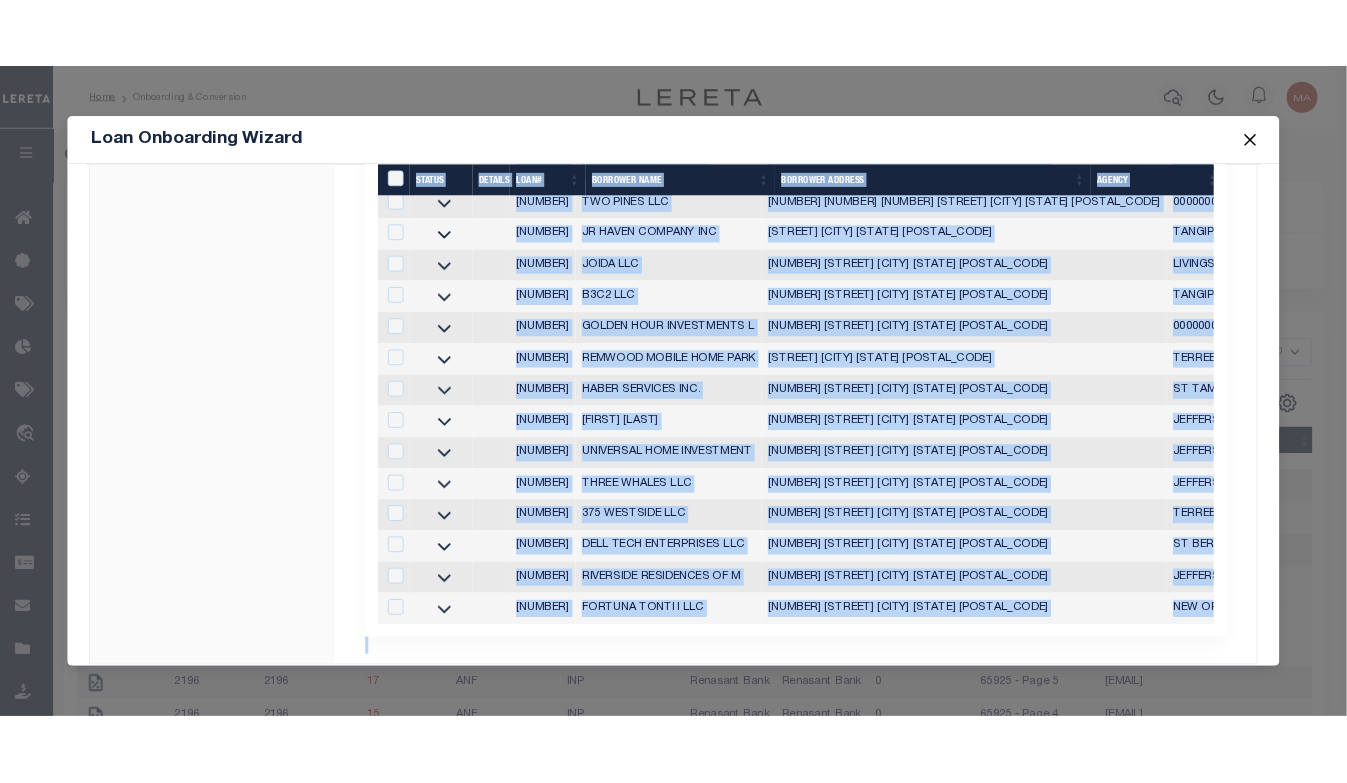 scroll, scrollTop: 927, scrollLeft: 0, axis: vertical 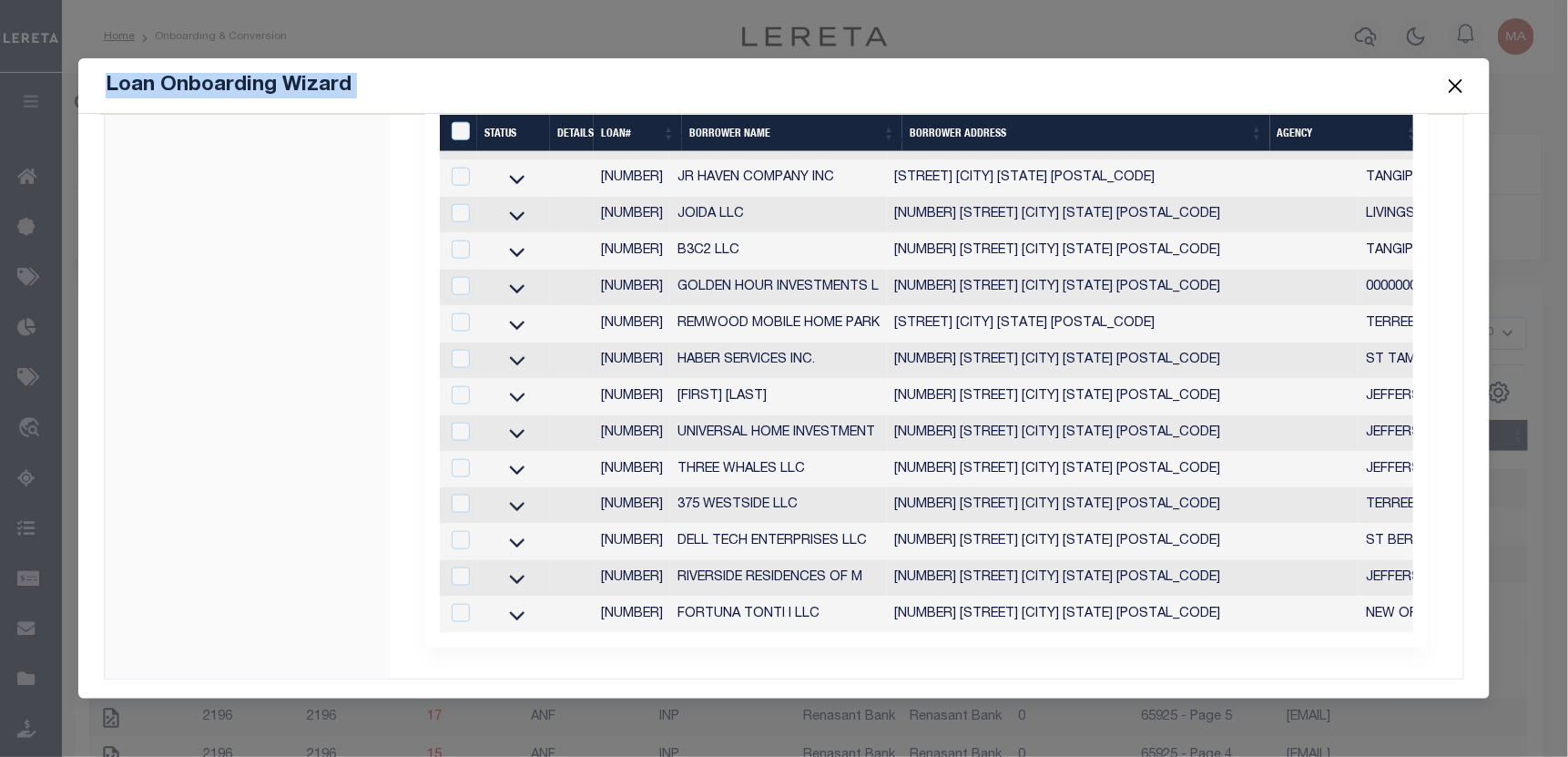 drag, startPoint x: 937, startPoint y: 527, endPoint x: 1142, endPoint y: 818, distance: 355.9579 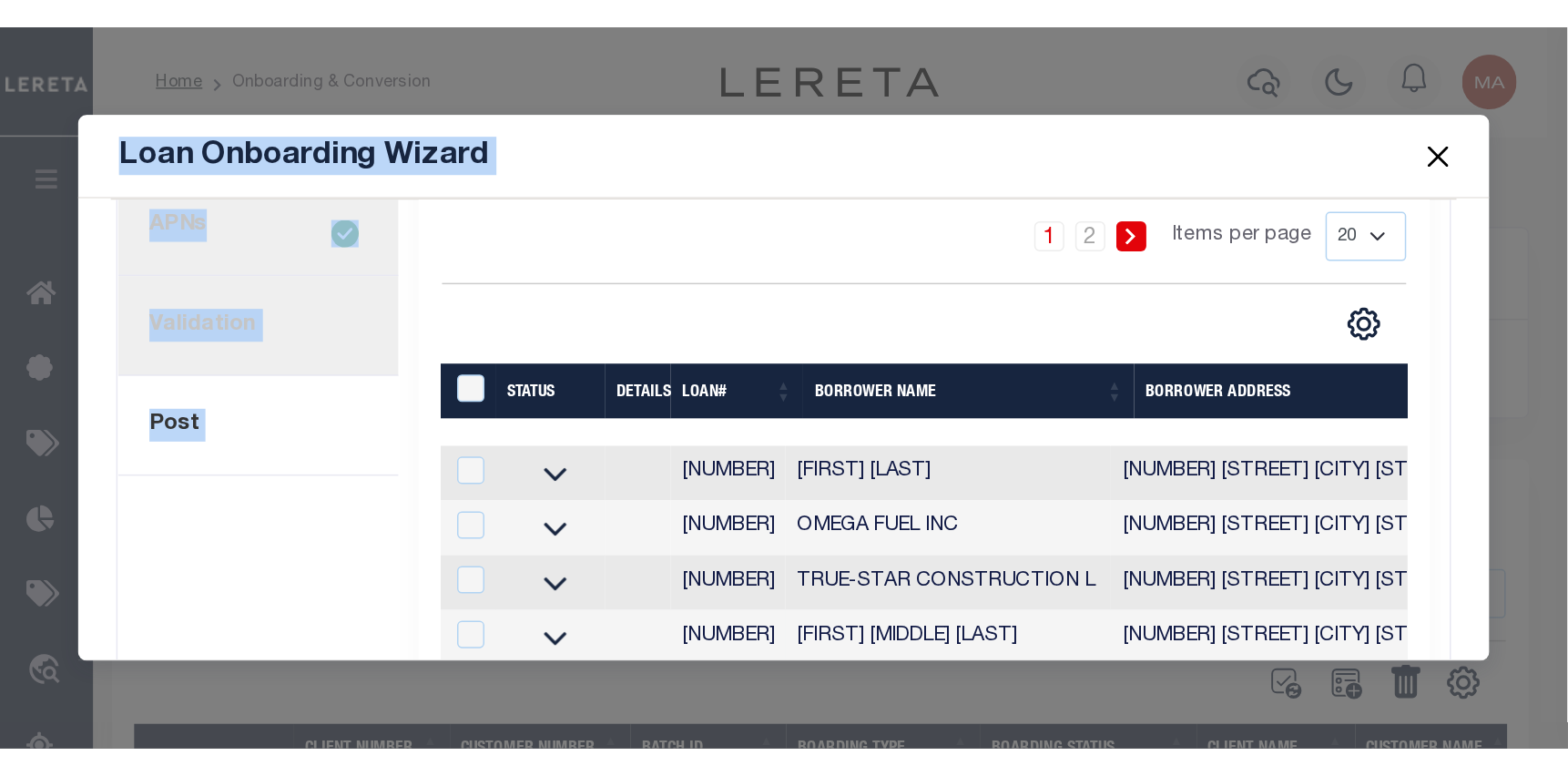scroll, scrollTop: 481, scrollLeft: 0, axis: vertical 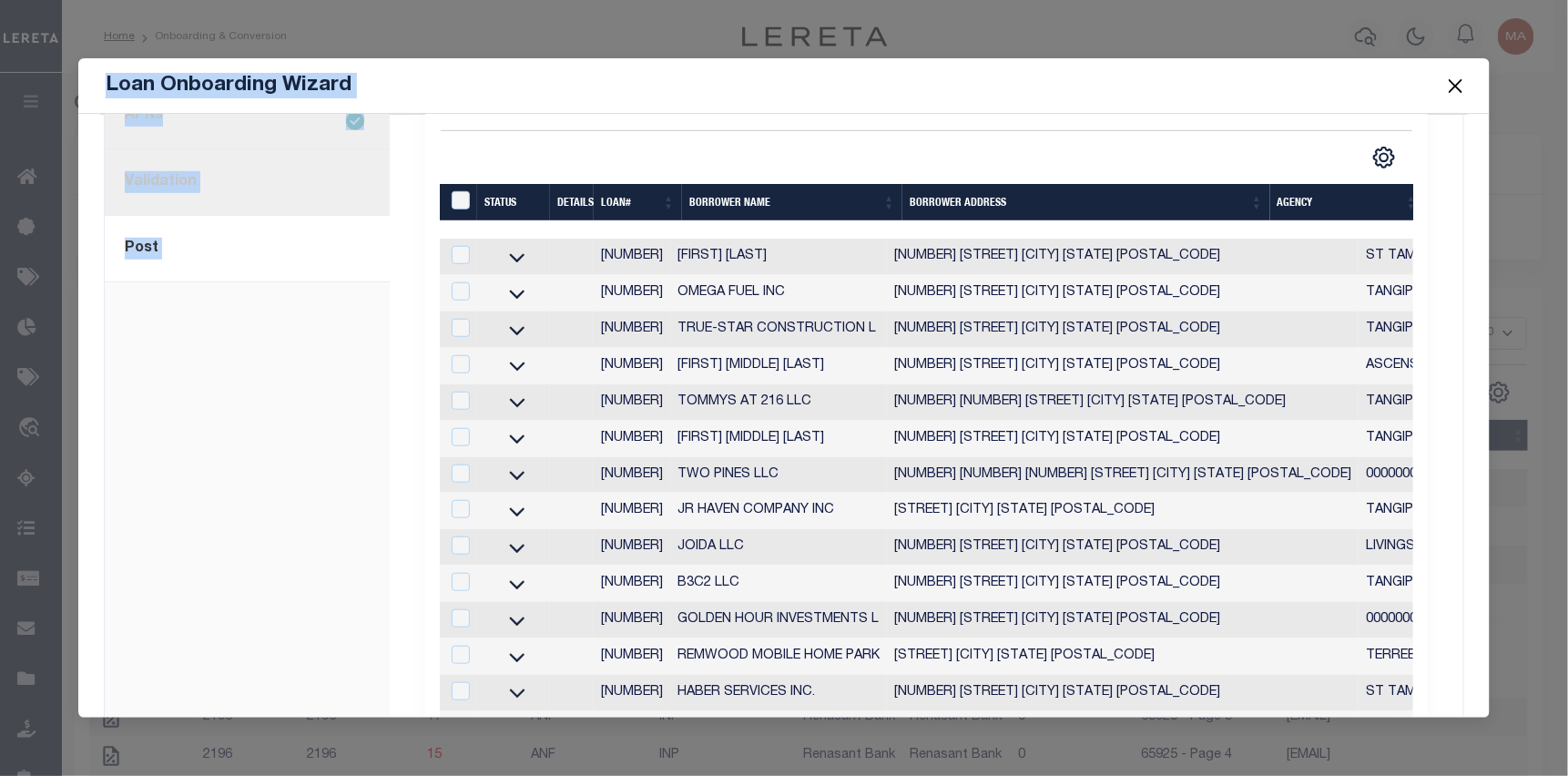 click on "[NUMBER].  Batch [NUMBER].  Addresses [NUMBER].  Agency IDs   [NUMBER]   [NUMBER]  [NUMBER].  Tax IDs   [NUMBER]   [NUMBER]  [NUMBER].  Verify Assessor IDs   [NUMBER]   [NUMBER]  [NUMBER].  APNs [NUMBER].  Validation current step:  [NUMBER].  Post" at bounding box center (247, 381) 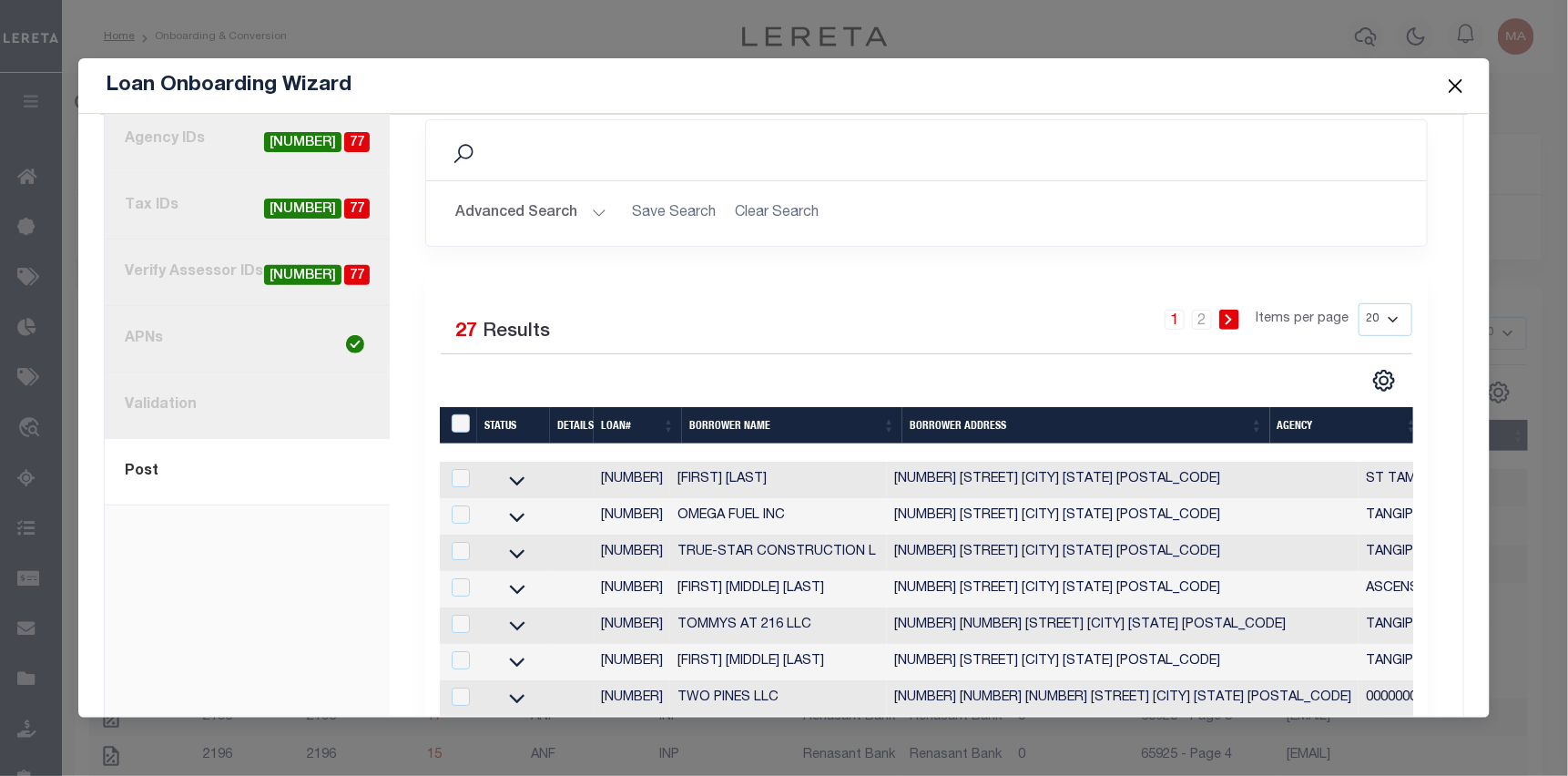 scroll, scrollTop: 208, scrollLeft: 0, axis: vertical 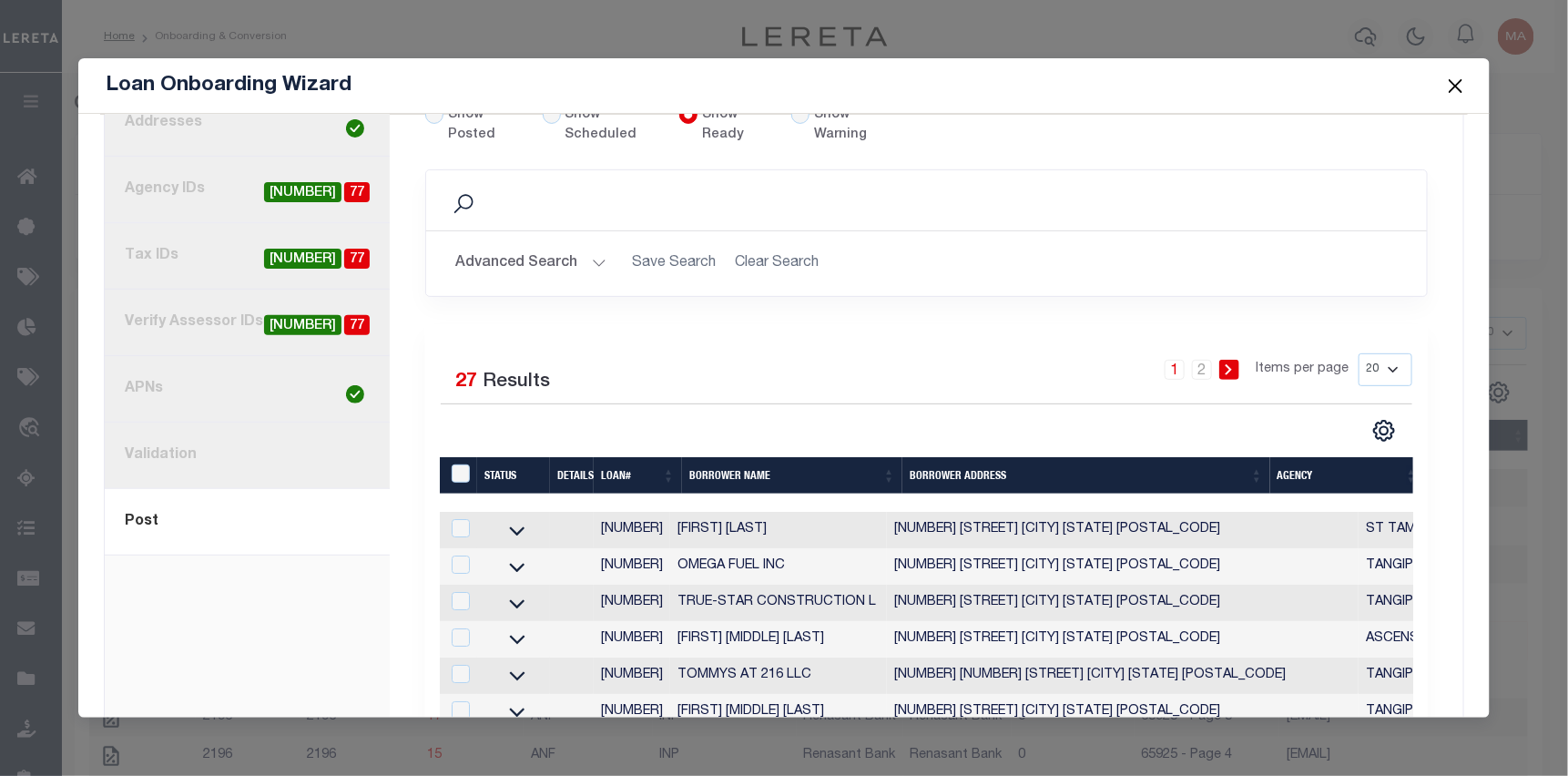 click on "Show Posted" at bounding box center [473, 126] 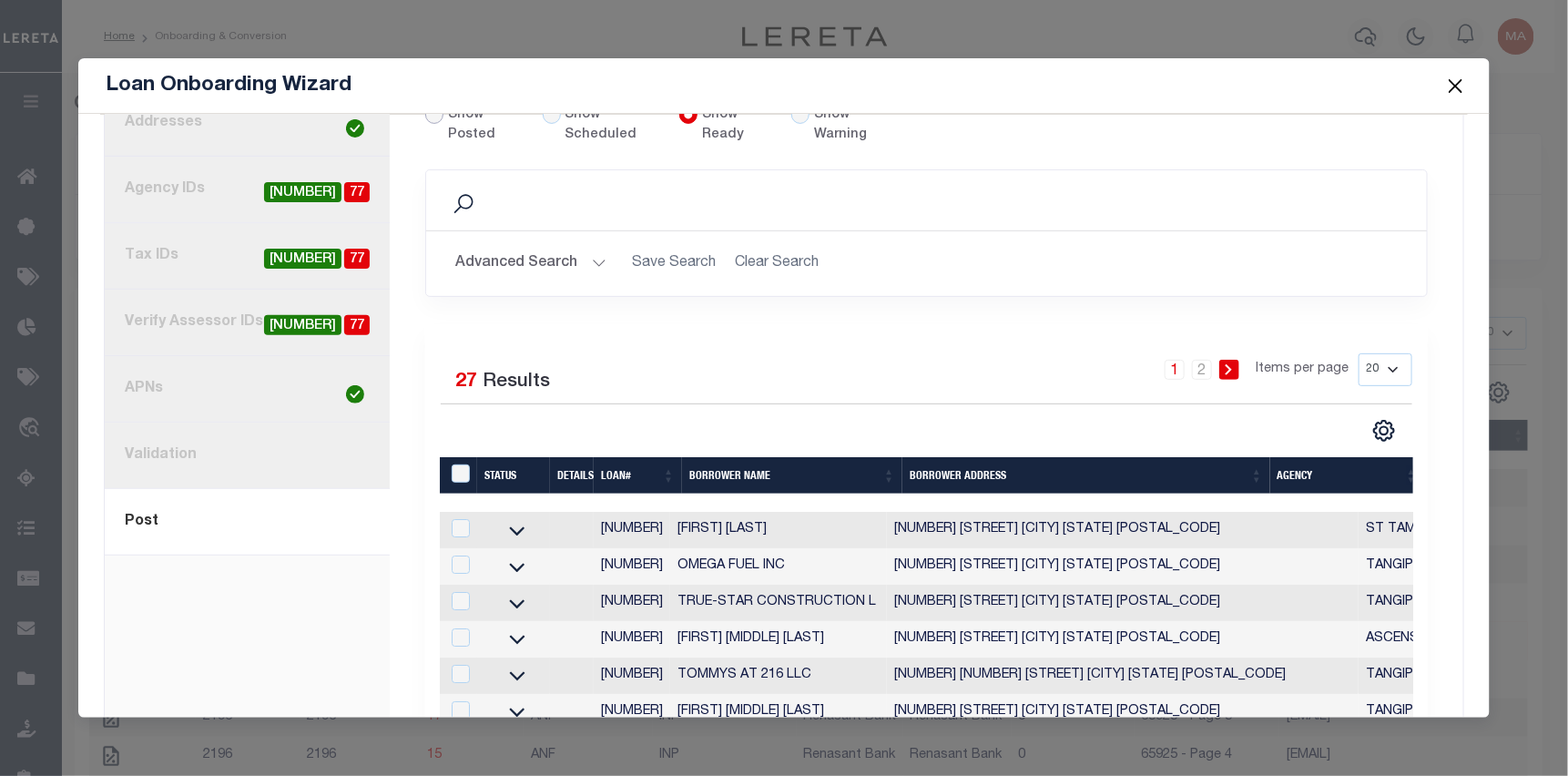 click on "Show Posted" at bounding box center [434, 115] 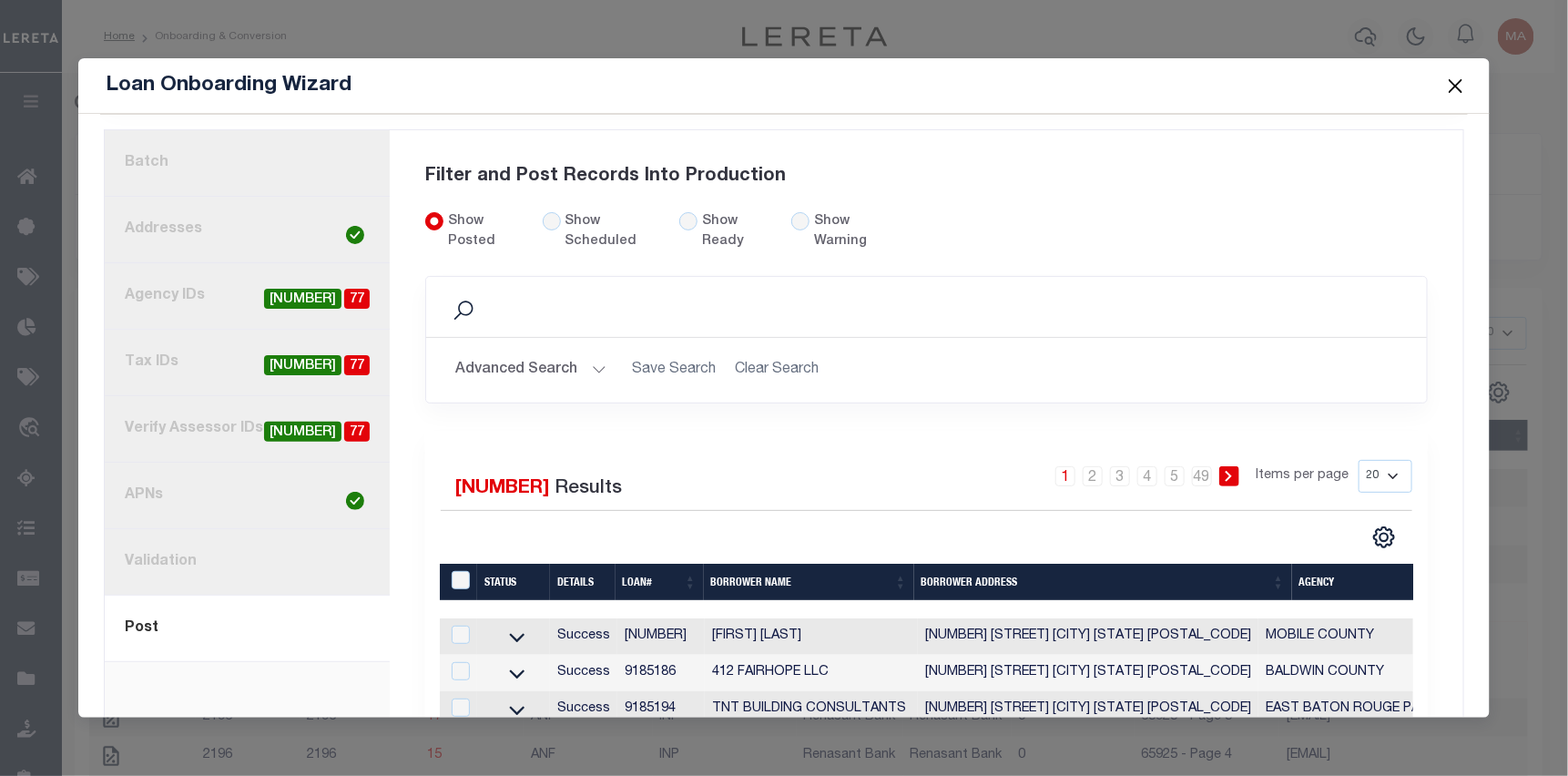 scroll, scrollTop: 208, scrollLeft: 0, axis: vertical 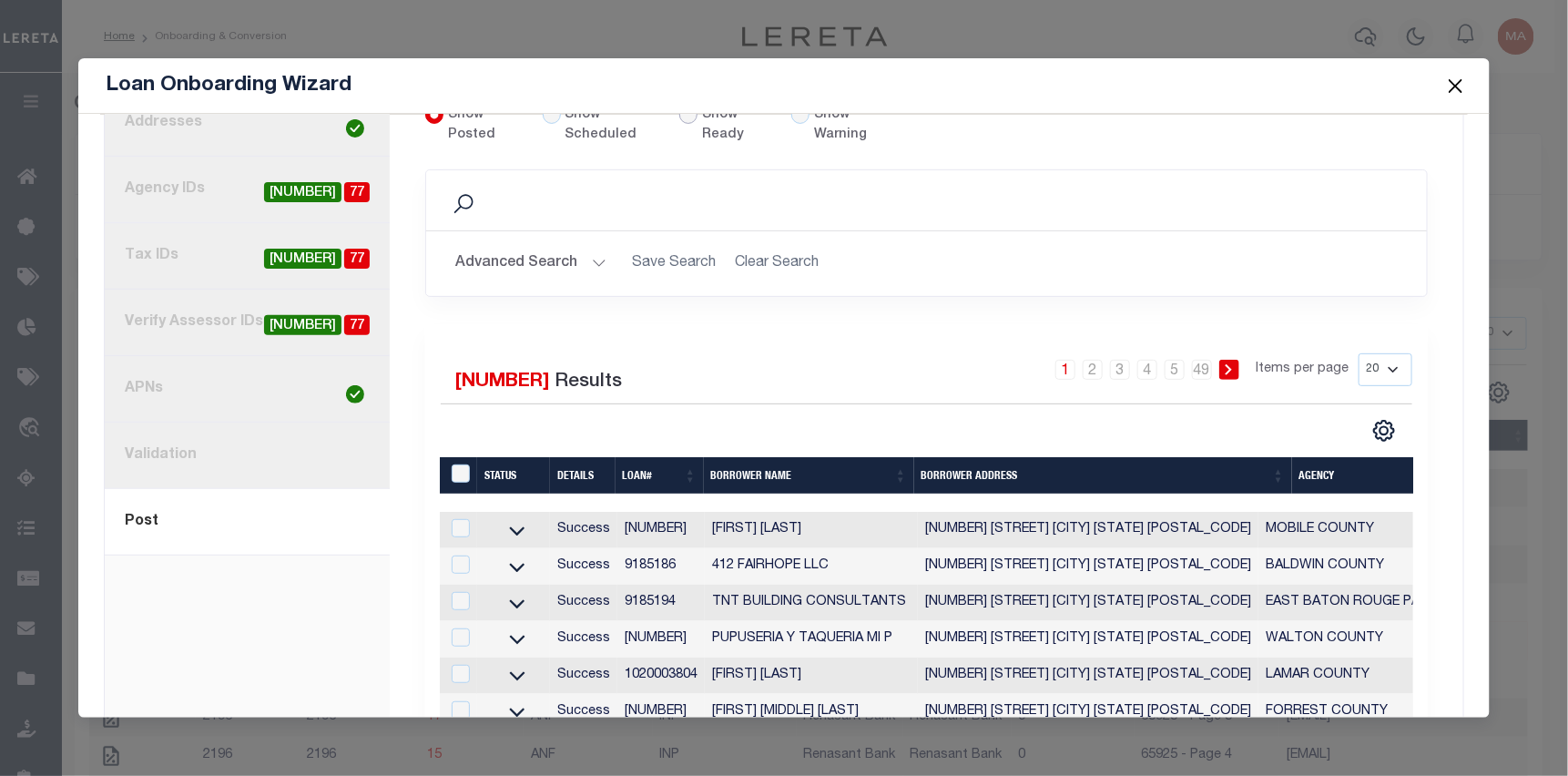 click on "Show Ready" at bounding box center [688, 115] 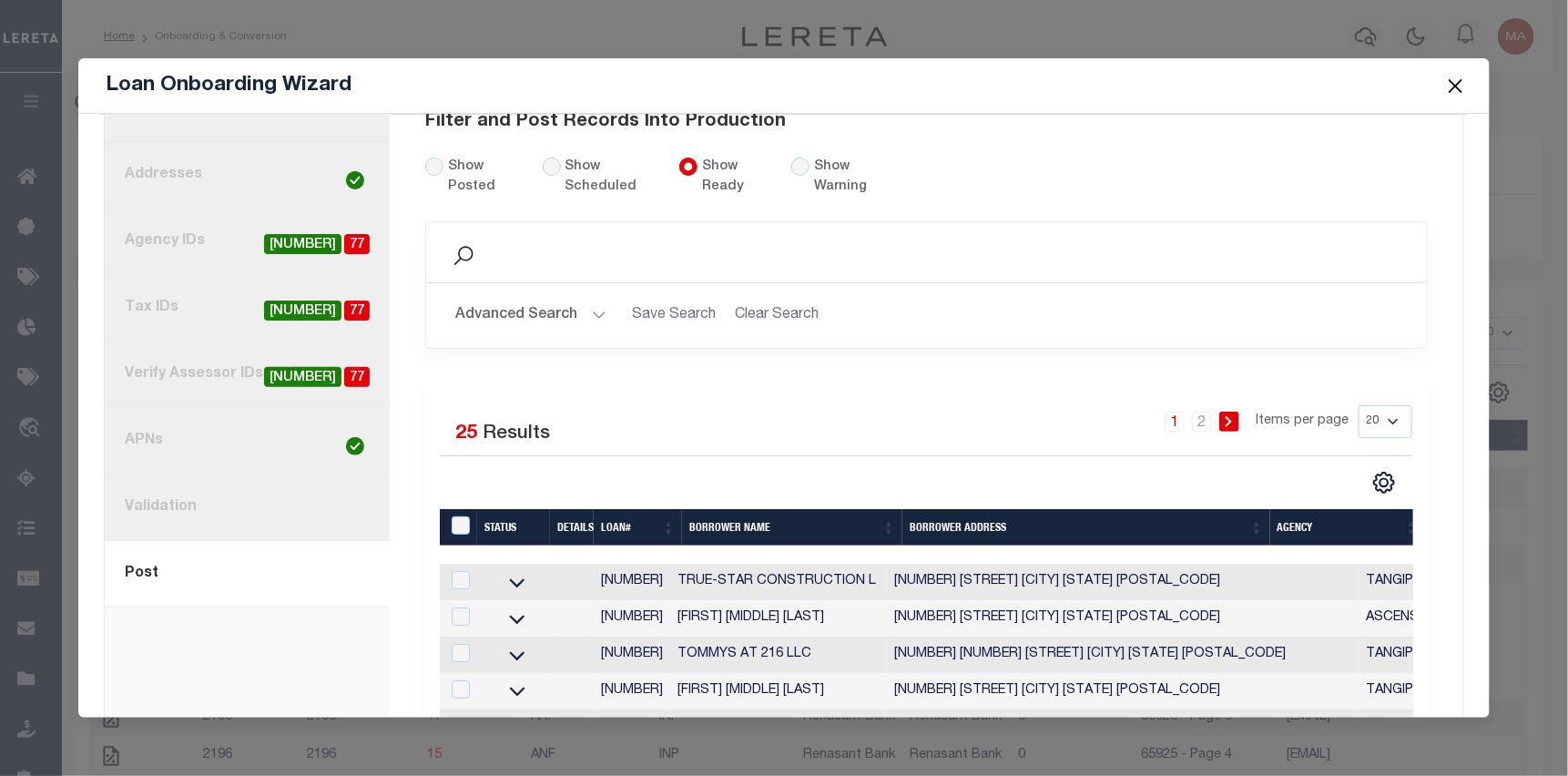 scroll, scrollTop: 117, scrollLeft: 0, axis: vertical 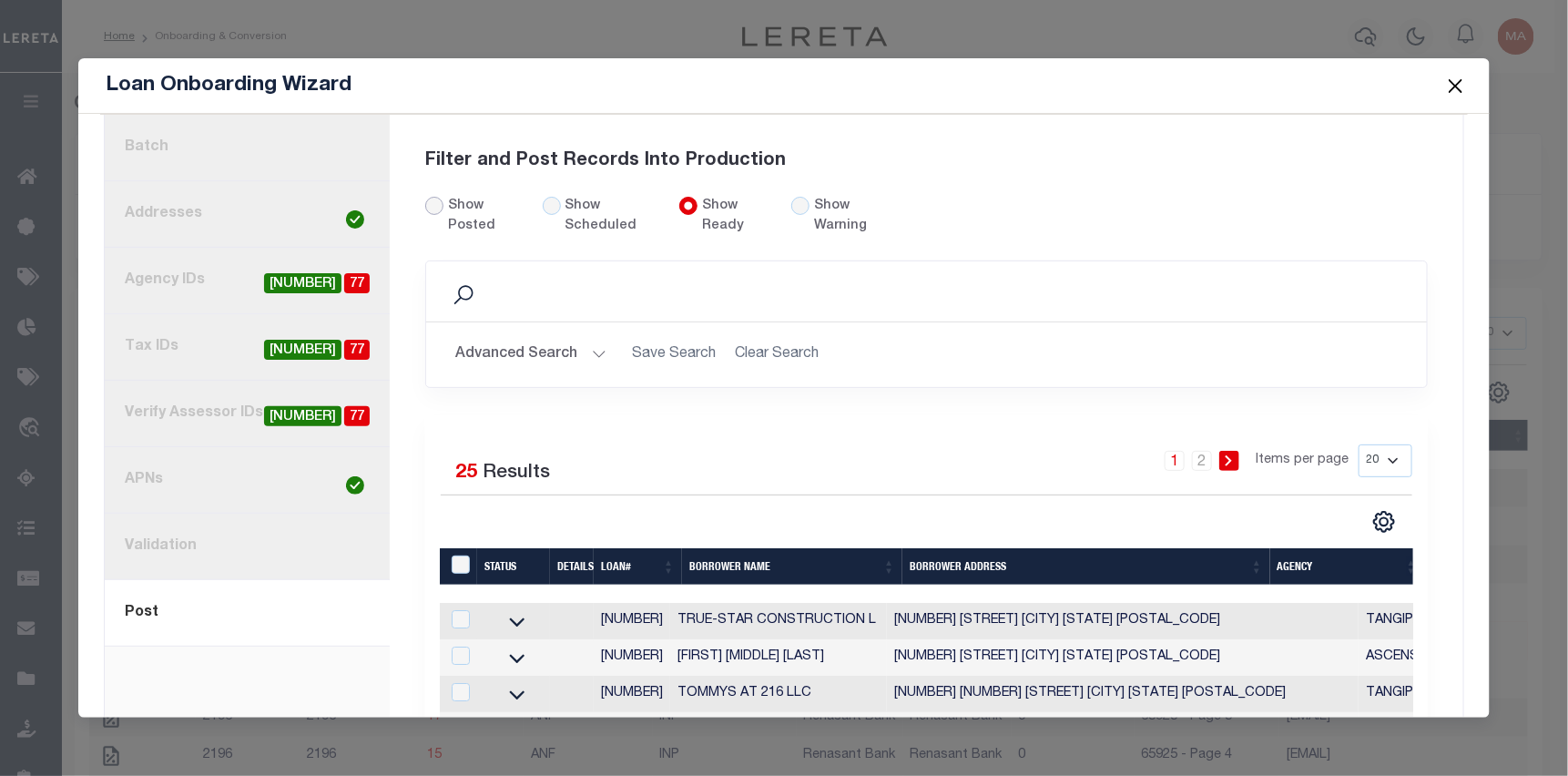 click on "Show Posted" at bounding box center [434, 206] 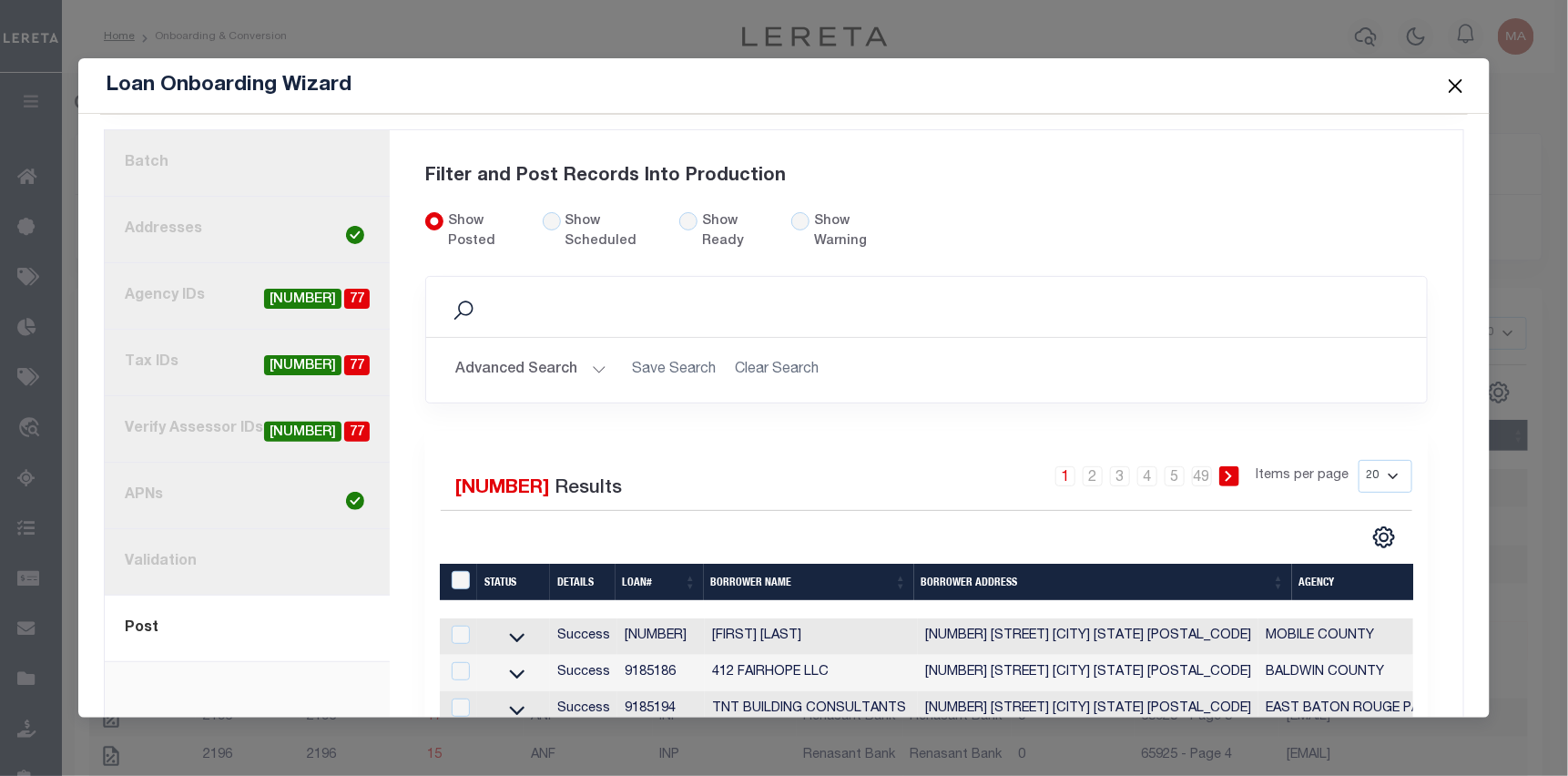 scroll, scrollTop: 117, scrollLeft: 0, axis: vertical 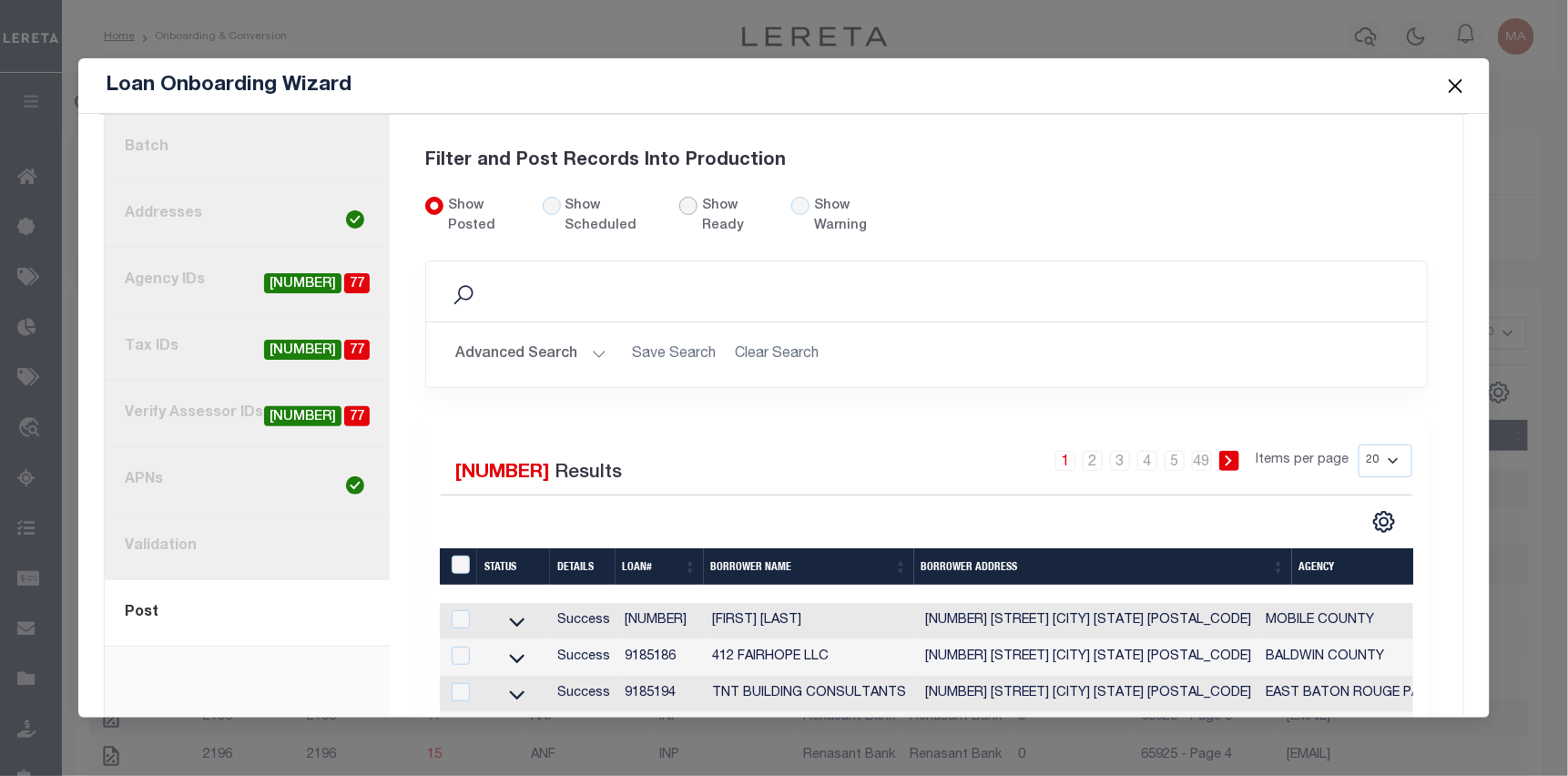 click on "Show Ready" at bounding box center [688, 206] 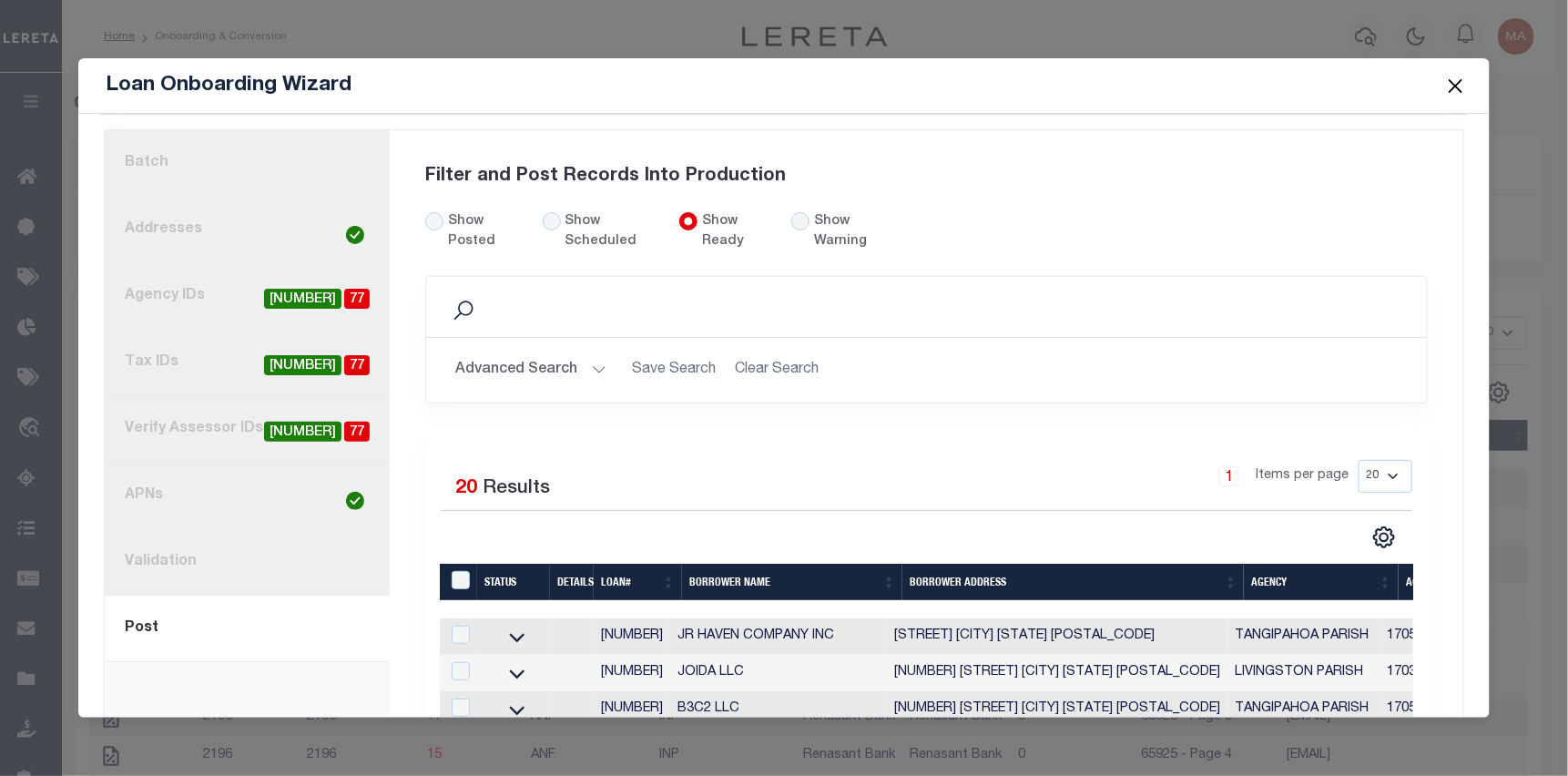 scroll, scrollTop: 117, scrollLeft: 0, axis: vertical 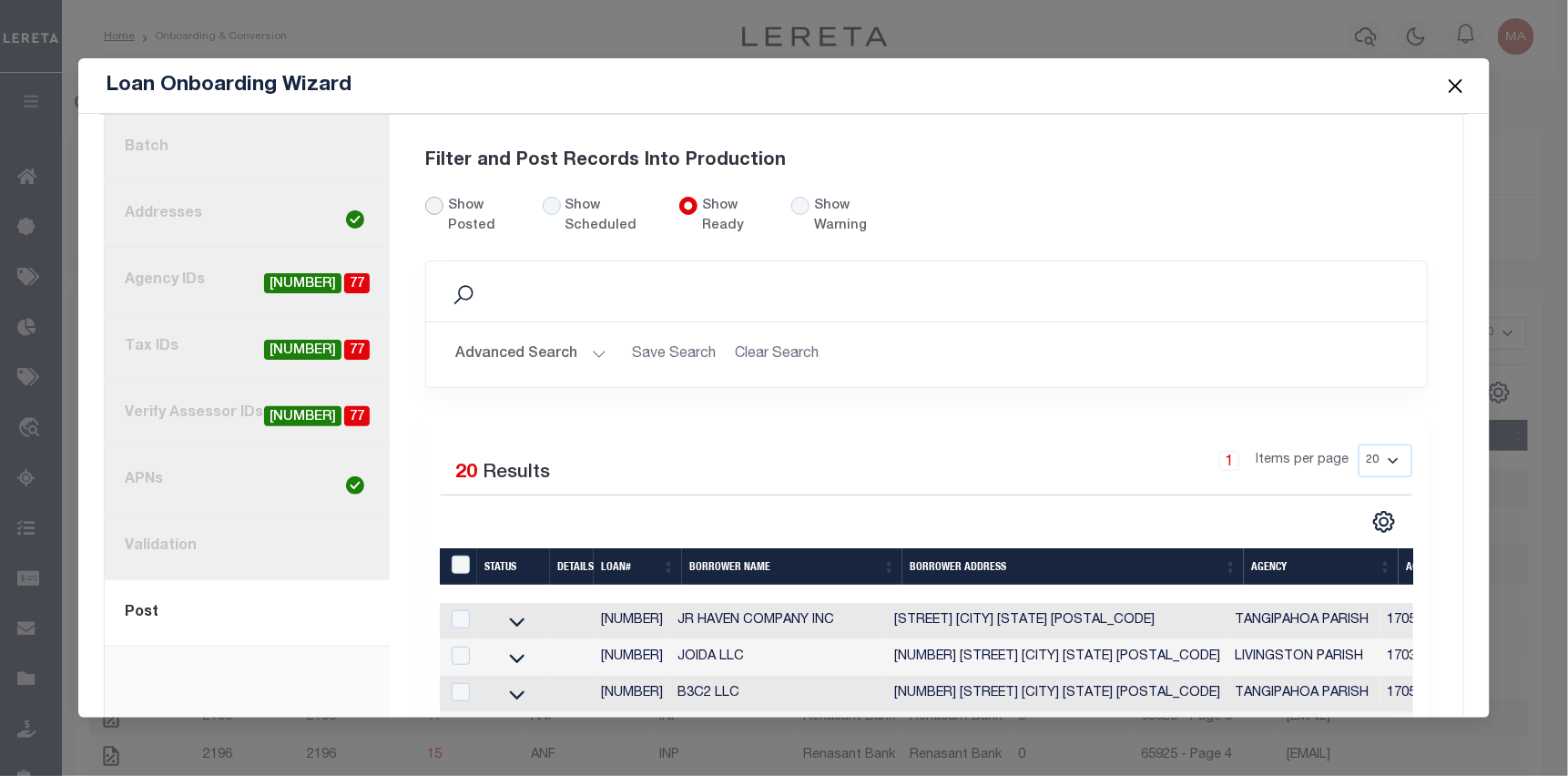 click on "Show Posted" at bounding box center [434, 206] 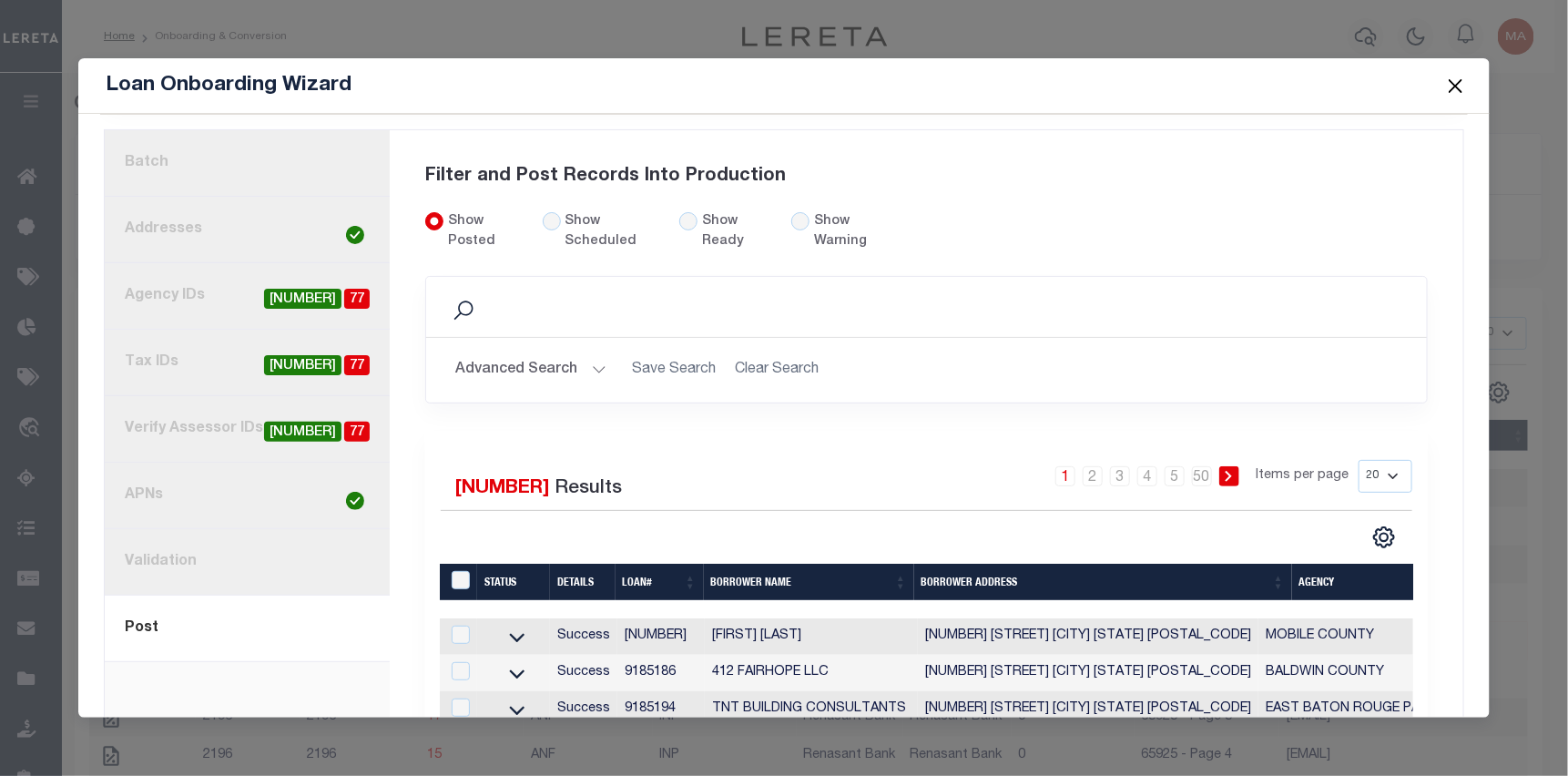scroll, scrollTop: 117, scrollLeft: 0, axis: vertical 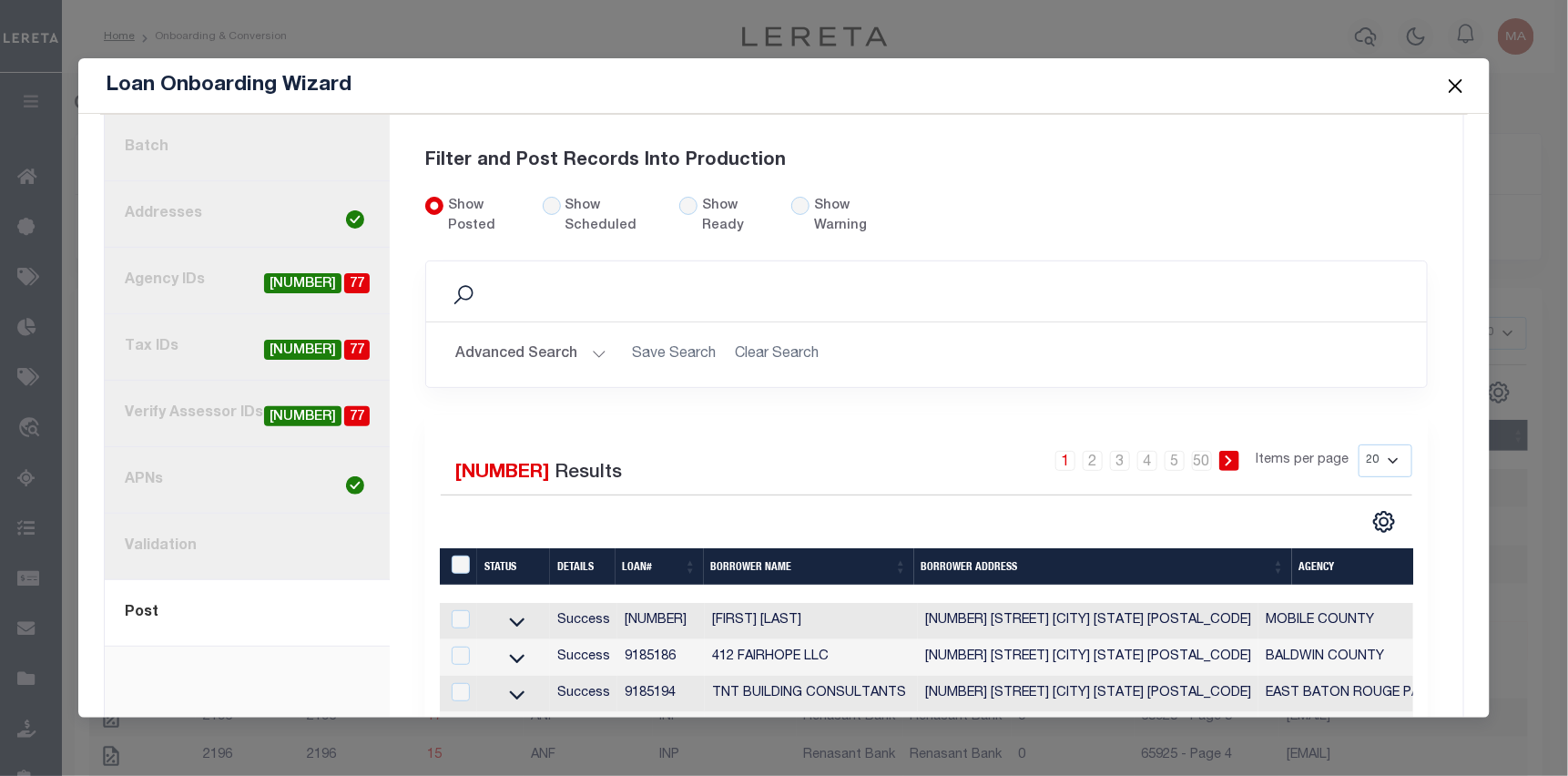 click on "Show Ready" at bounding box center [724, 217] 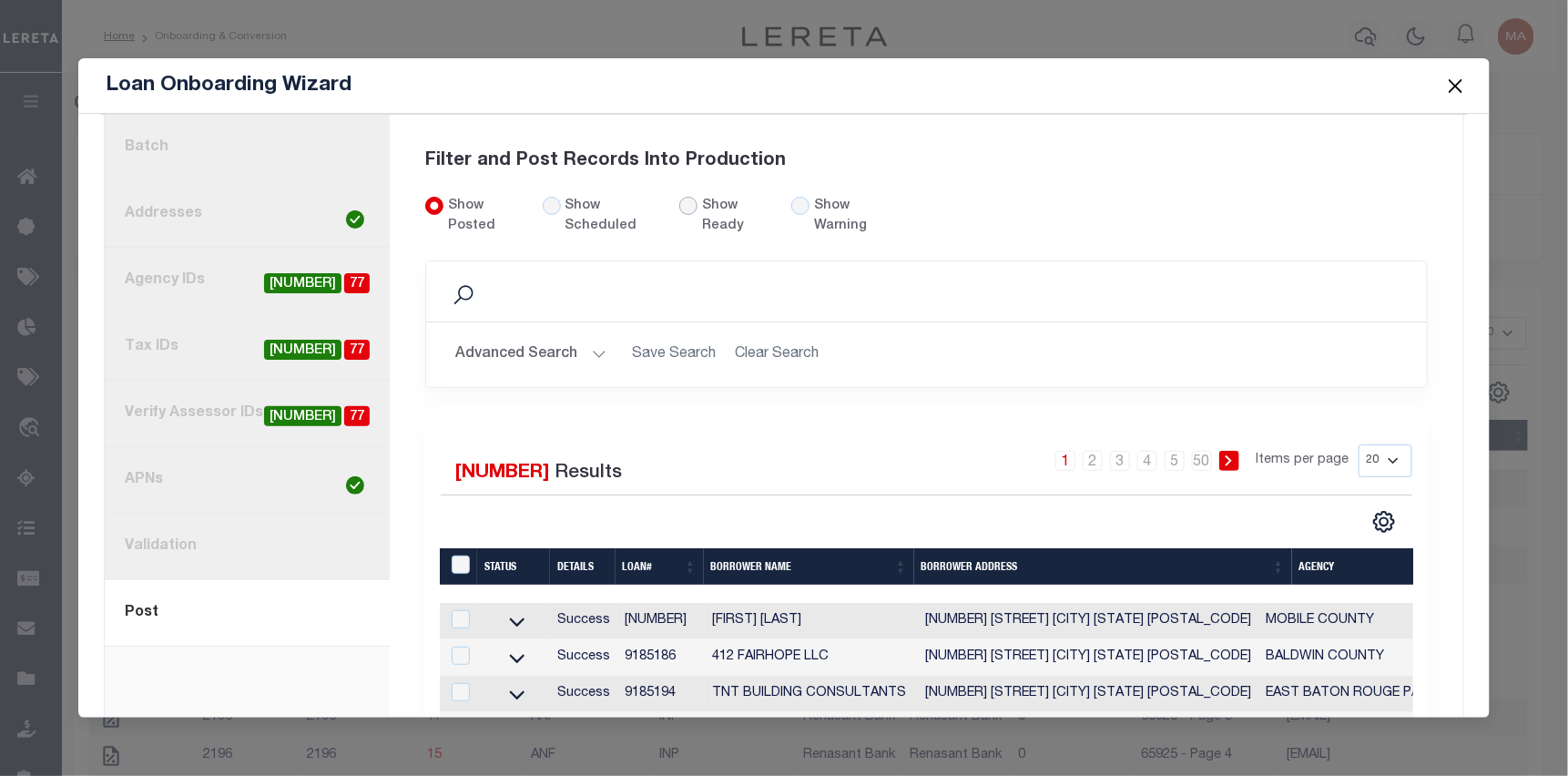 click on "Show Ready" at bounding box center [688, 206] 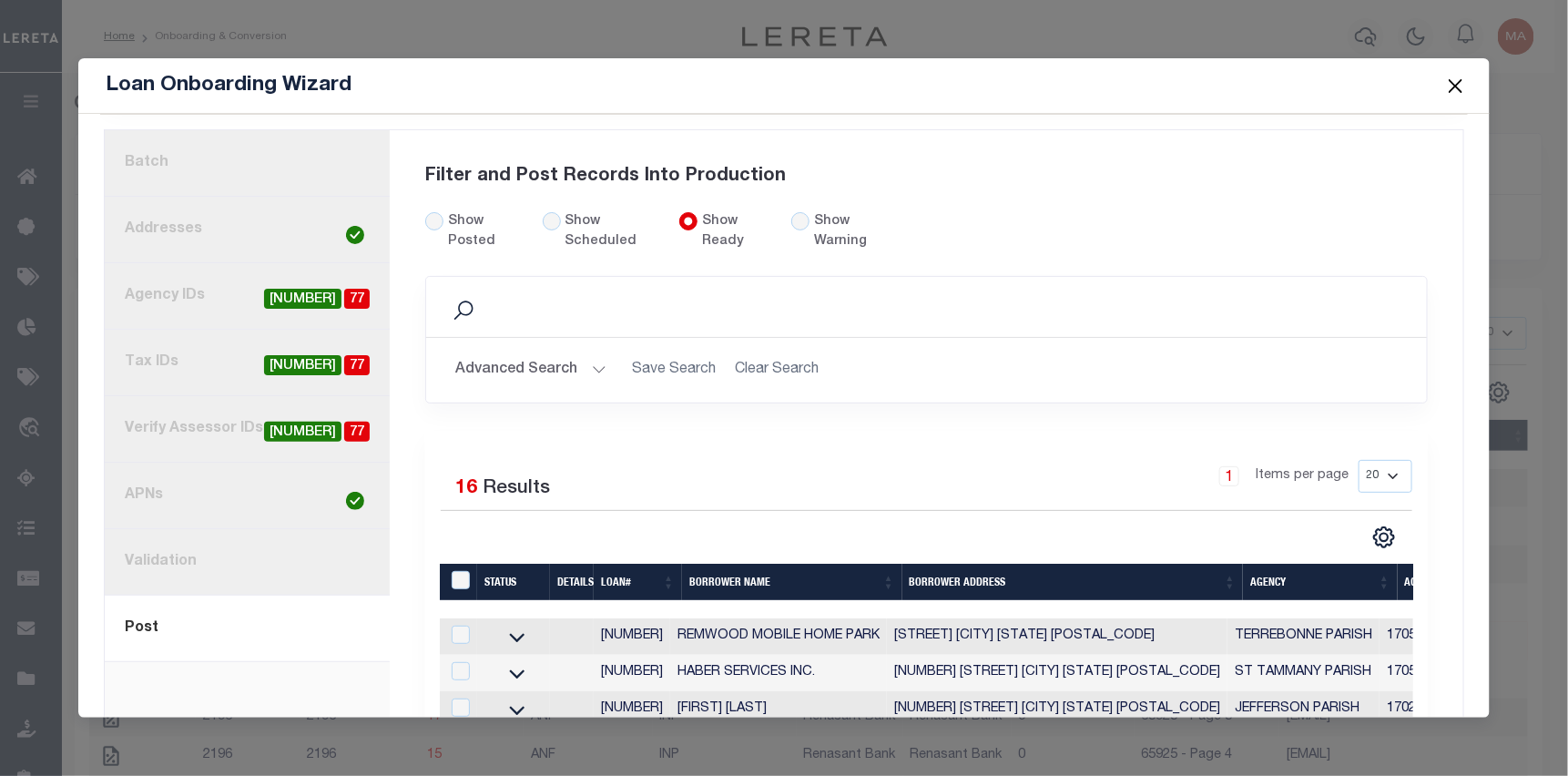 scroll, scrollTop: 117, scrollLeft: 0, axis: vertical 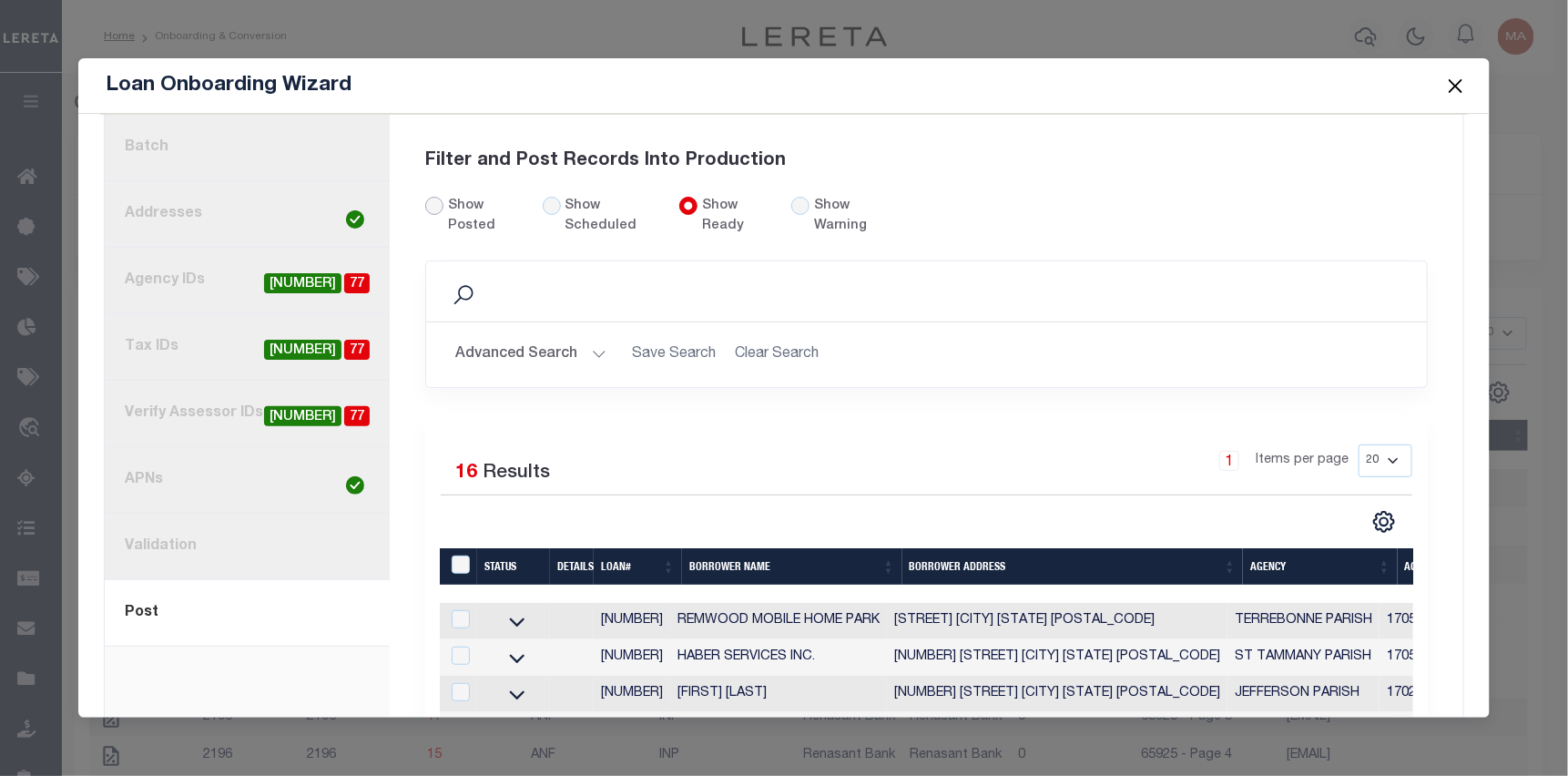 click on "Show Posted" at bounding box center (434, 206) 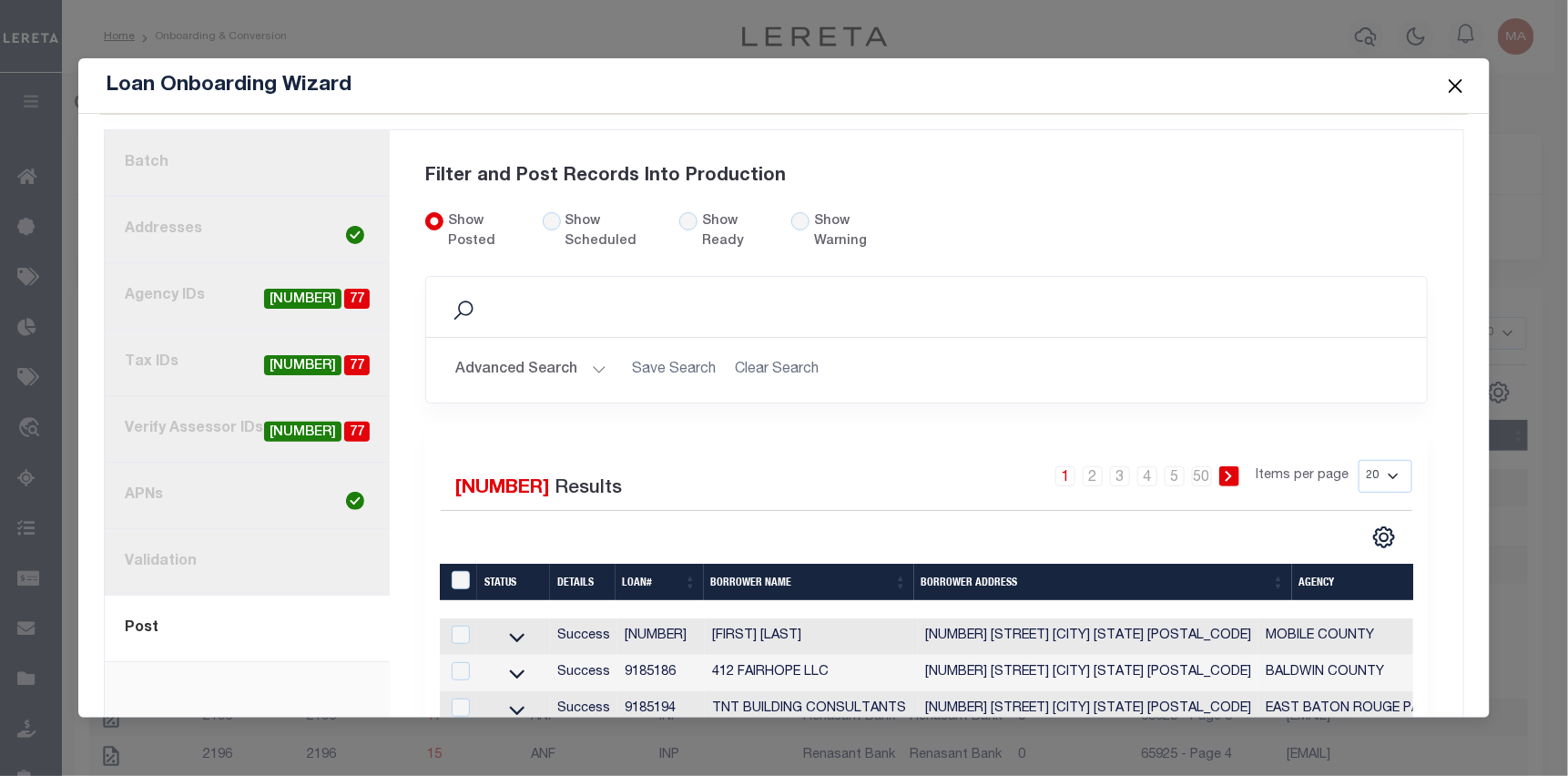 scroll, scrollTop: 117, scrollLeft: 0, axis: vertical 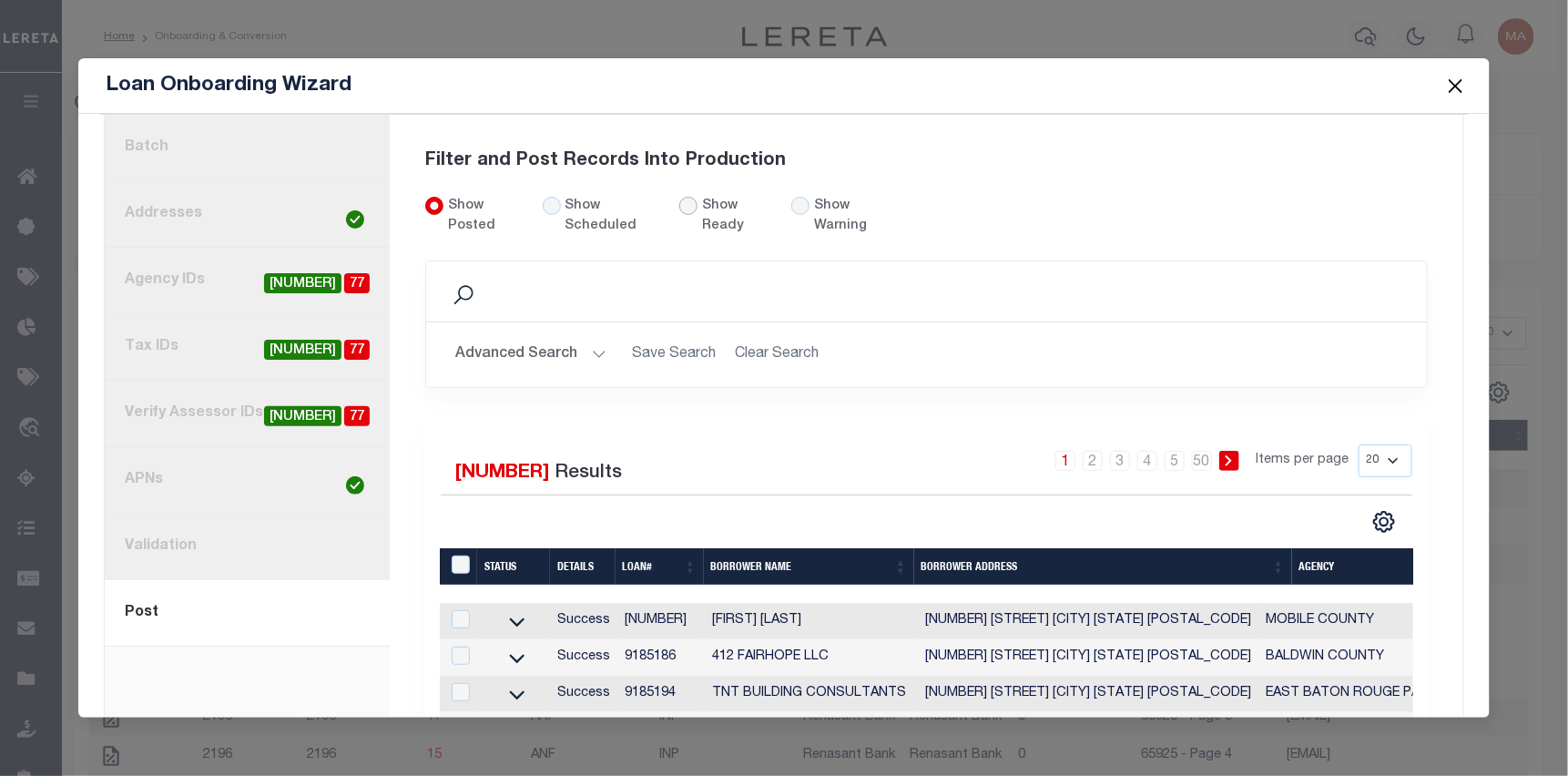 click on "Show Ready" at bounding box center [688, 206] 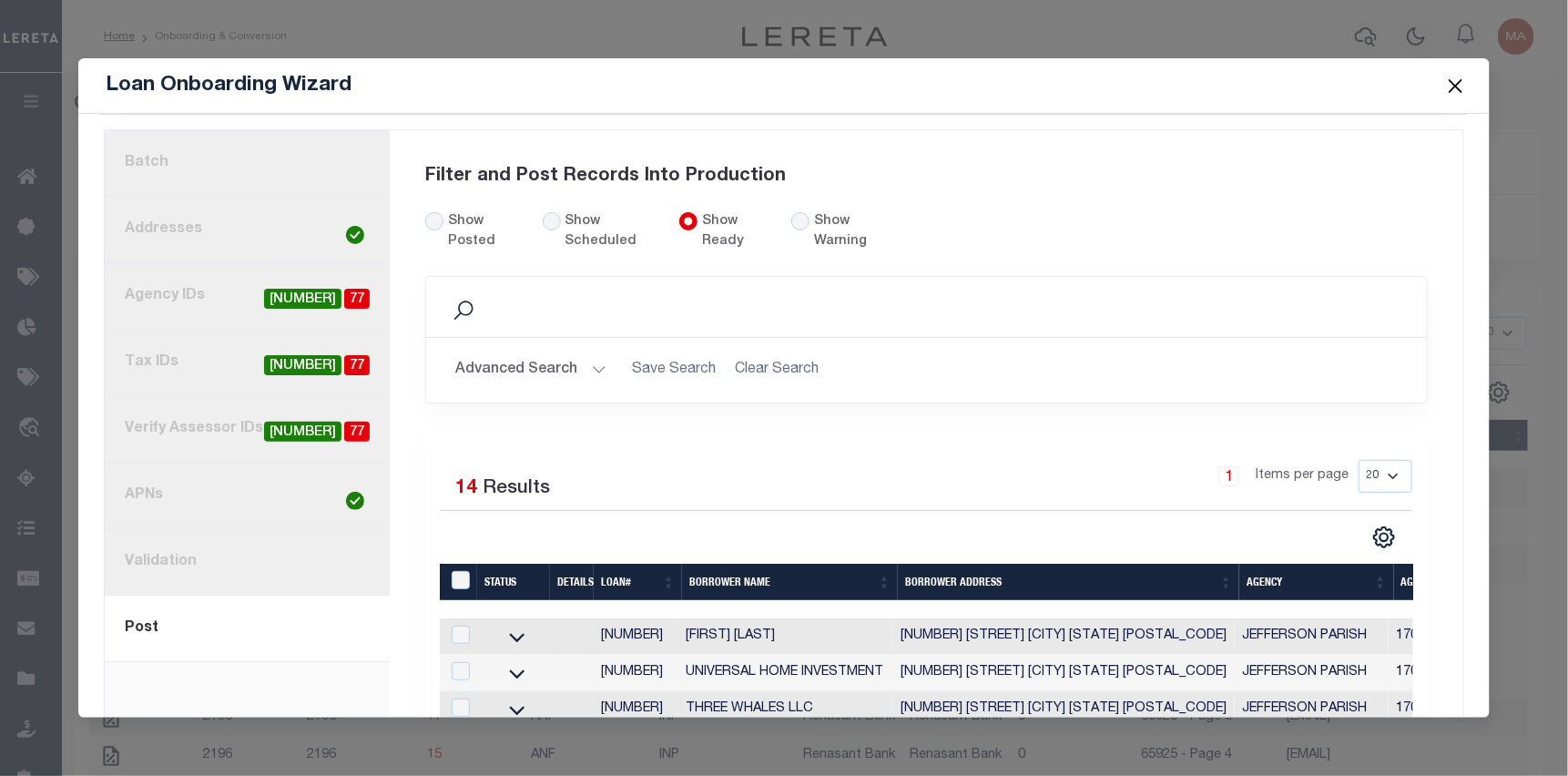 scroll, scrollTop: 117, scrollLeft: 0, axis: vertical 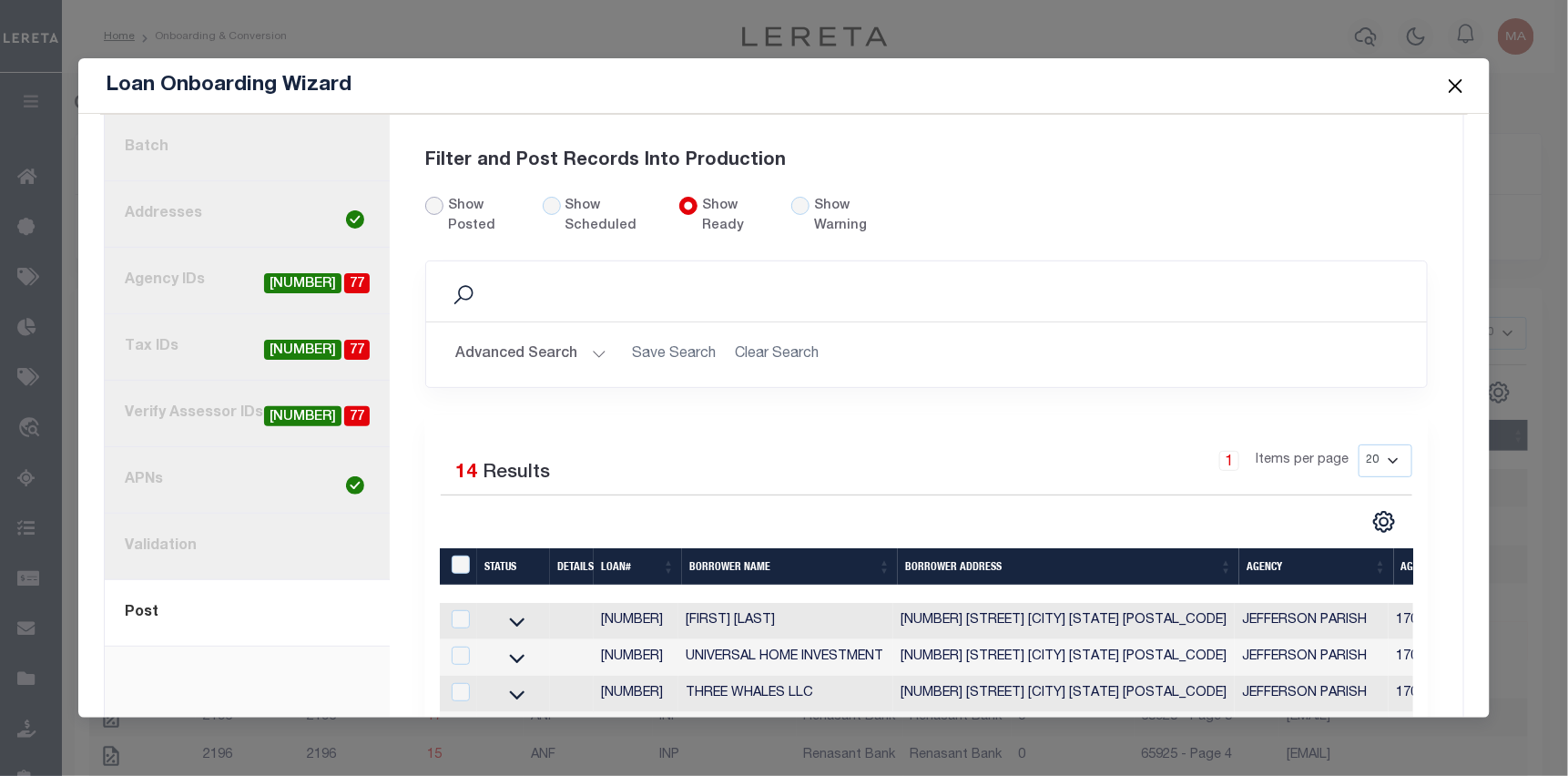 click on "Show Posted" at bounding box center (434, 206) 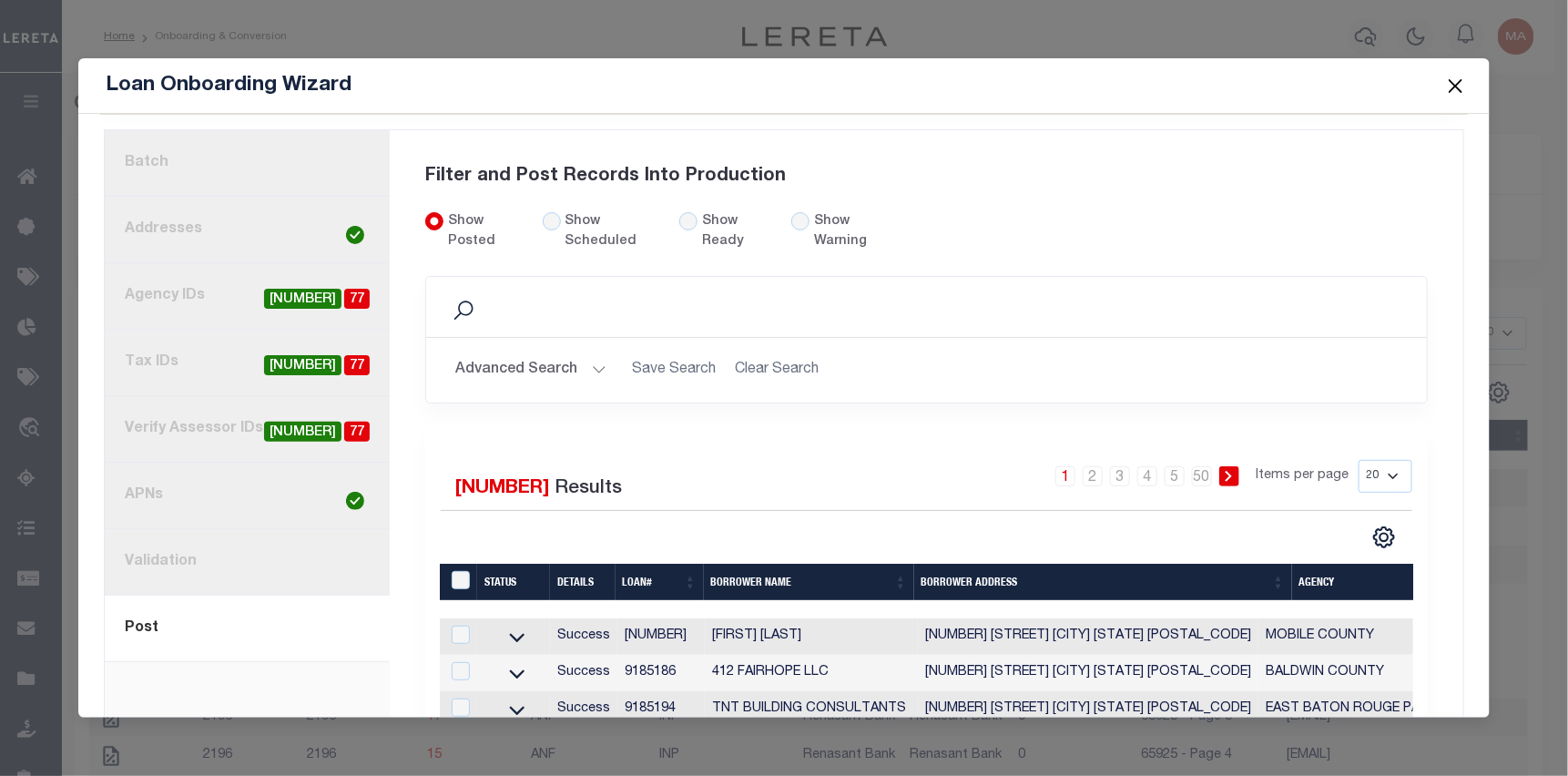 scroll, scrollTop: 117, scrollLeft: 0, axis: vertical 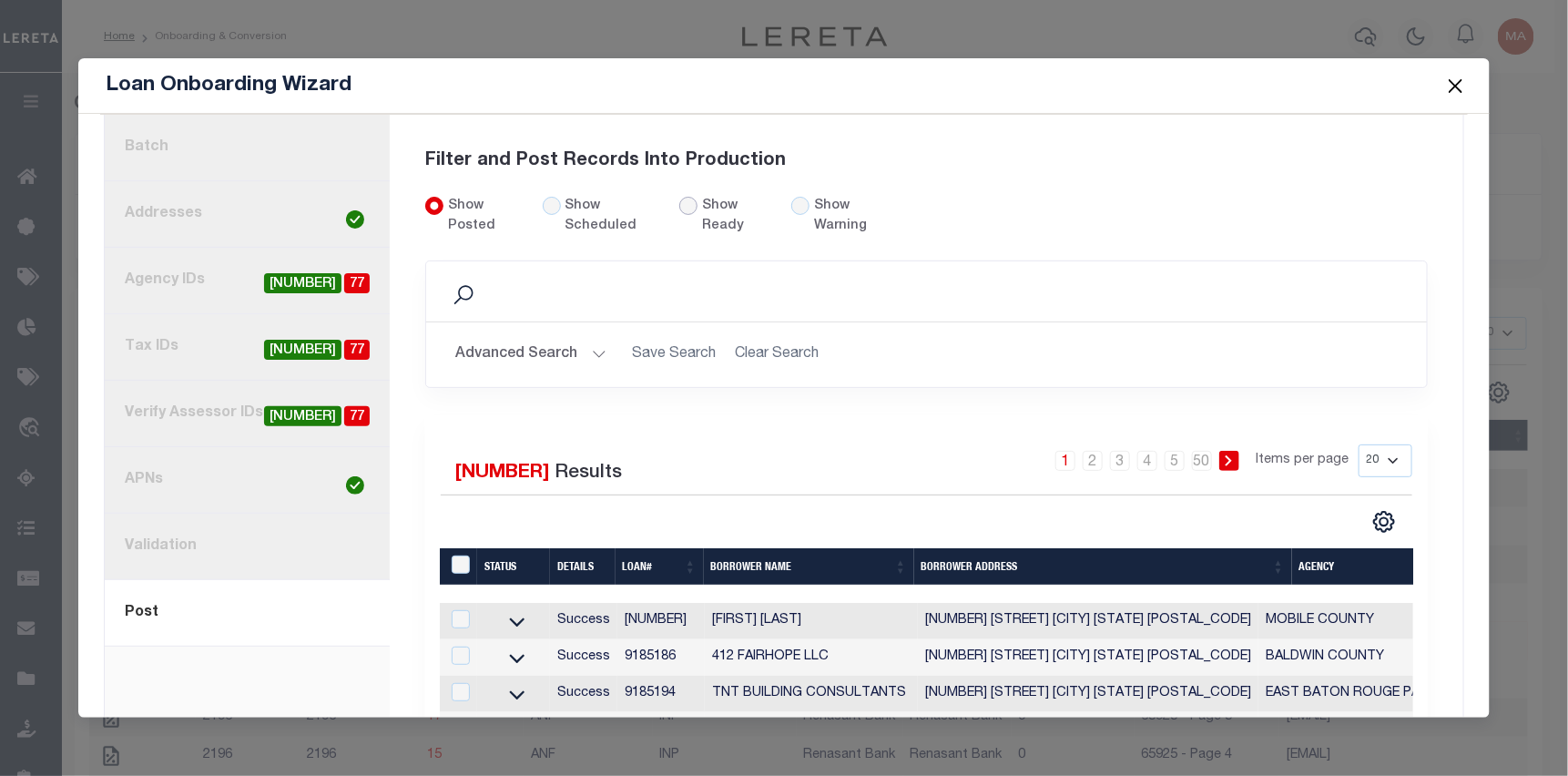 click on "Show Ready" at bounding box center (688, 206) 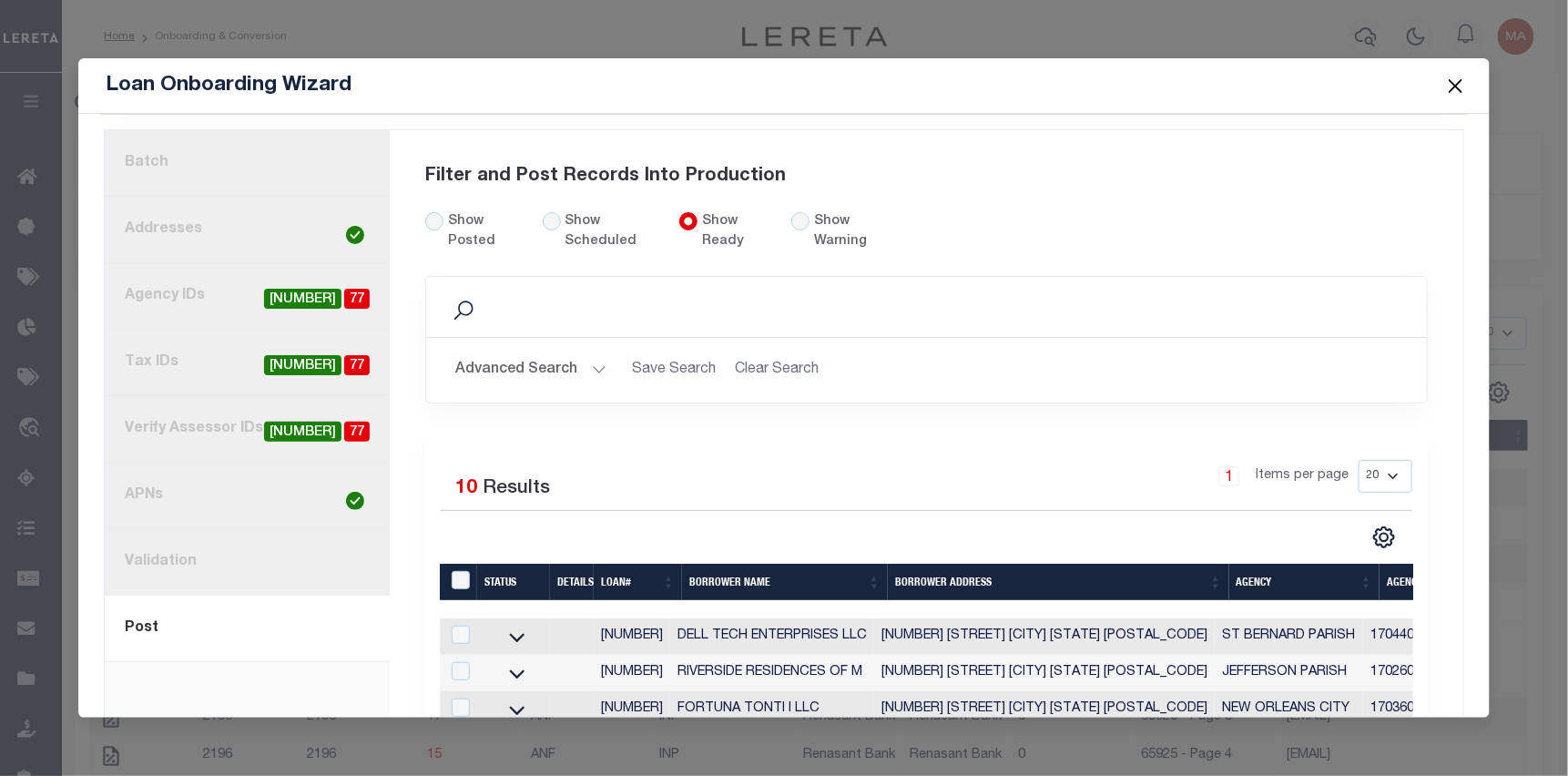 scroll, scrollTop: 117, scrollLeft: 0, axis: vertical 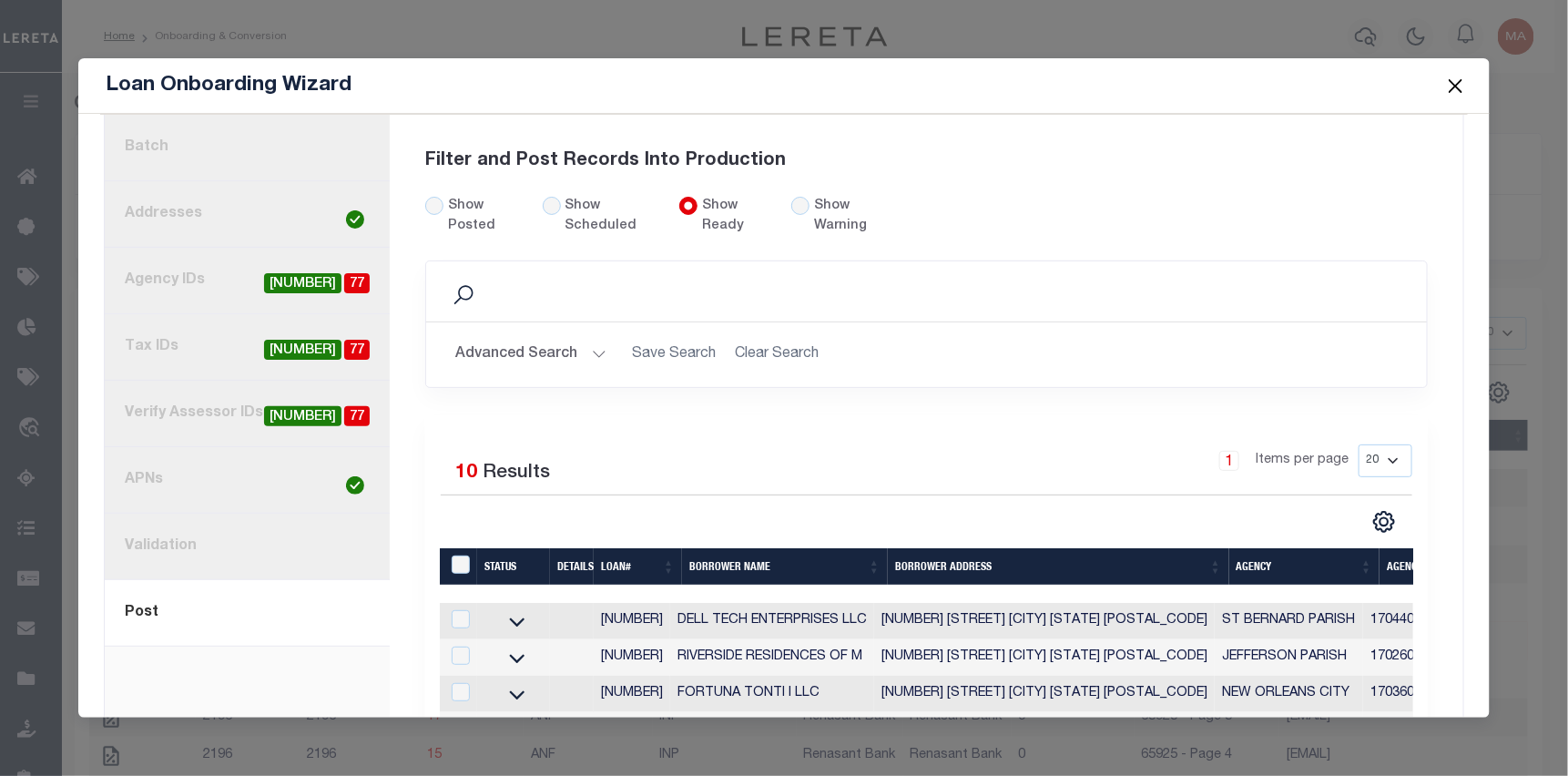 click on "[NUMBER]" at bounding box center (926, 354) 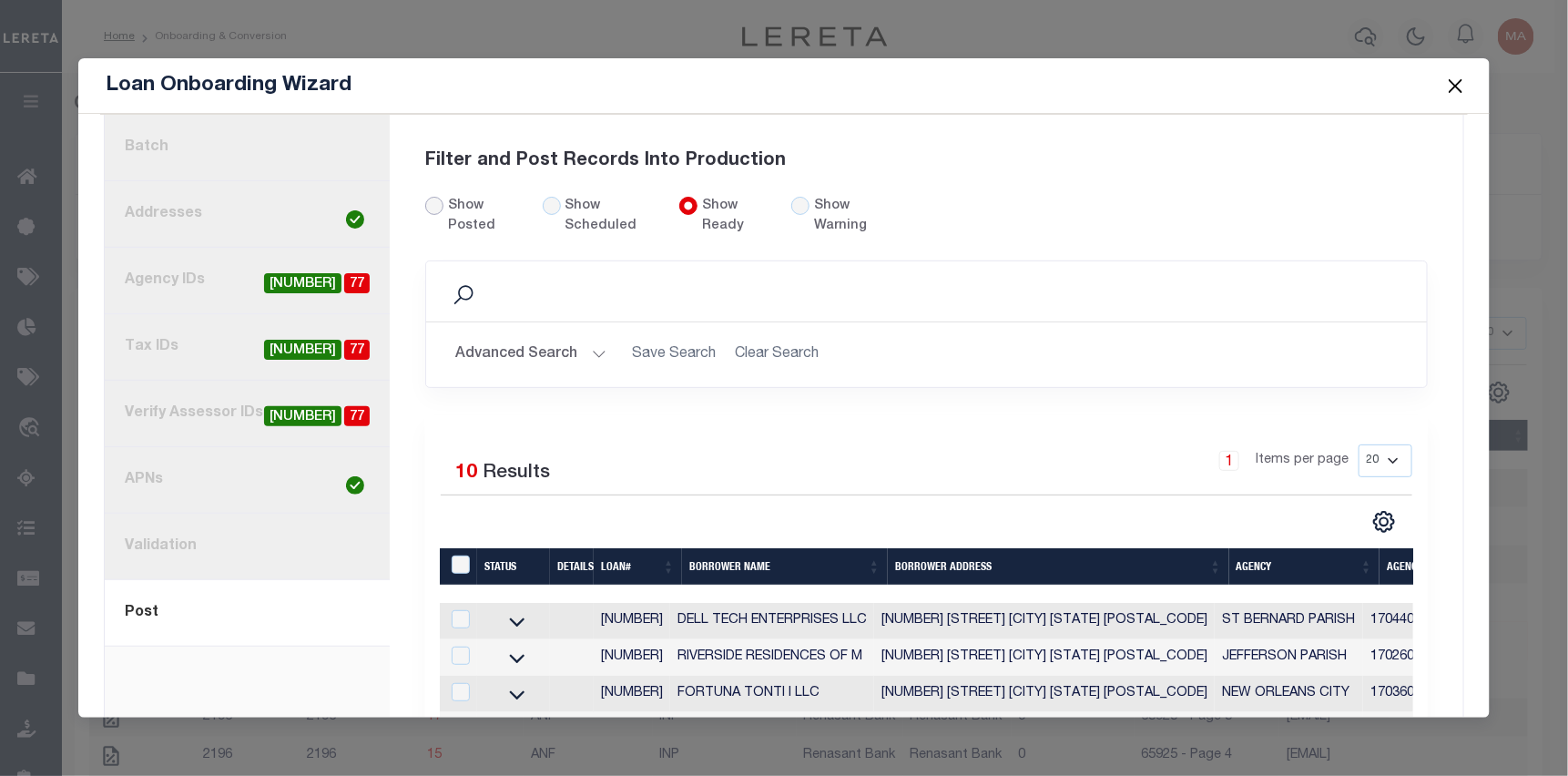 click on "Show Posted" at bounding box center [434, 206] 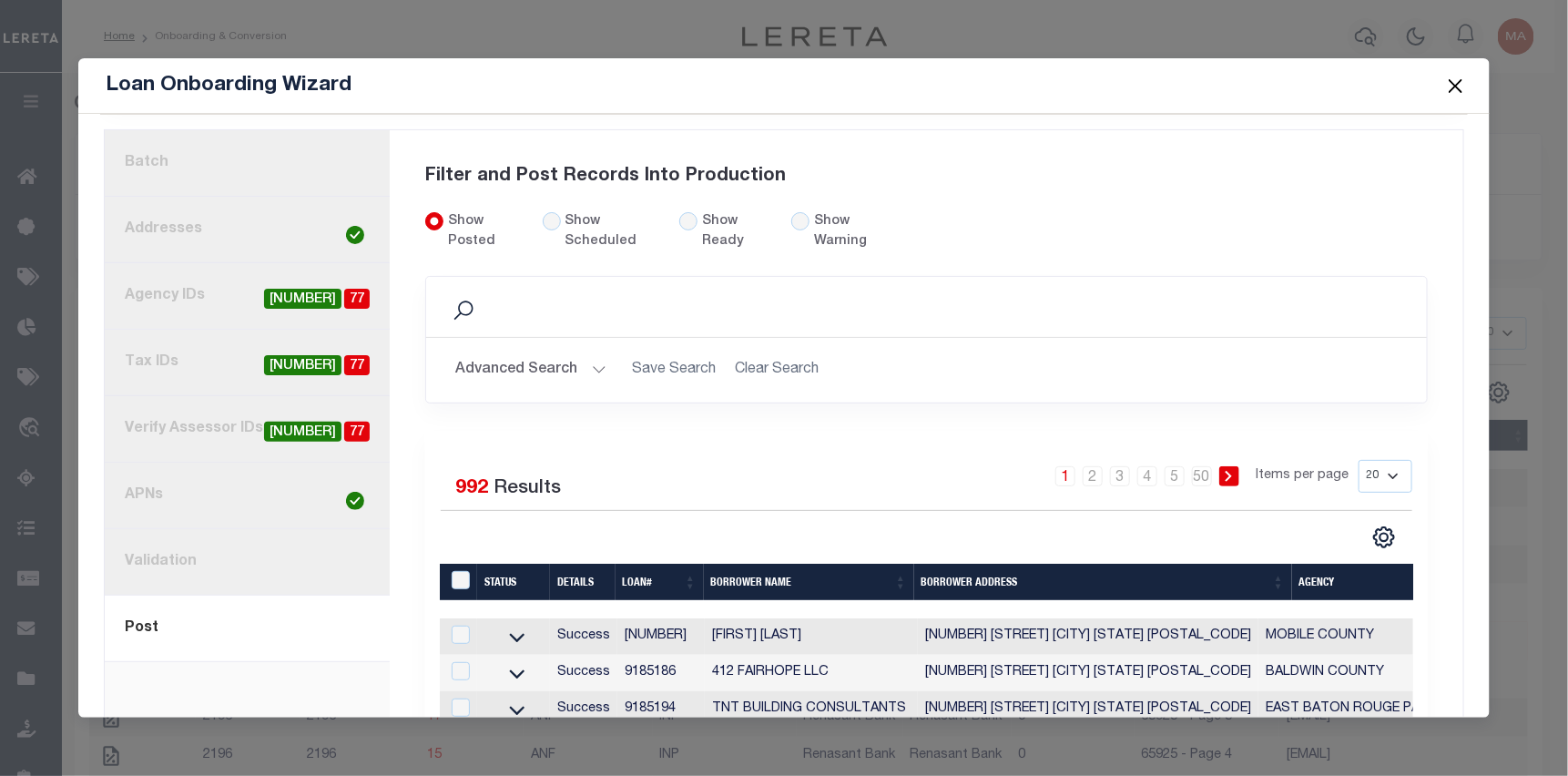 scroll, scrollTop: 117, scrollLeft: 0, axis: vertical 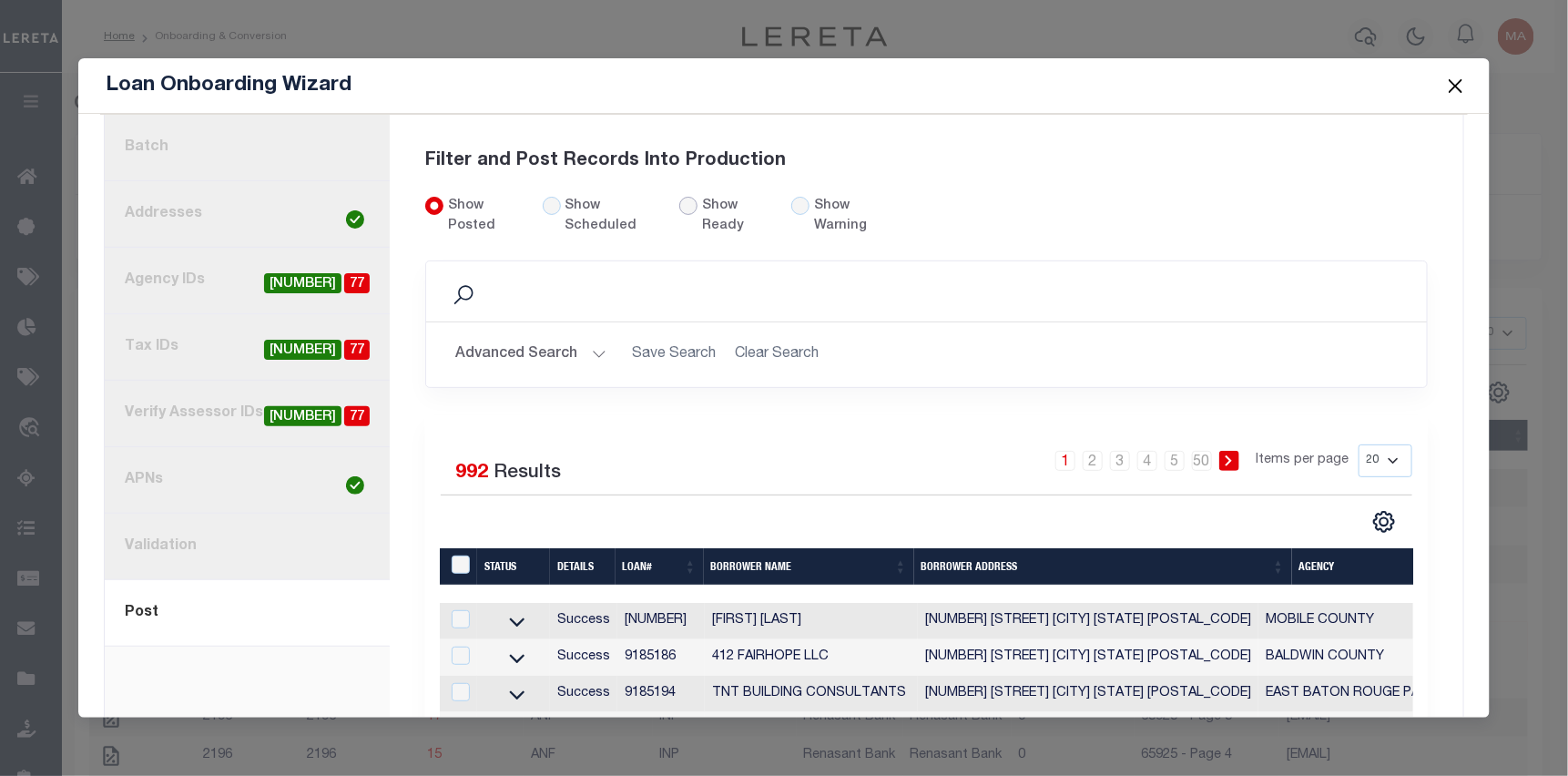 click on "Show Ready" at bounding box center [688, 206] 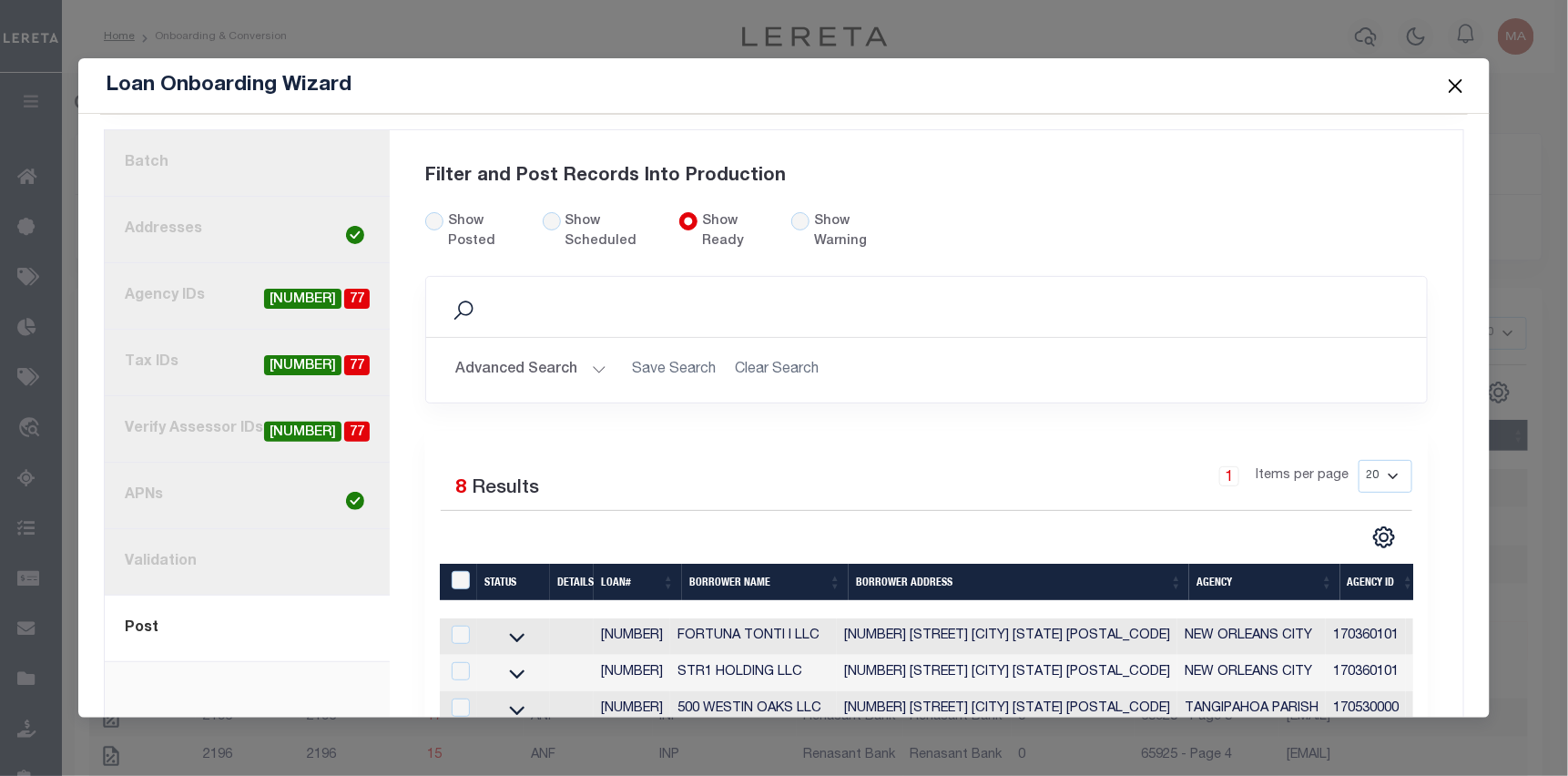 scroll, scrollTop: 117, scrollLeft: 0, axis: vertical 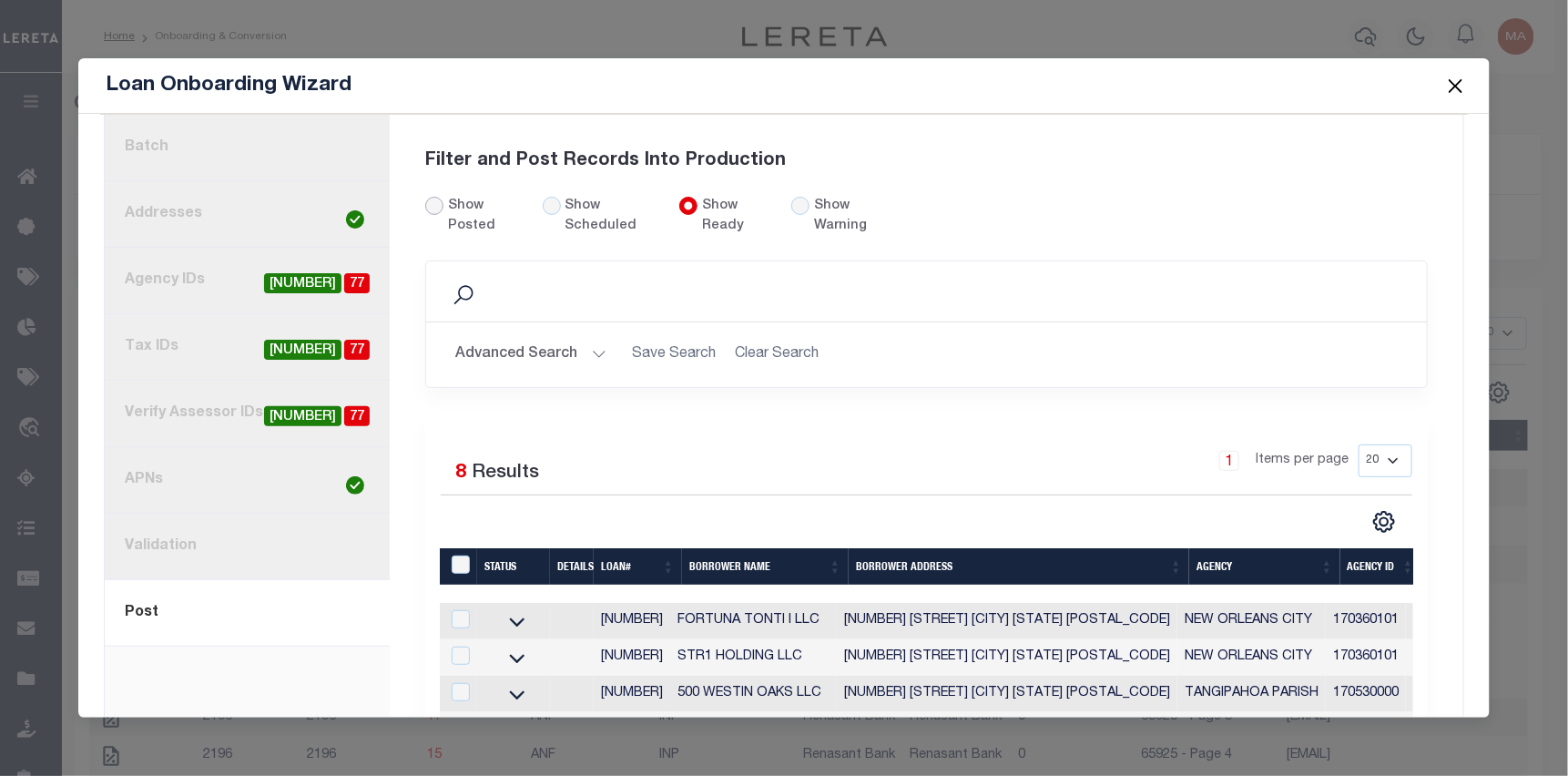 click on "Show Posted" at bounding box center [434, 206] 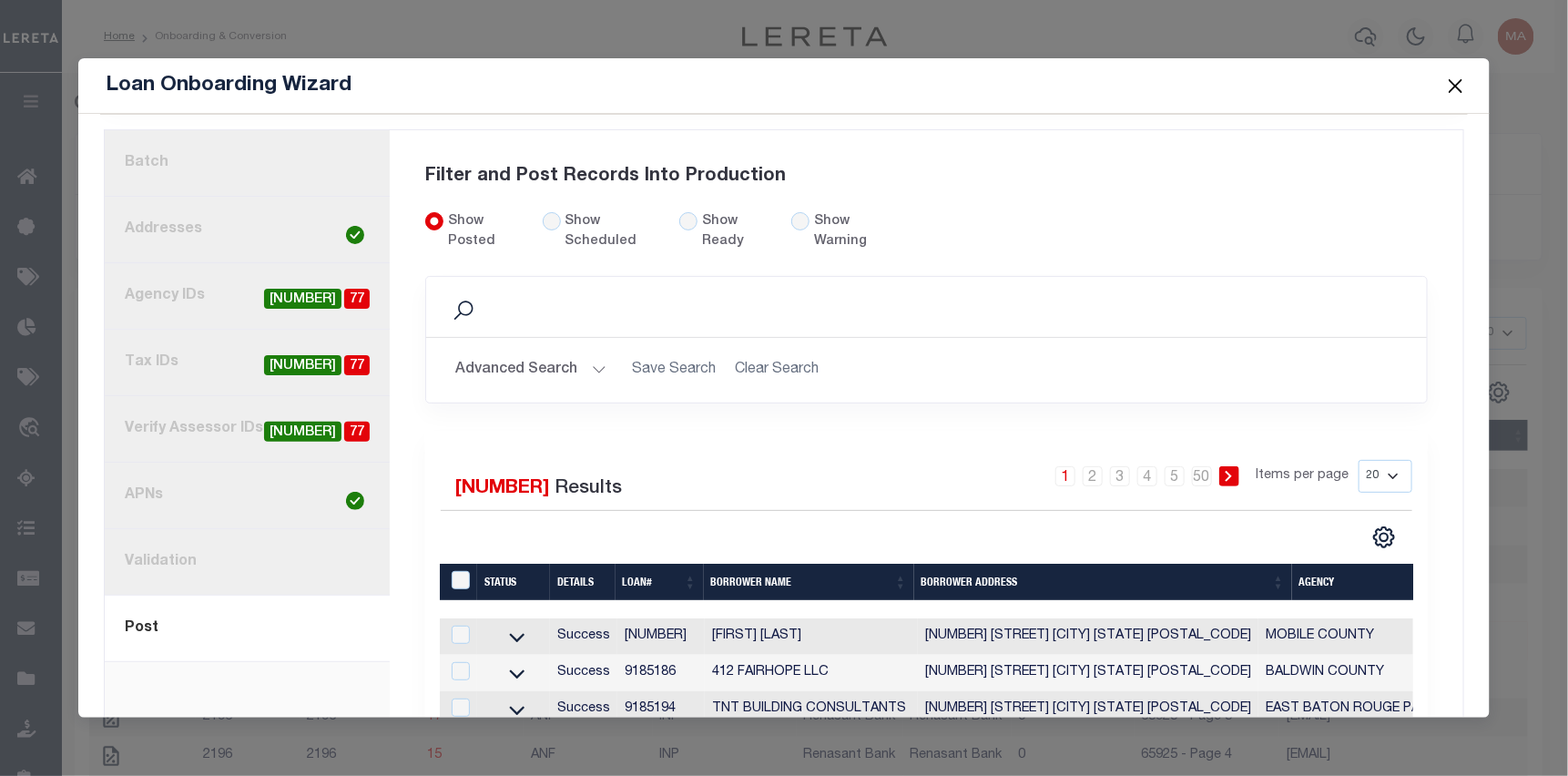 scroll, scrollTop: 117, scrollLeft: 0, axis: vertical 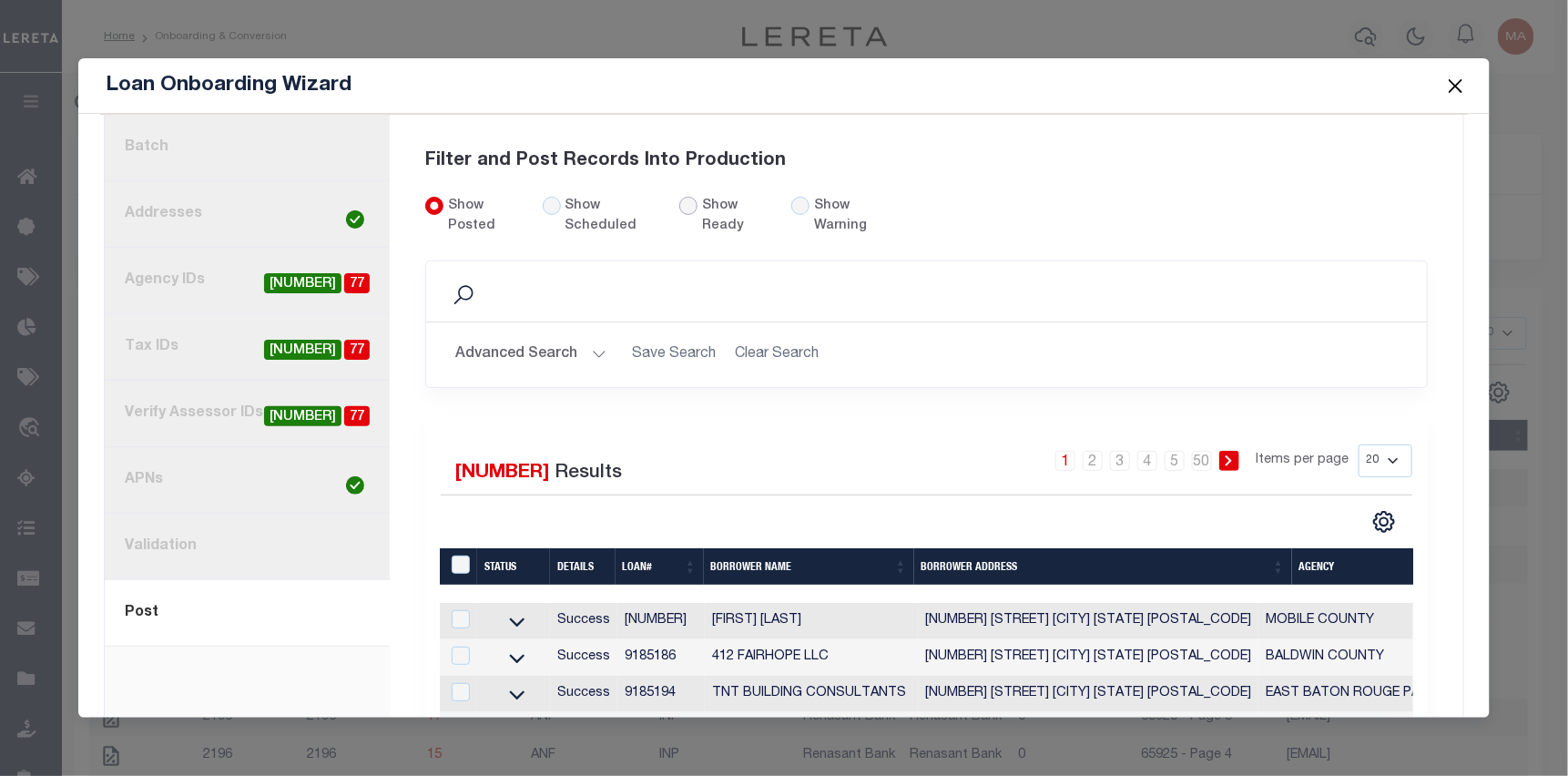 click on "Show Ready" at bounding box center (688, 206) 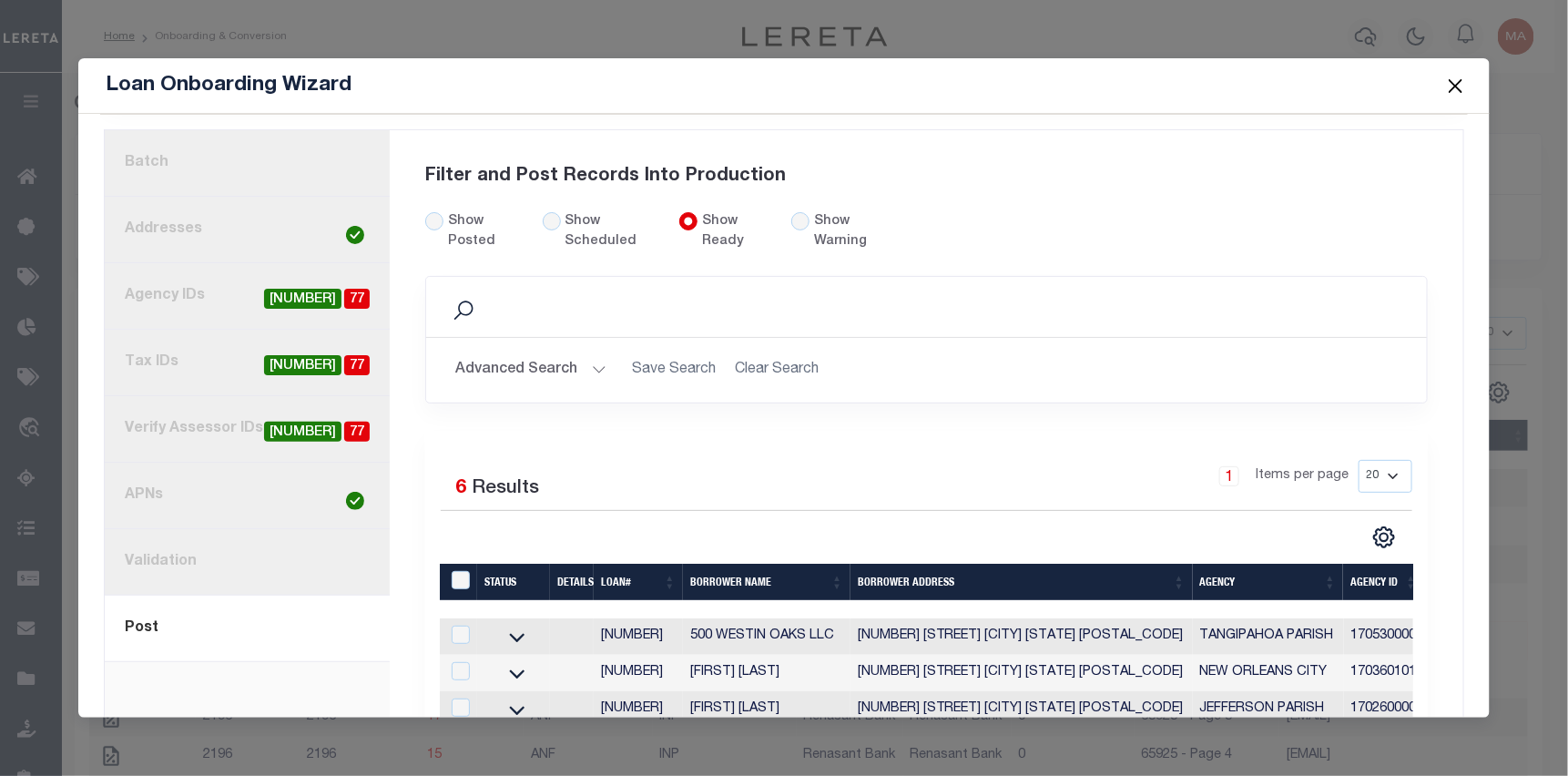scroll, scrollTop: 117, scrollLeft: 0, axis: vertical 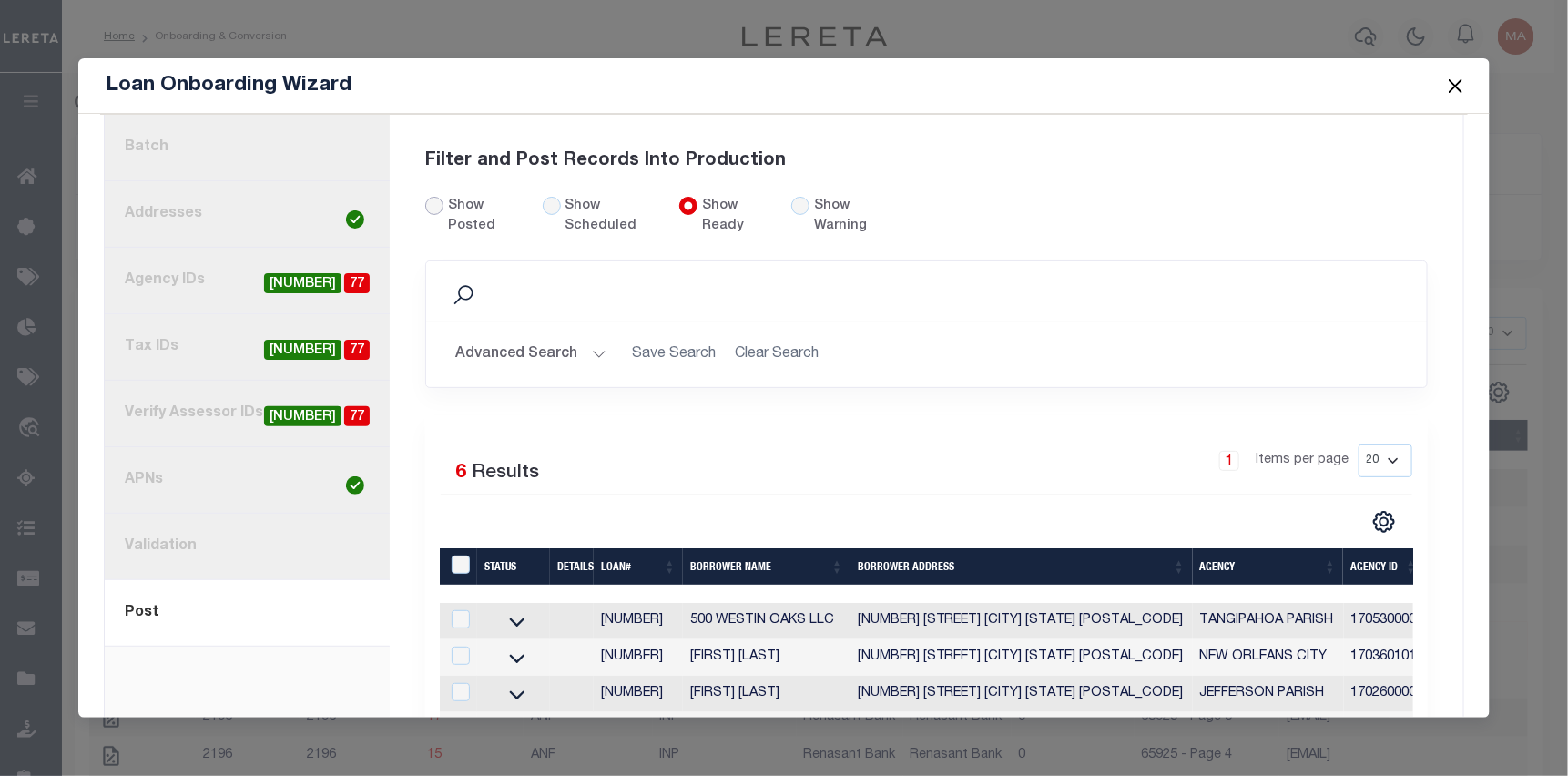 click on "Show Posted" at bounding box center (434, 206) 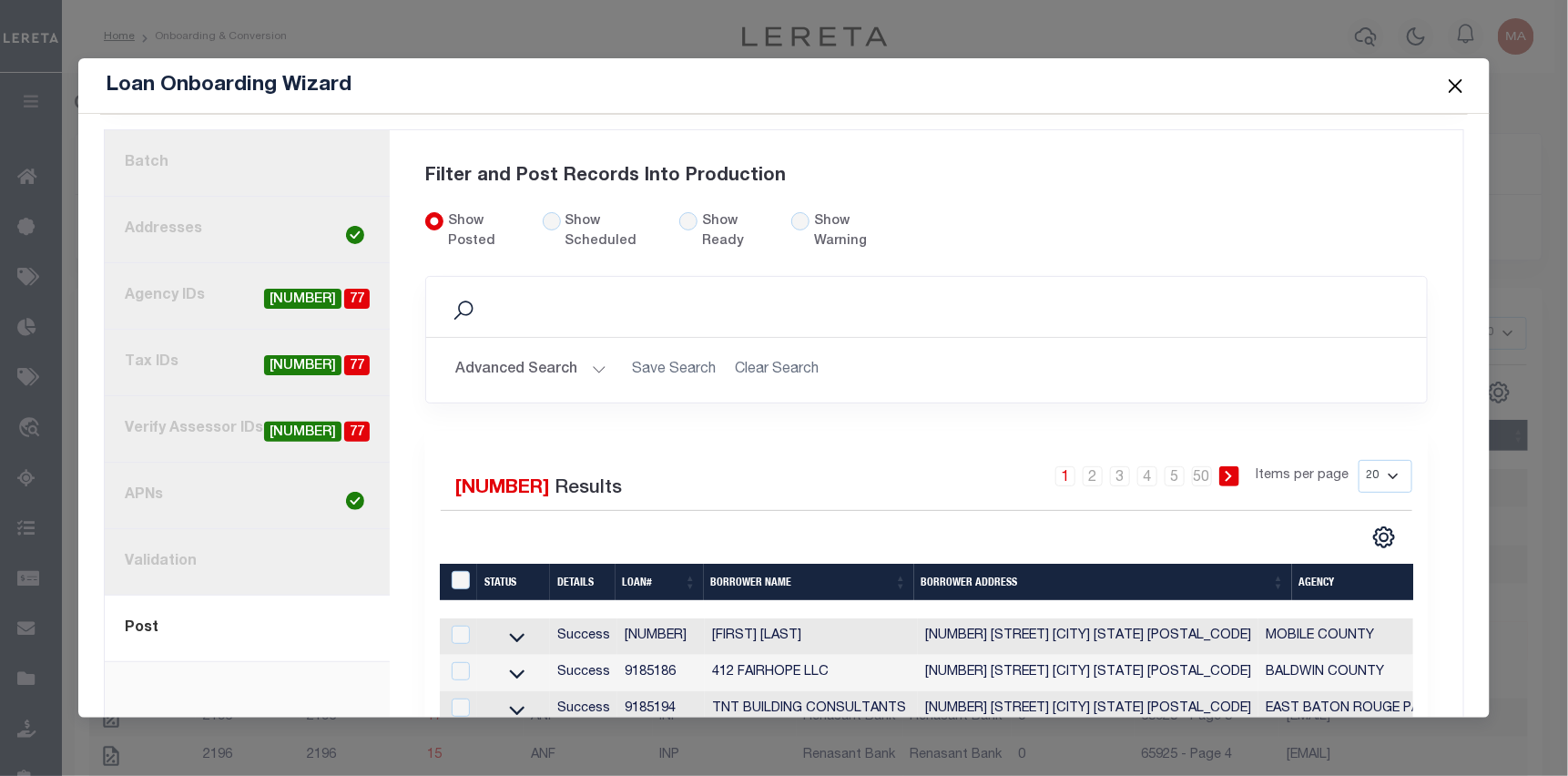 scroll, scrollTop: 117, scrollLeft: 0, axis: vertical 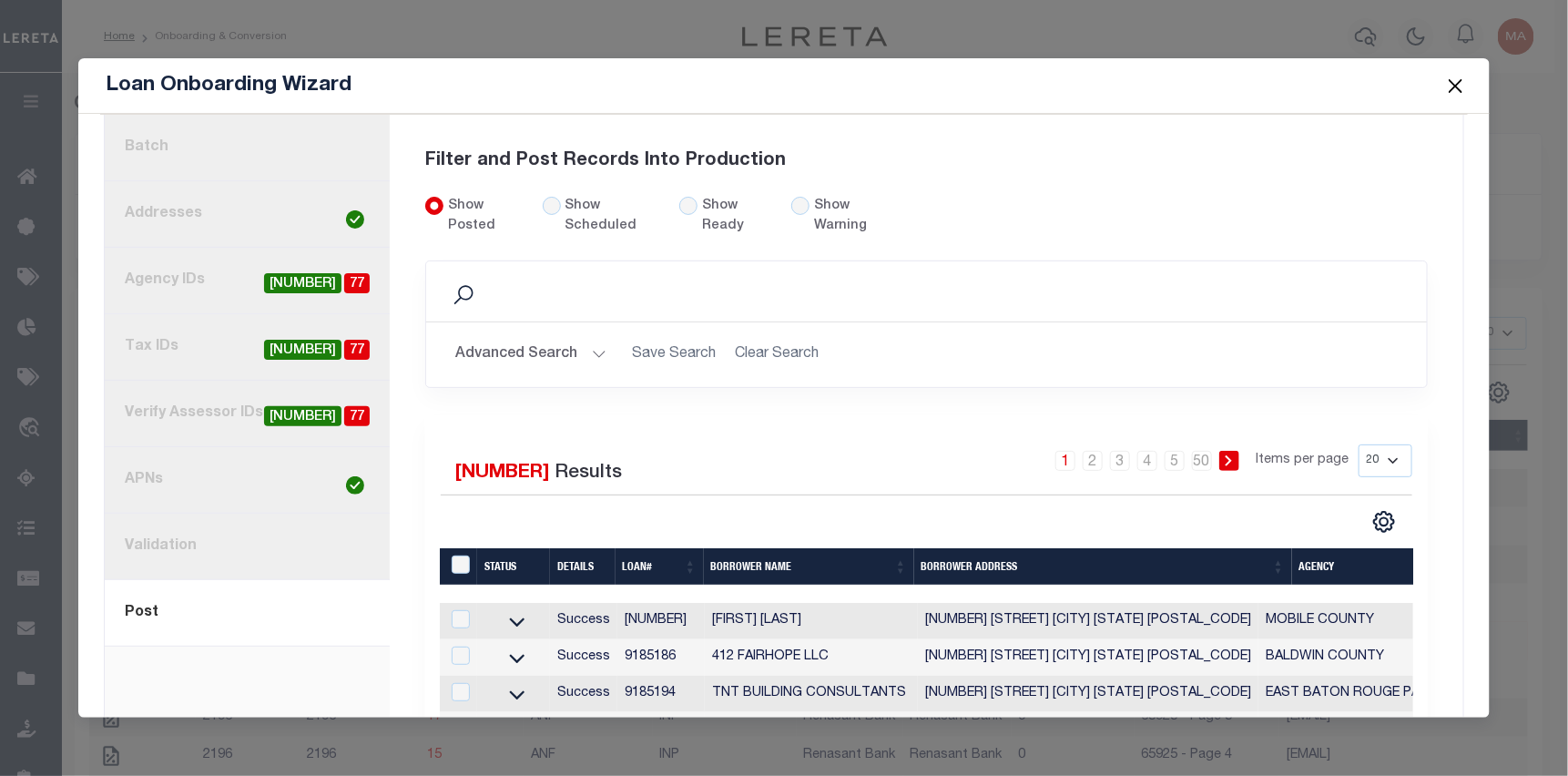 click on "Show Ready" at bounding box center [724, 217] 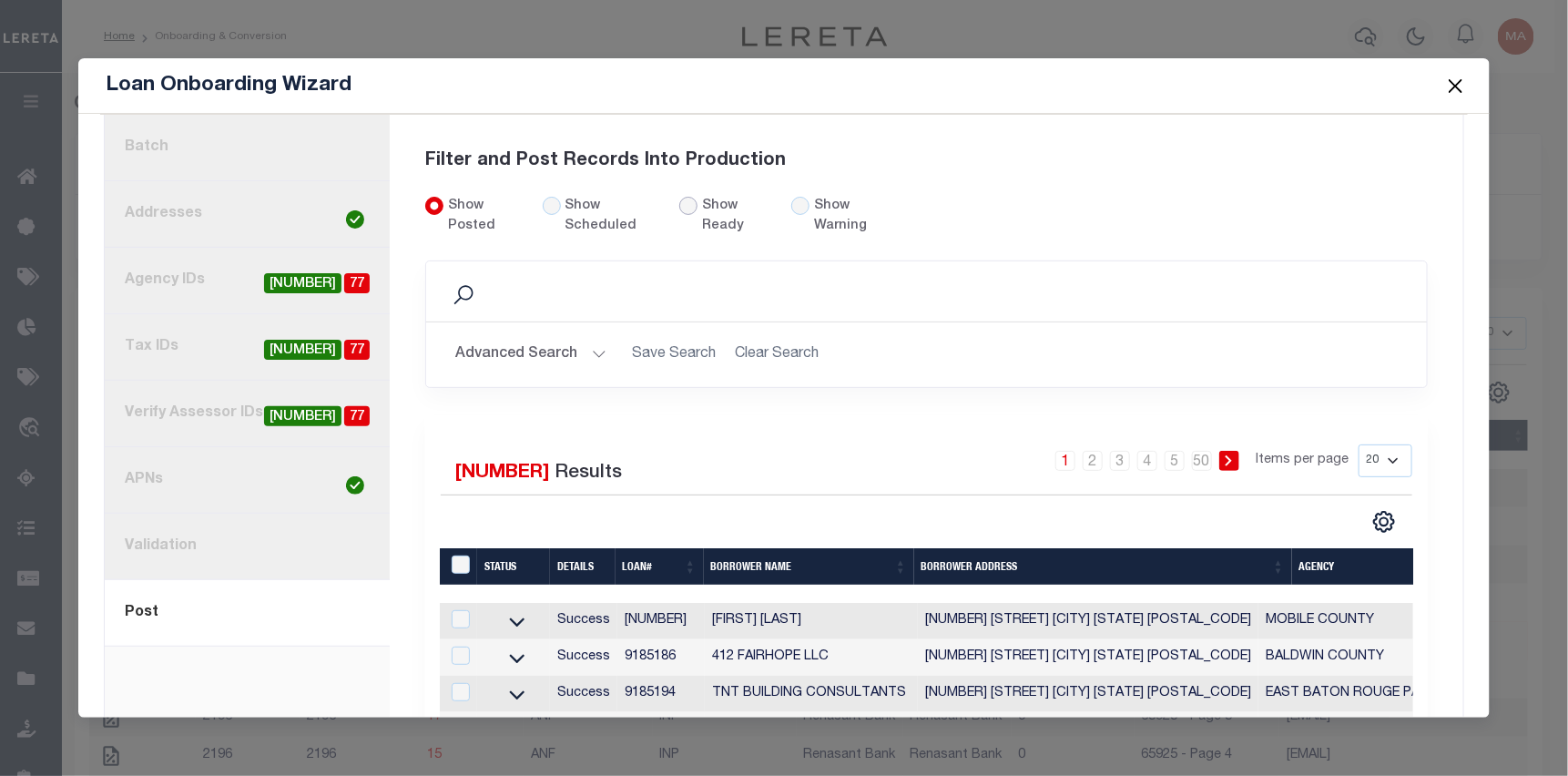 click on "Show Ready" at bounding box center [688, 206] 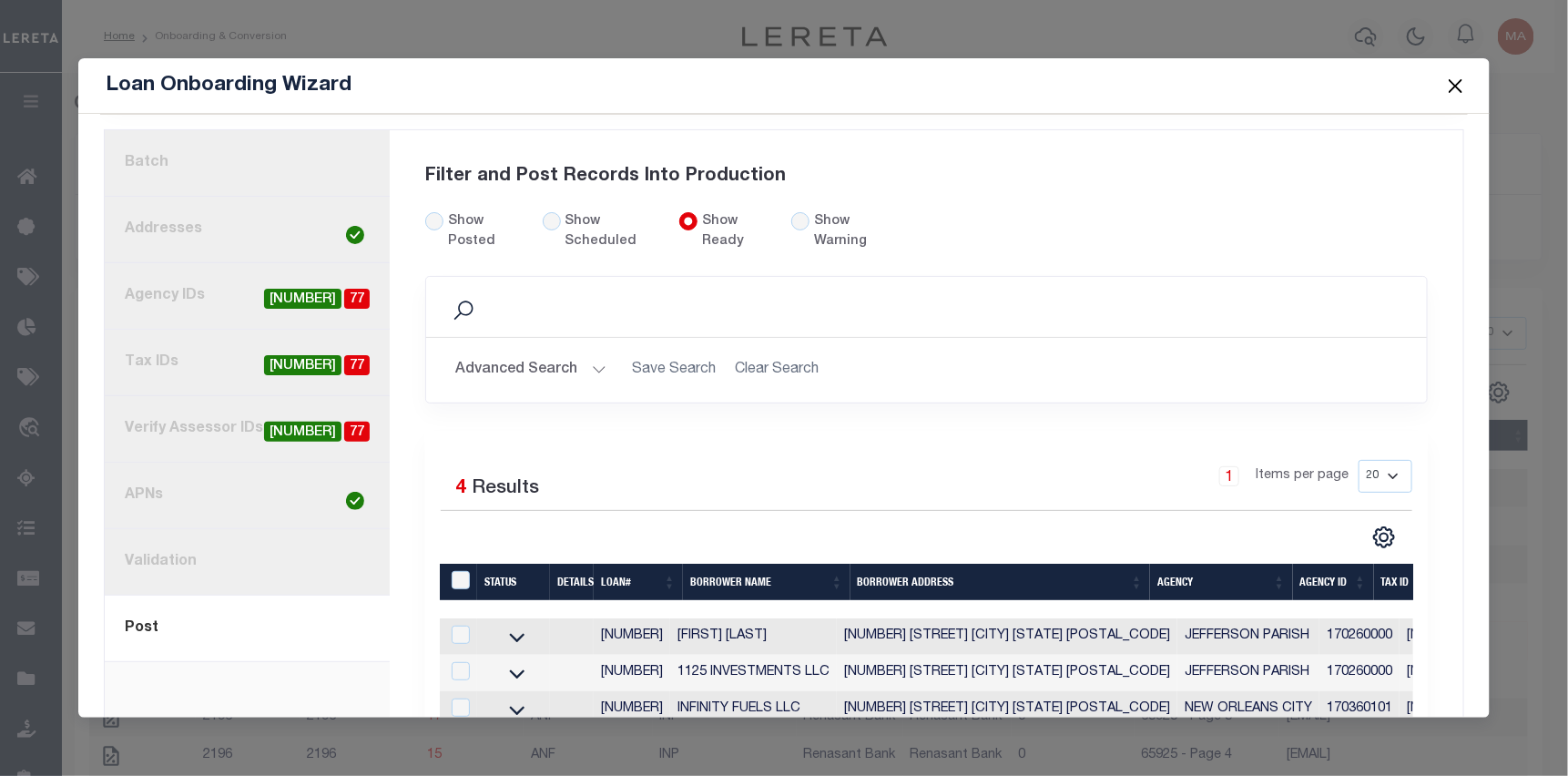 scroll, scrollTop: 117, scrollLeft: 0, axis: vertical 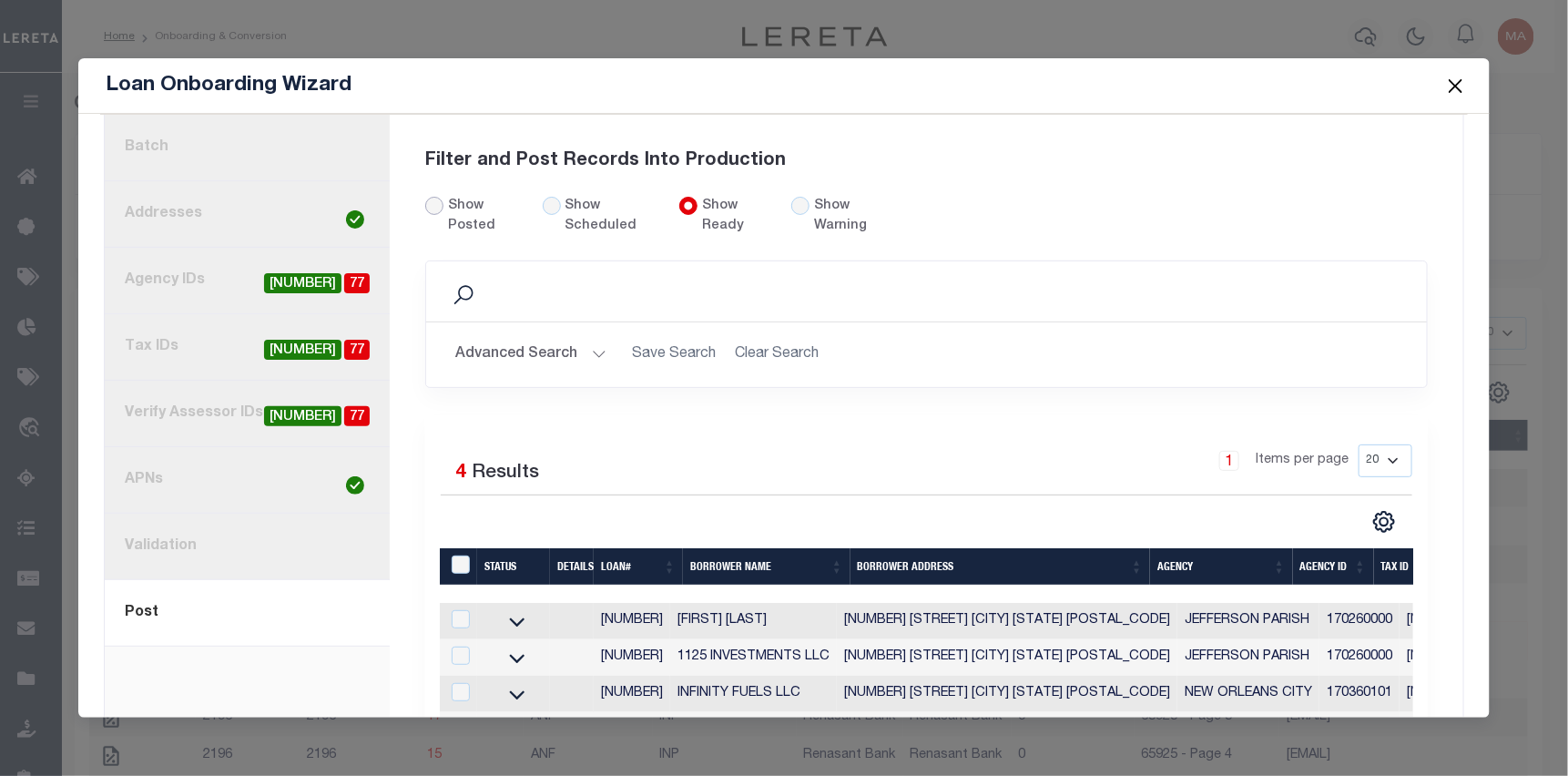 click on "Show Posted" at bounding box center (434, 206) 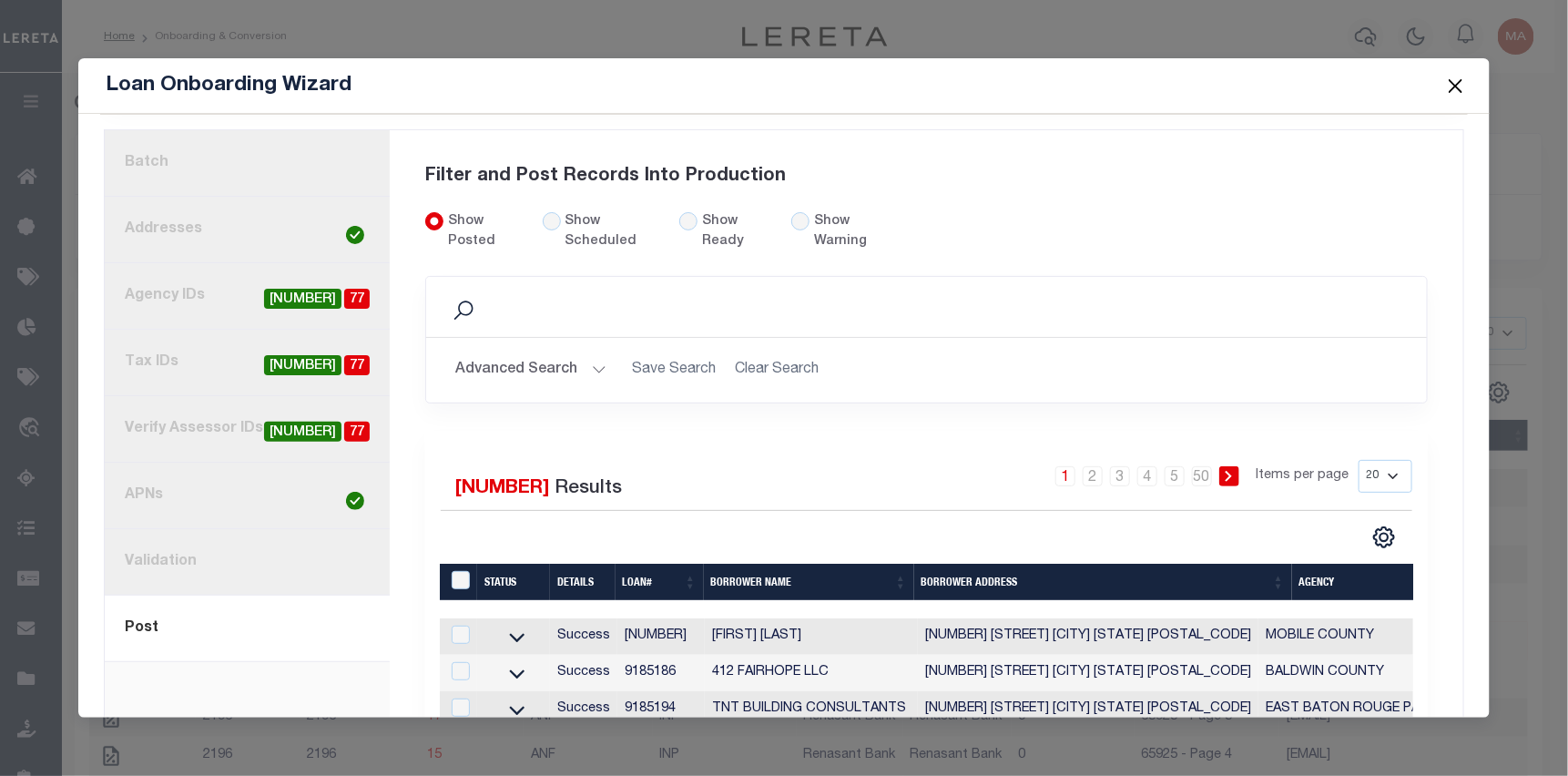scroll, scrollTop: 117, scrollLeft: 0, axis: vertical 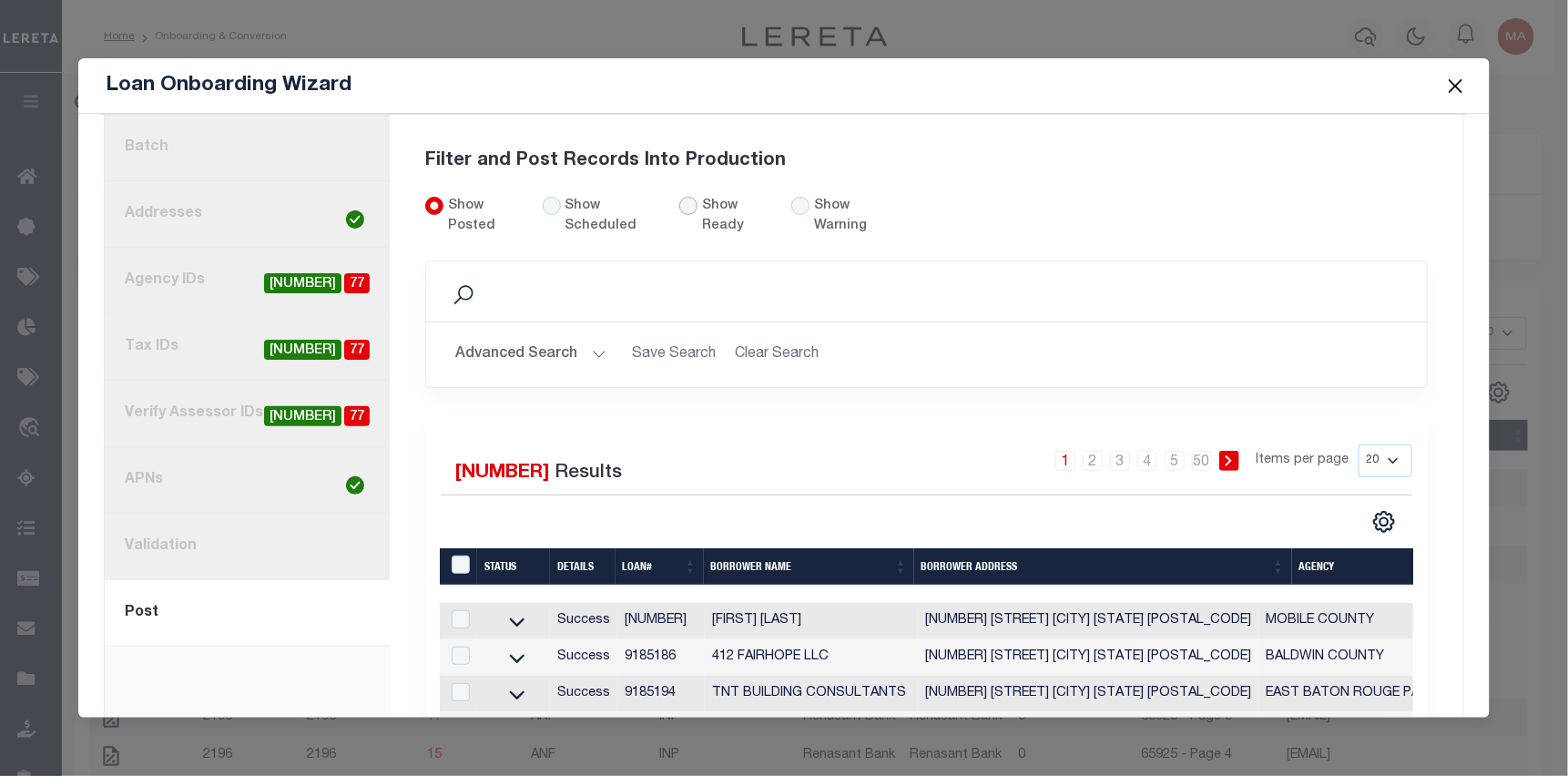 click on "Show Ready" at bounding box center (688, 206) 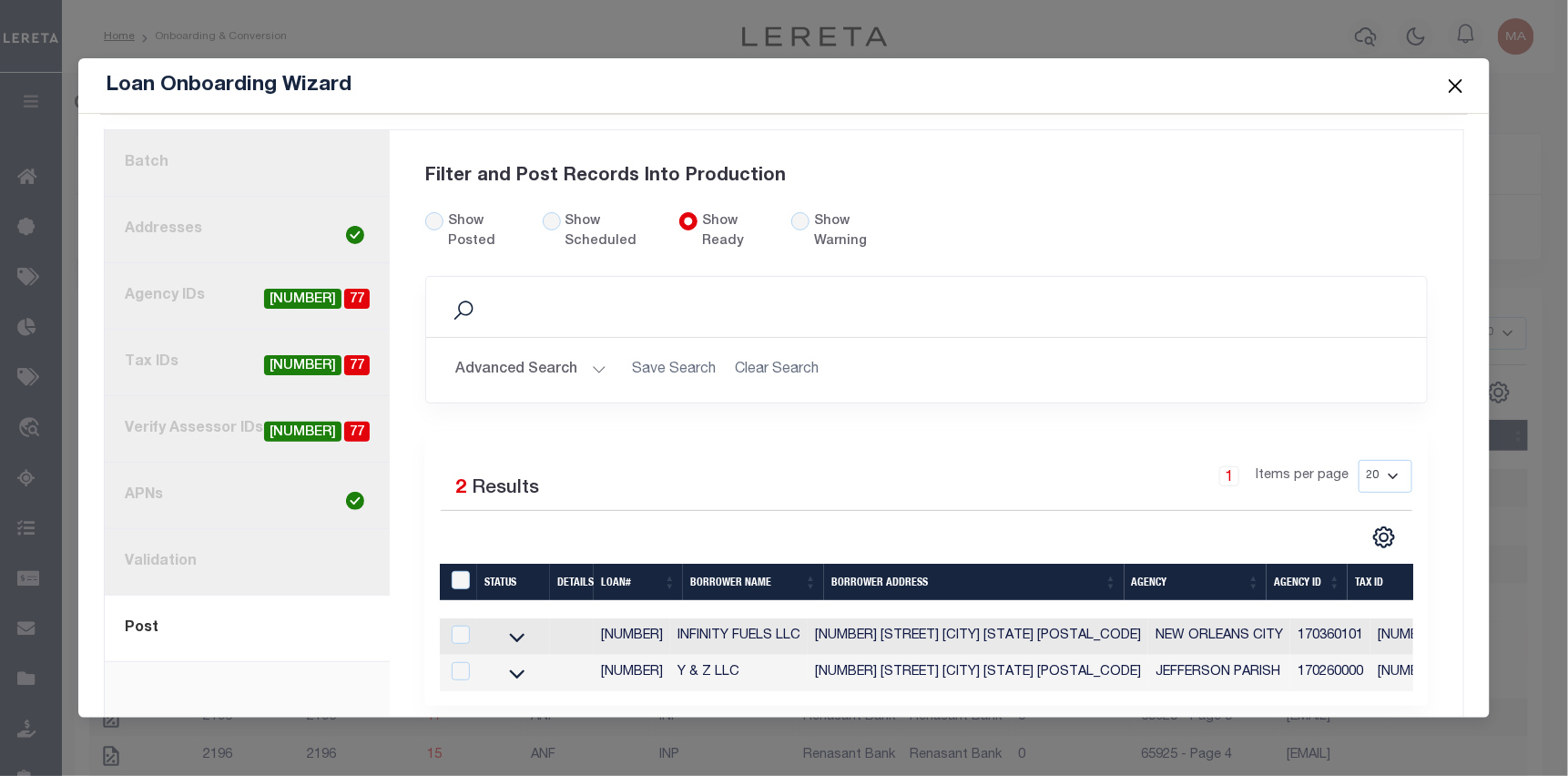 scroll, scrollTop: 117, scrollLeft: 0, axis: vertical 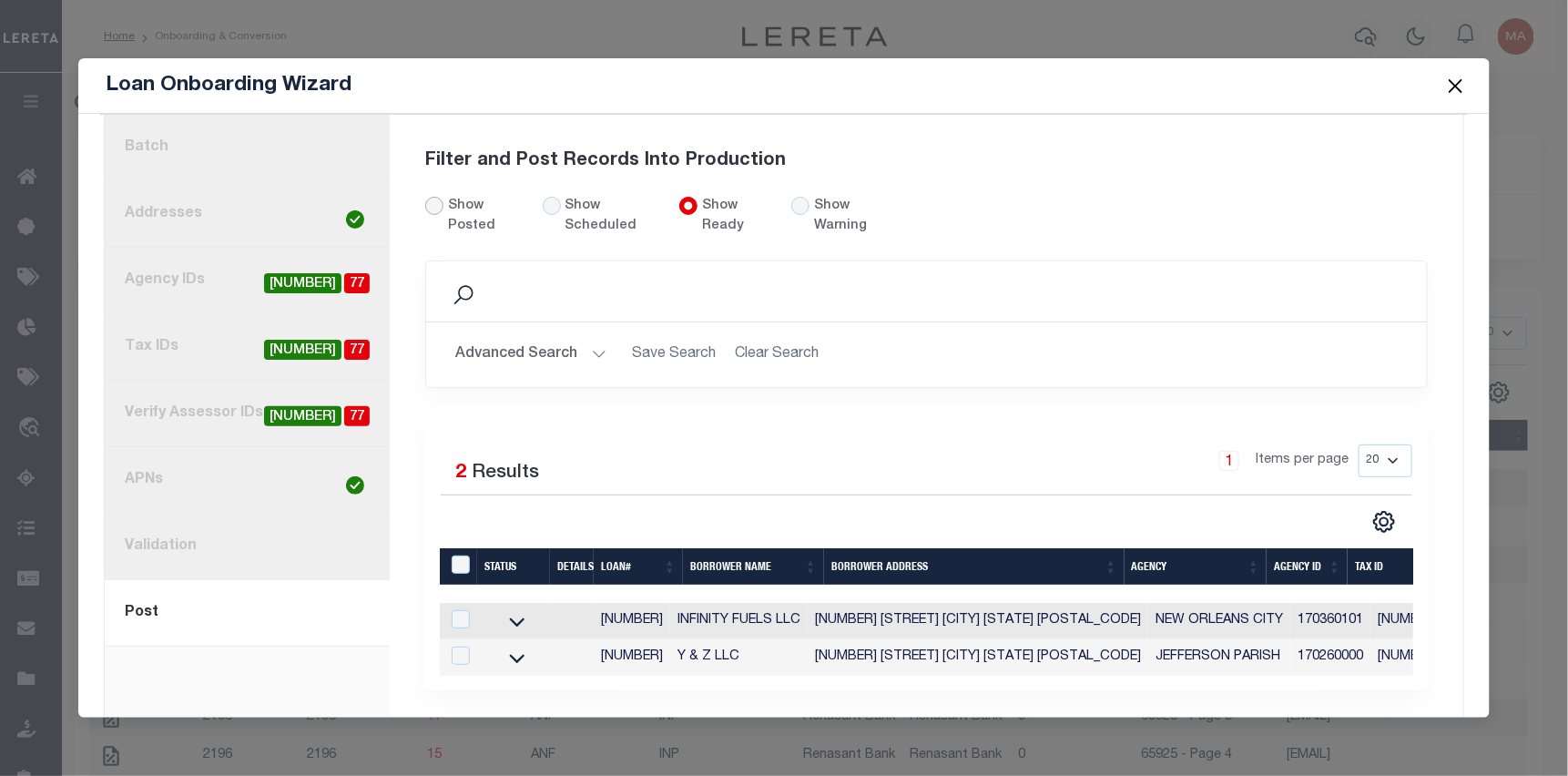 click on "Show Posted" at bounding box center [434, 206] 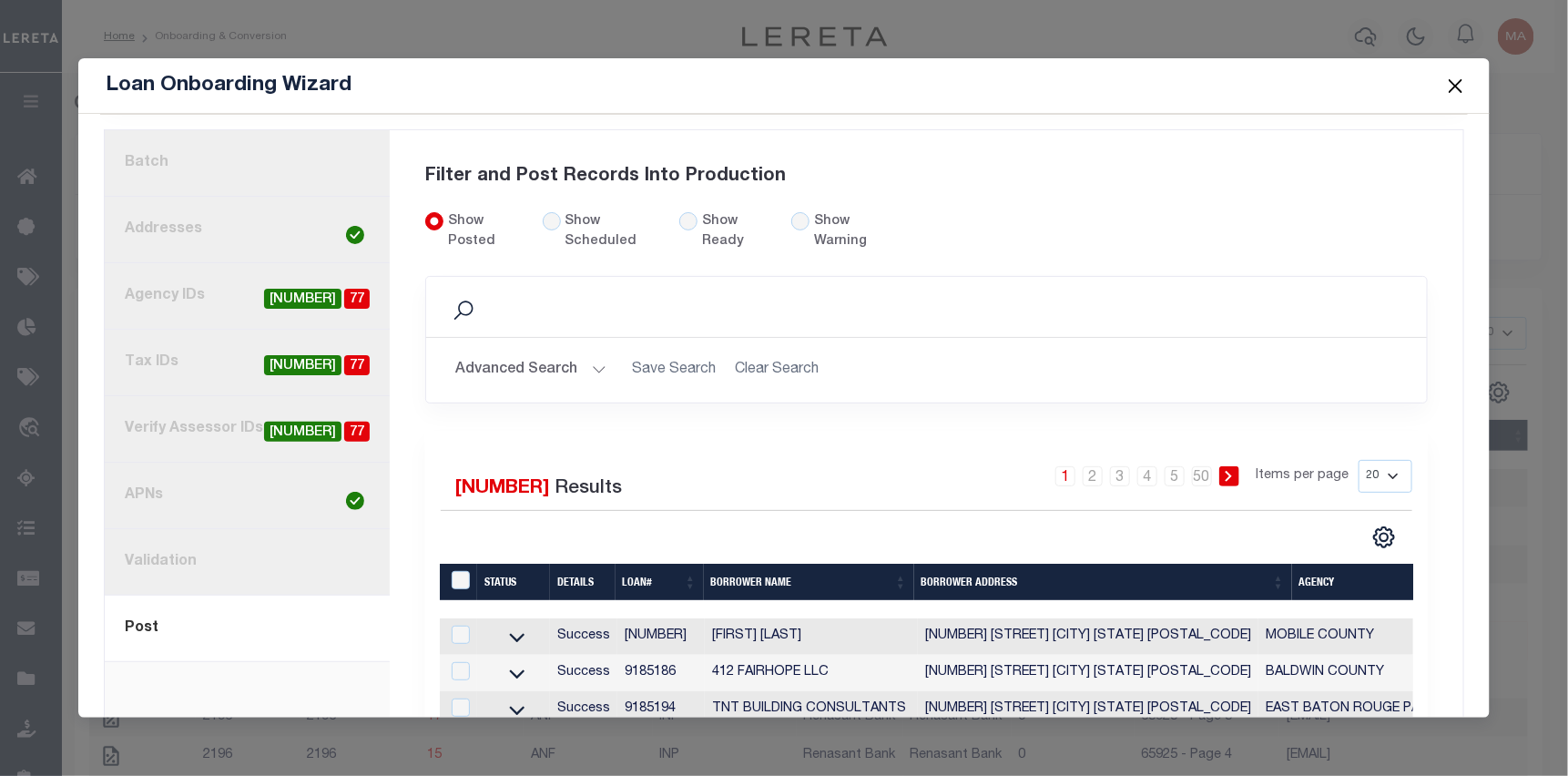 scroll, scrollTop: 117, scrollLeft: 0, axis: vertical 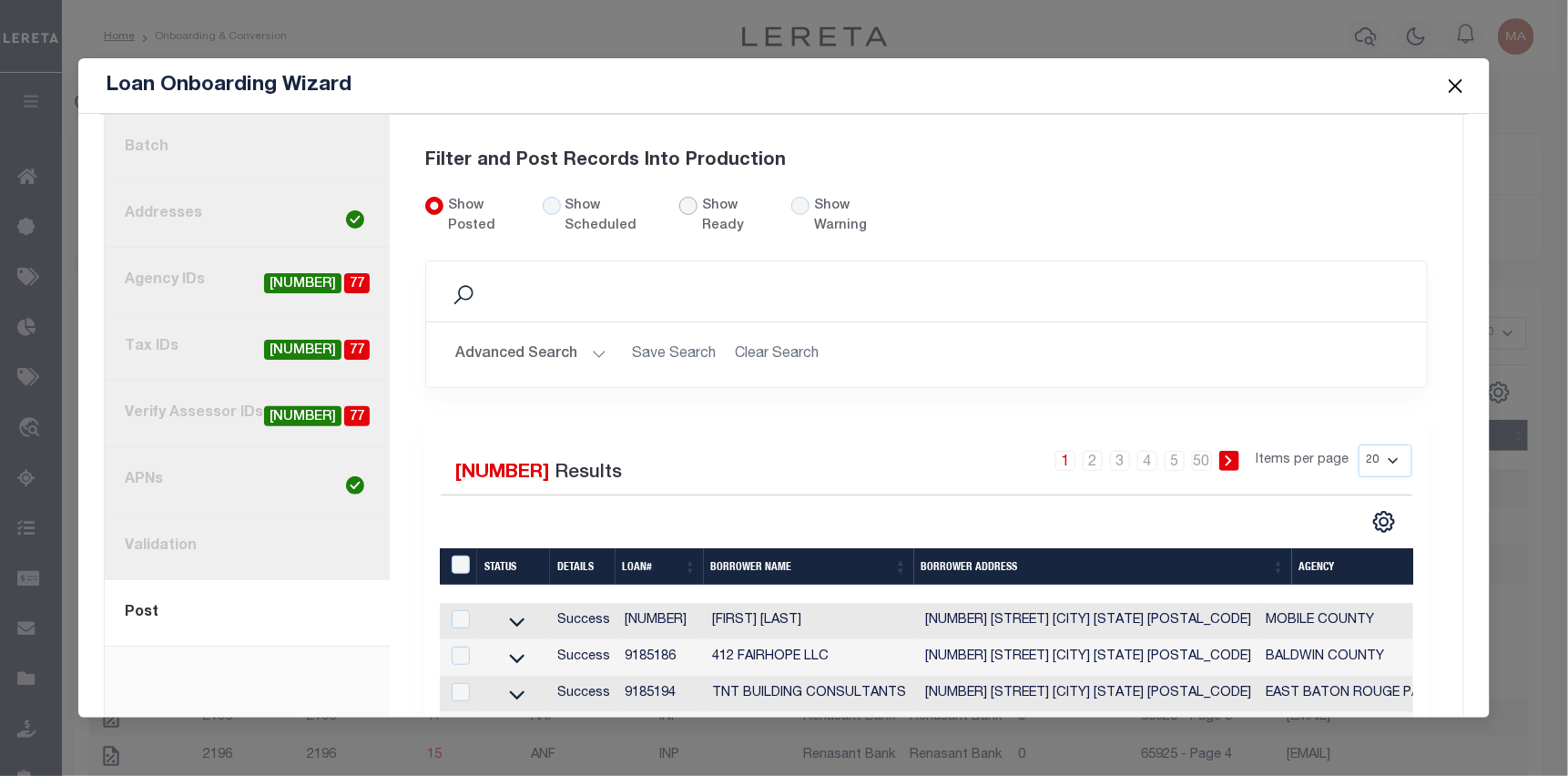 click on "Show Ready" at bounding box center [688, 206] 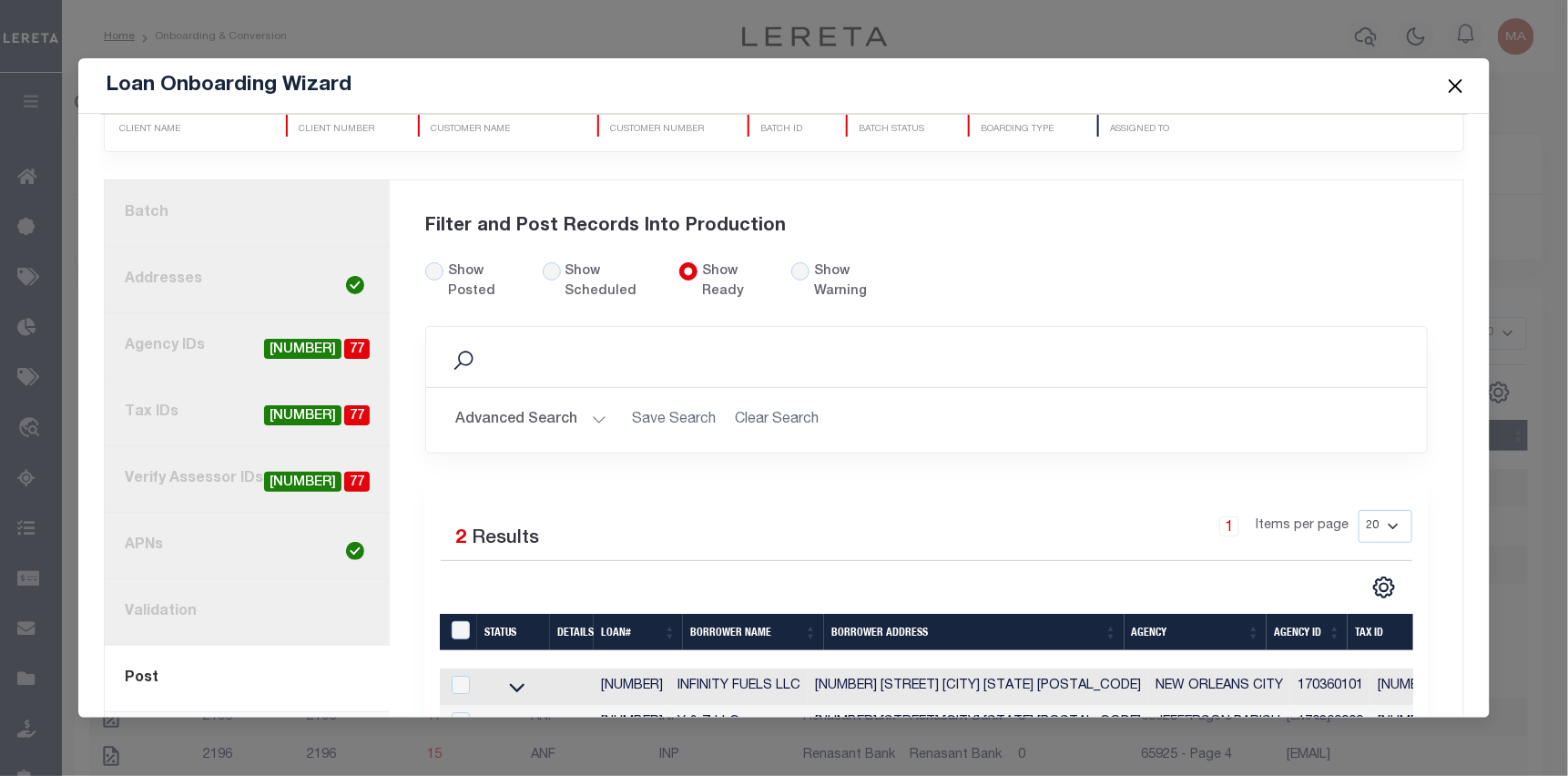 scroll, scrollTop: 0, scrollLeft: 0, axis: both 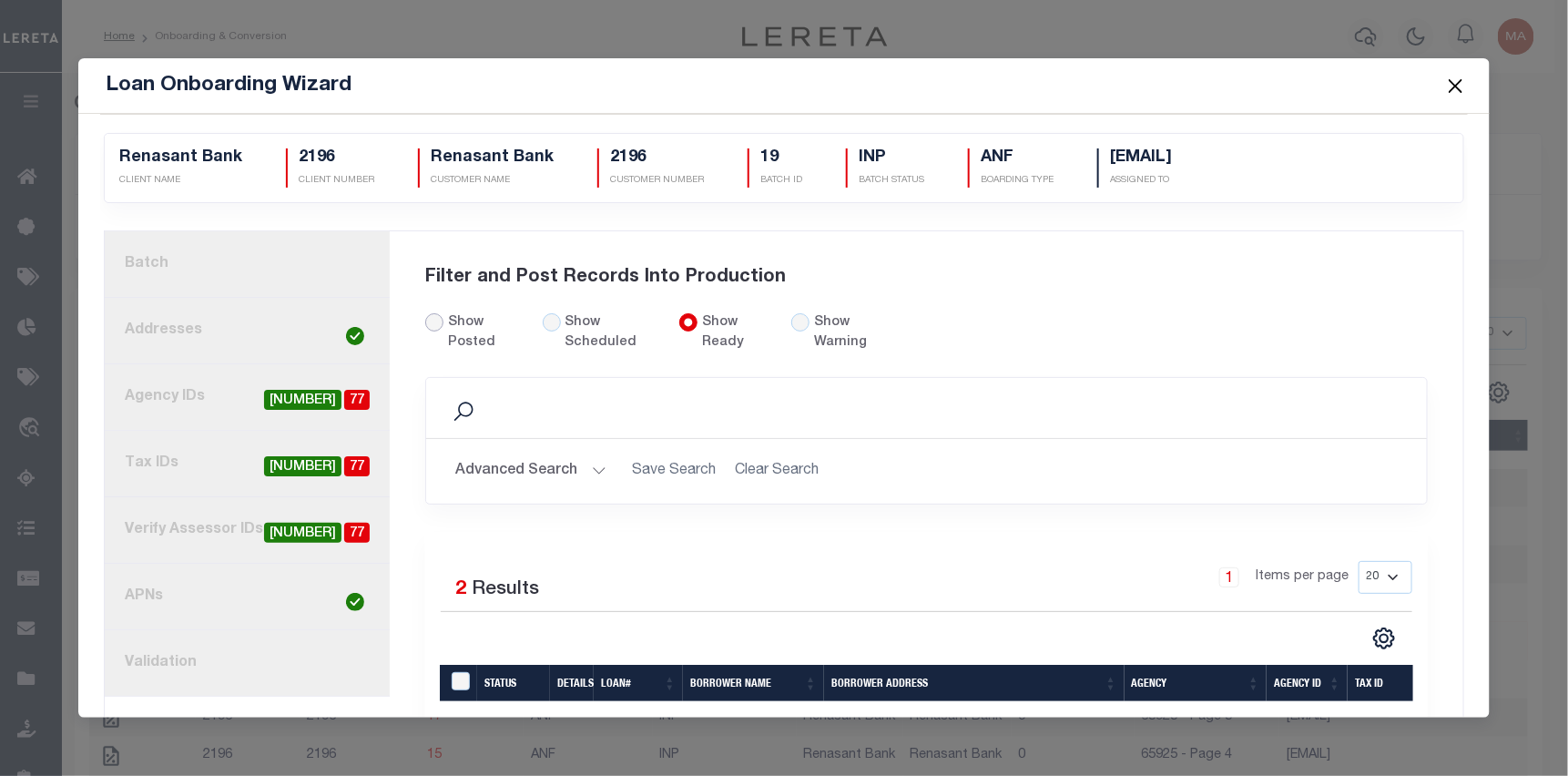 click on "Show Posted" at bounding box center (434, 322) 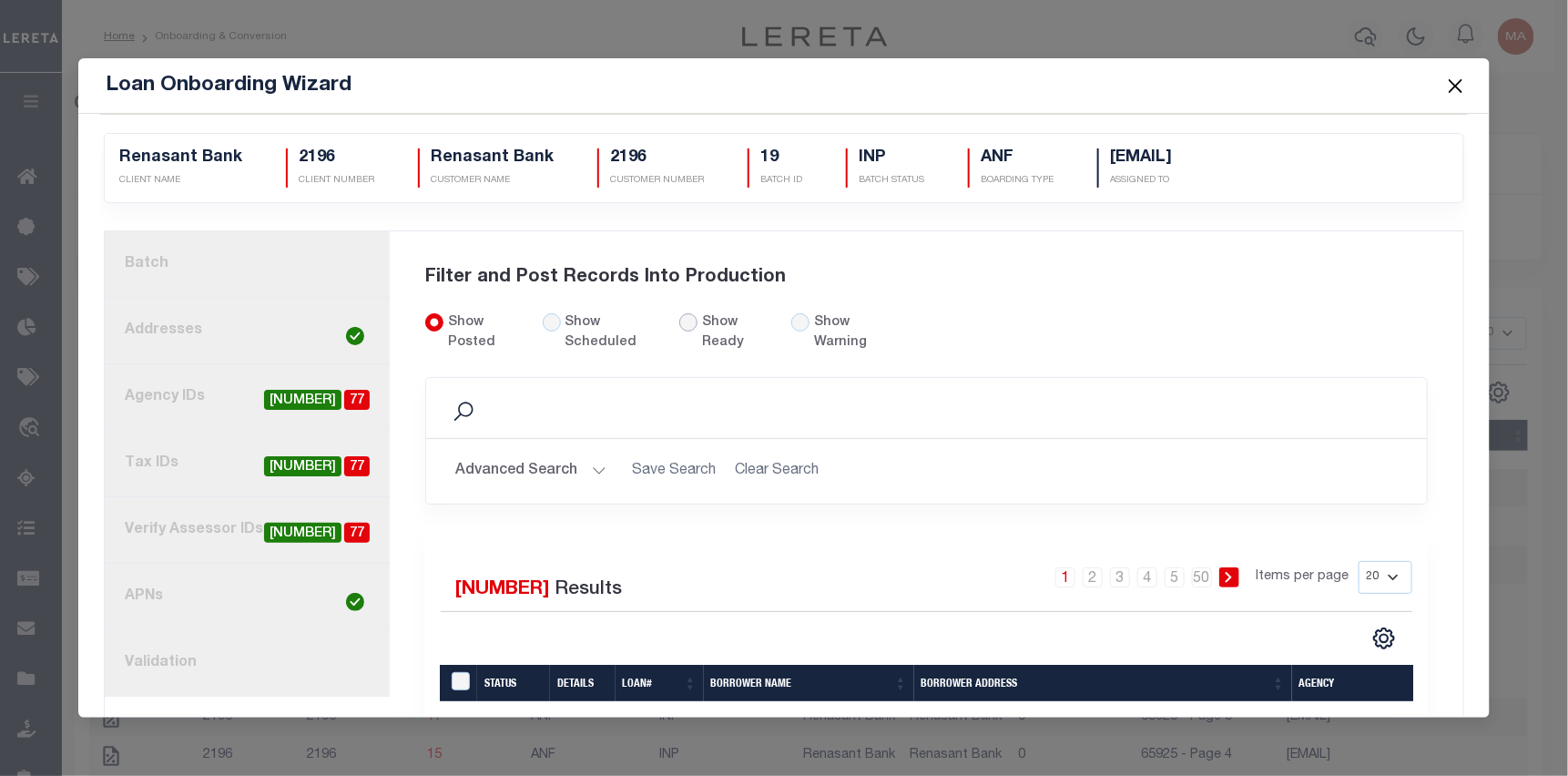 click on "Show Ready" at bounding box center [688, 322] 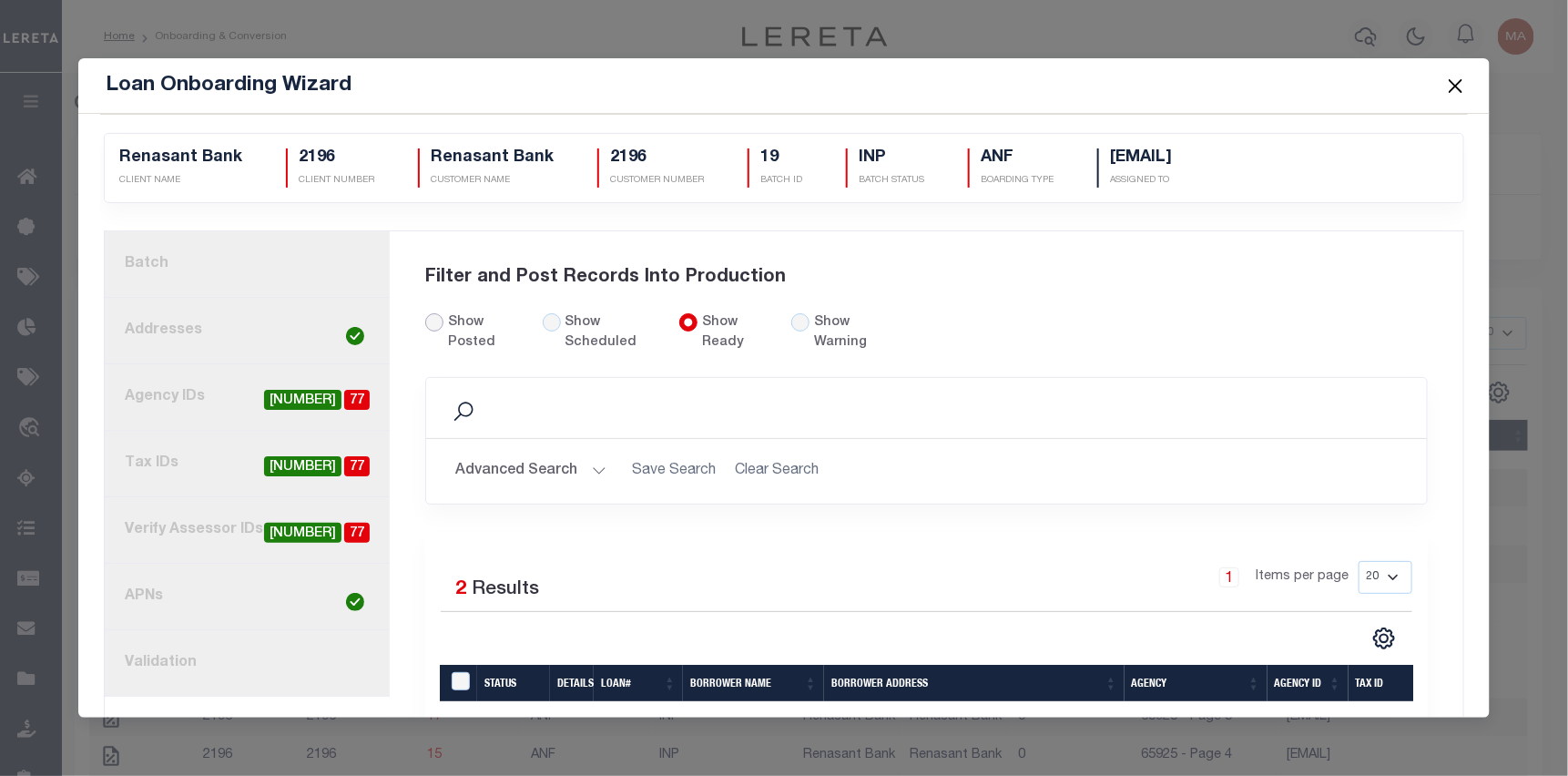 click on "Show Posted" at bounding box center (434, 322) 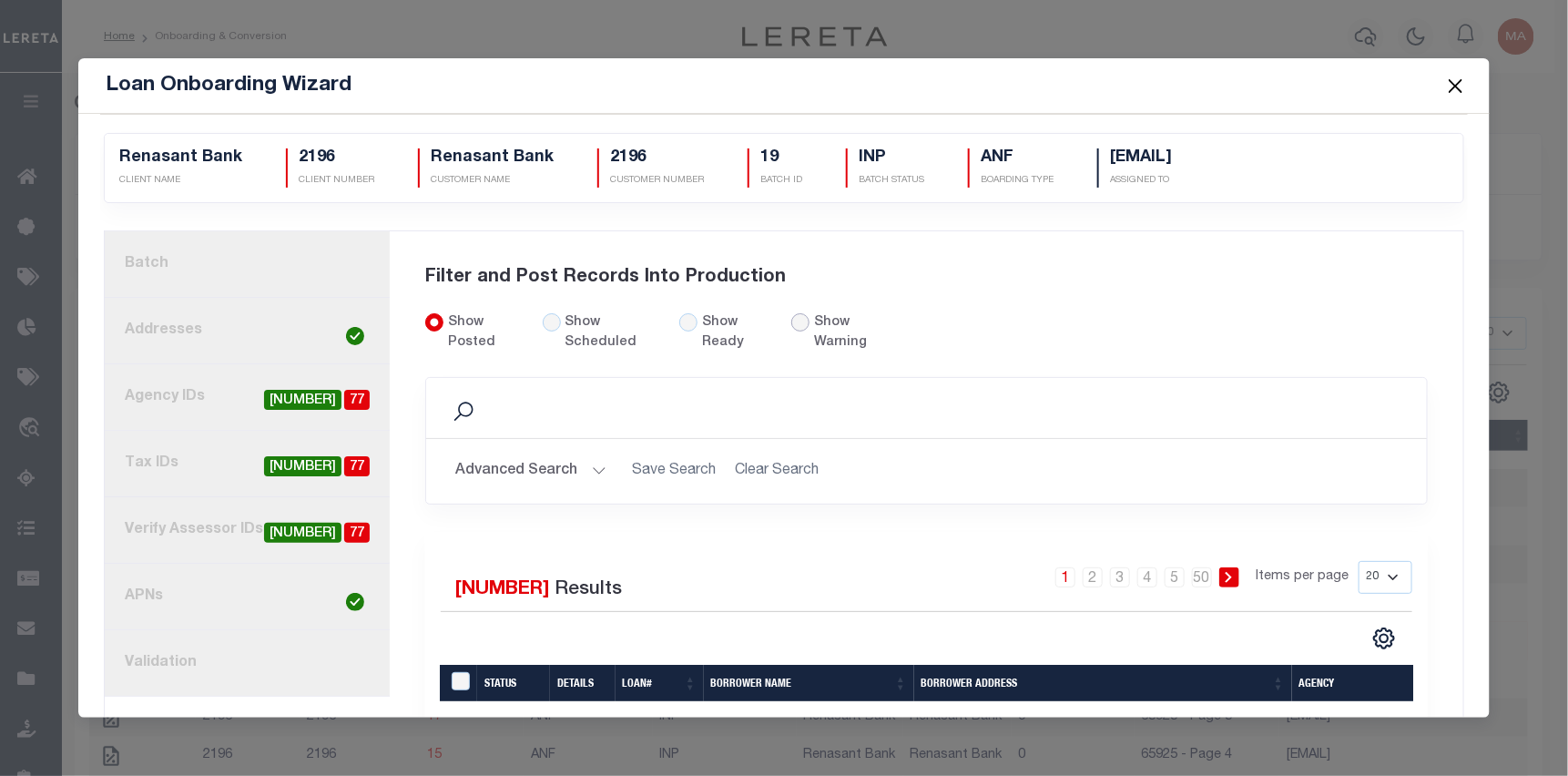 click at bounding box center [800, 322] 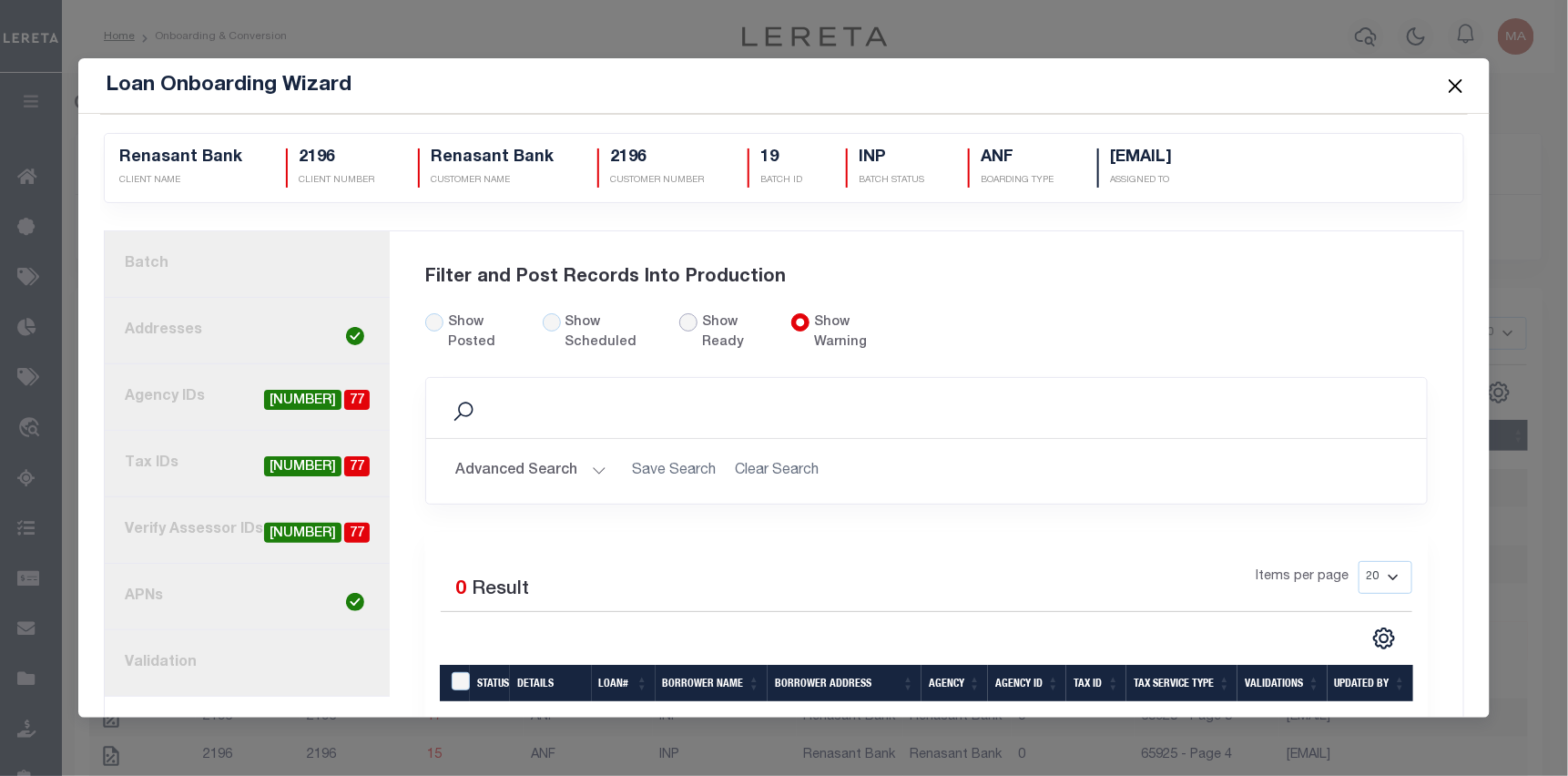 click on "Show Ready" at bounding box center [688, 322] 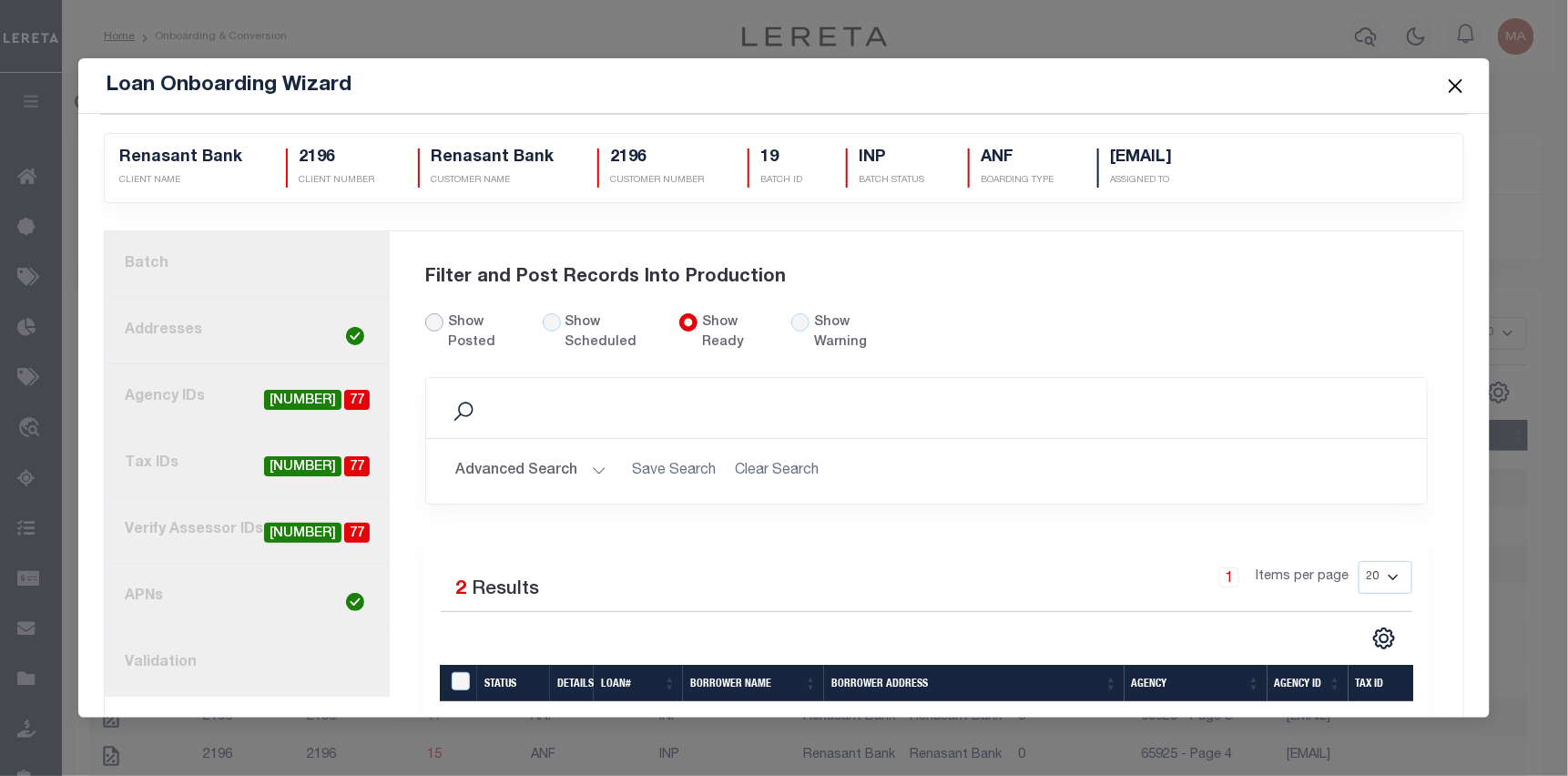 click on "Show Posted" at bounding box center [434, 322] 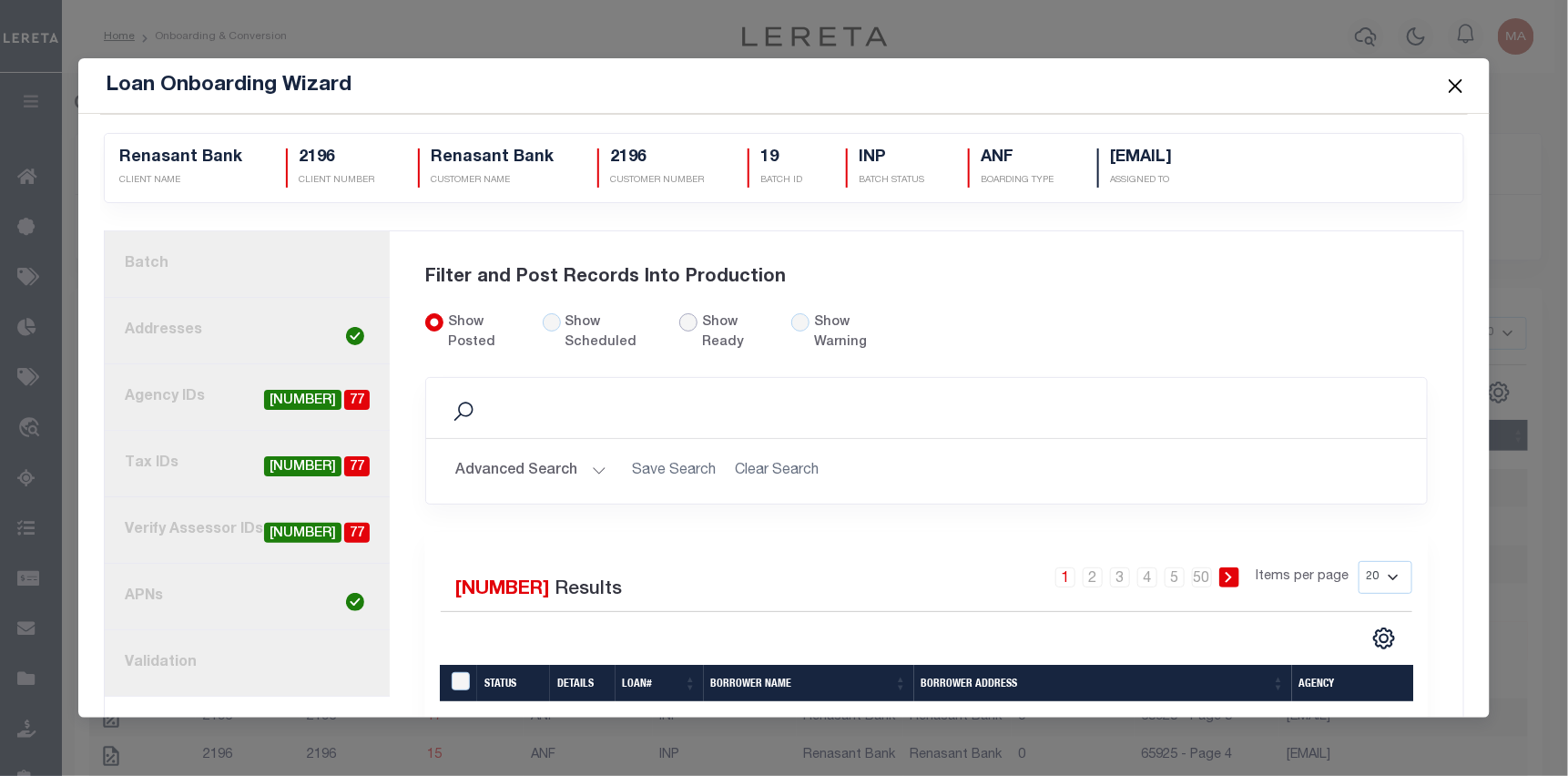 click on "Show Ready" at bounding box center [688, 322] 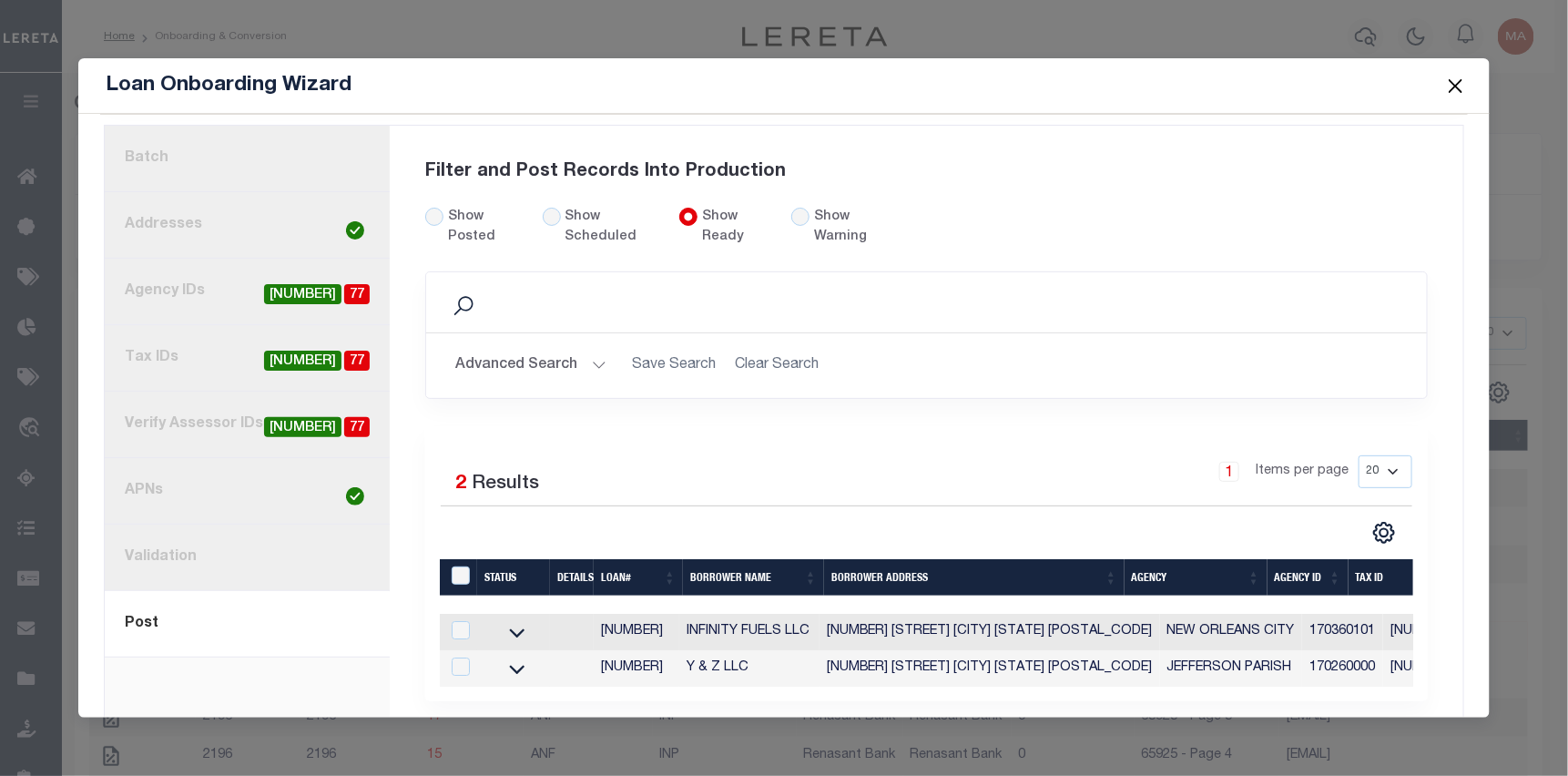 scroll, scrollTop: 115, scrollLeft: 0, axis: vertical 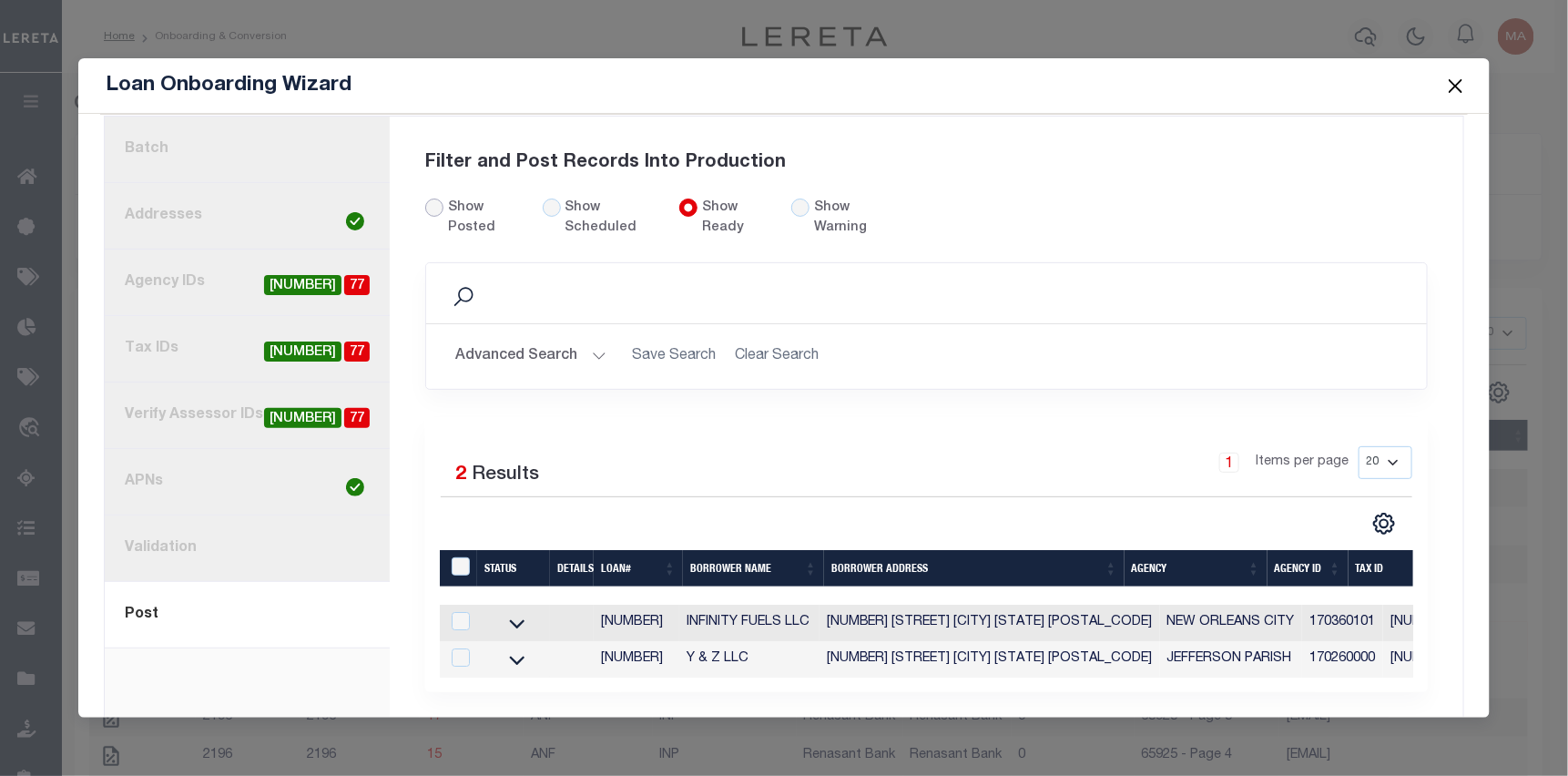 click on "Show Posted" at bounding box center [434, 208] 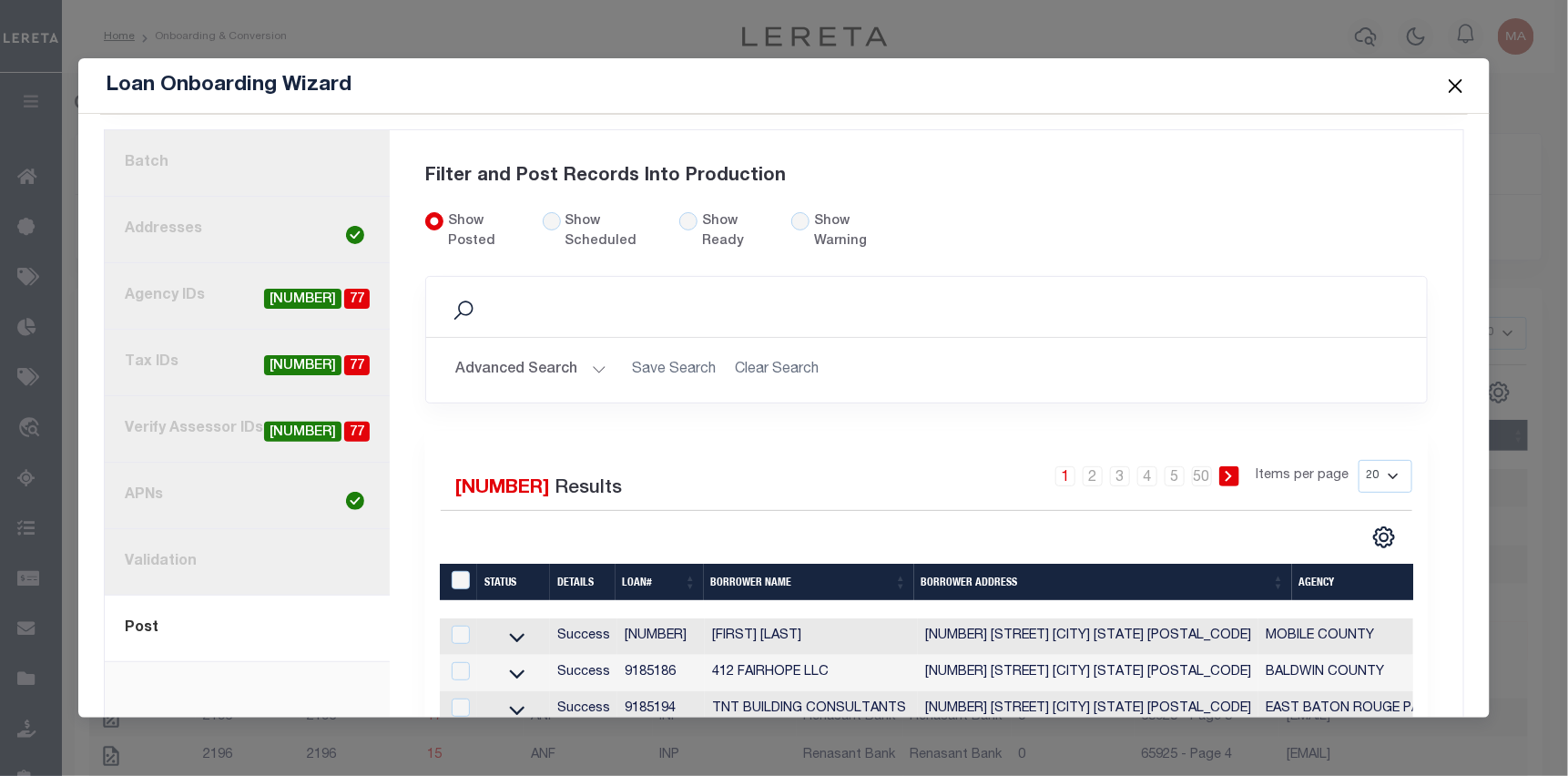 scroll, scrollTop: 115, scrollLeft: 0, axis: vertical 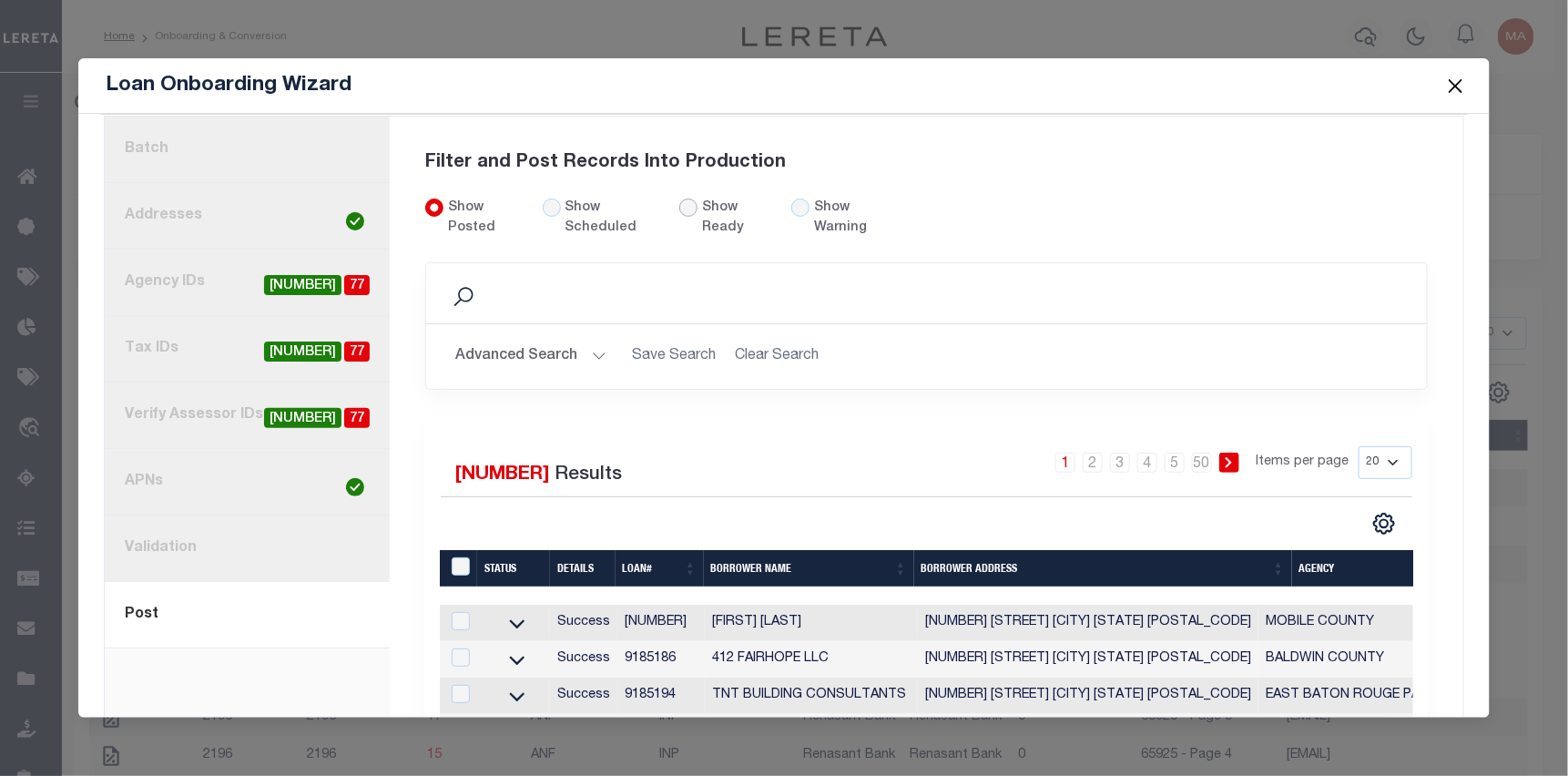click on "Show Ready" at bounding box center (688, 208) 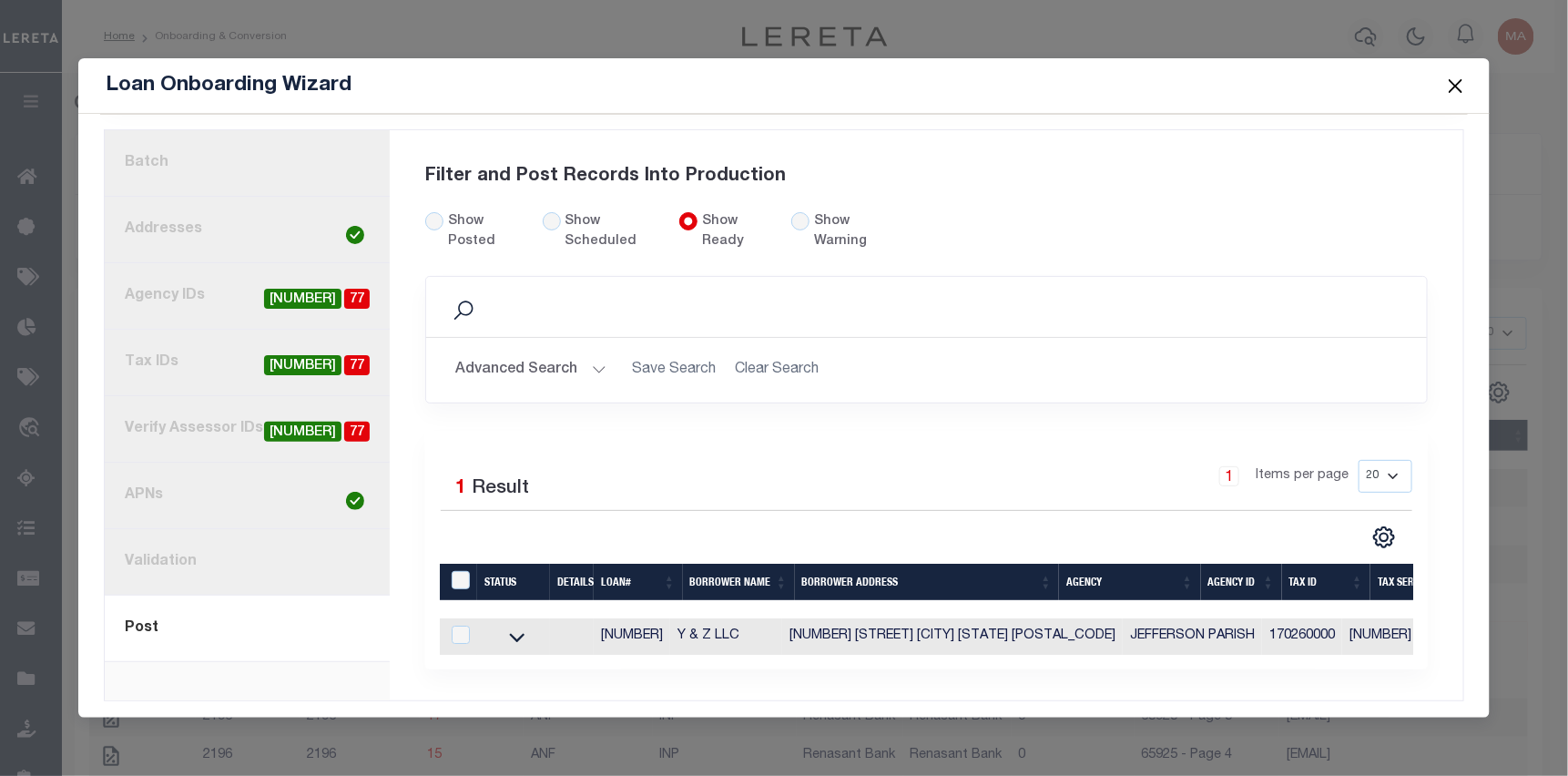 scroll, scrollTop: 115, scrollLeft: 0, axis: vertical 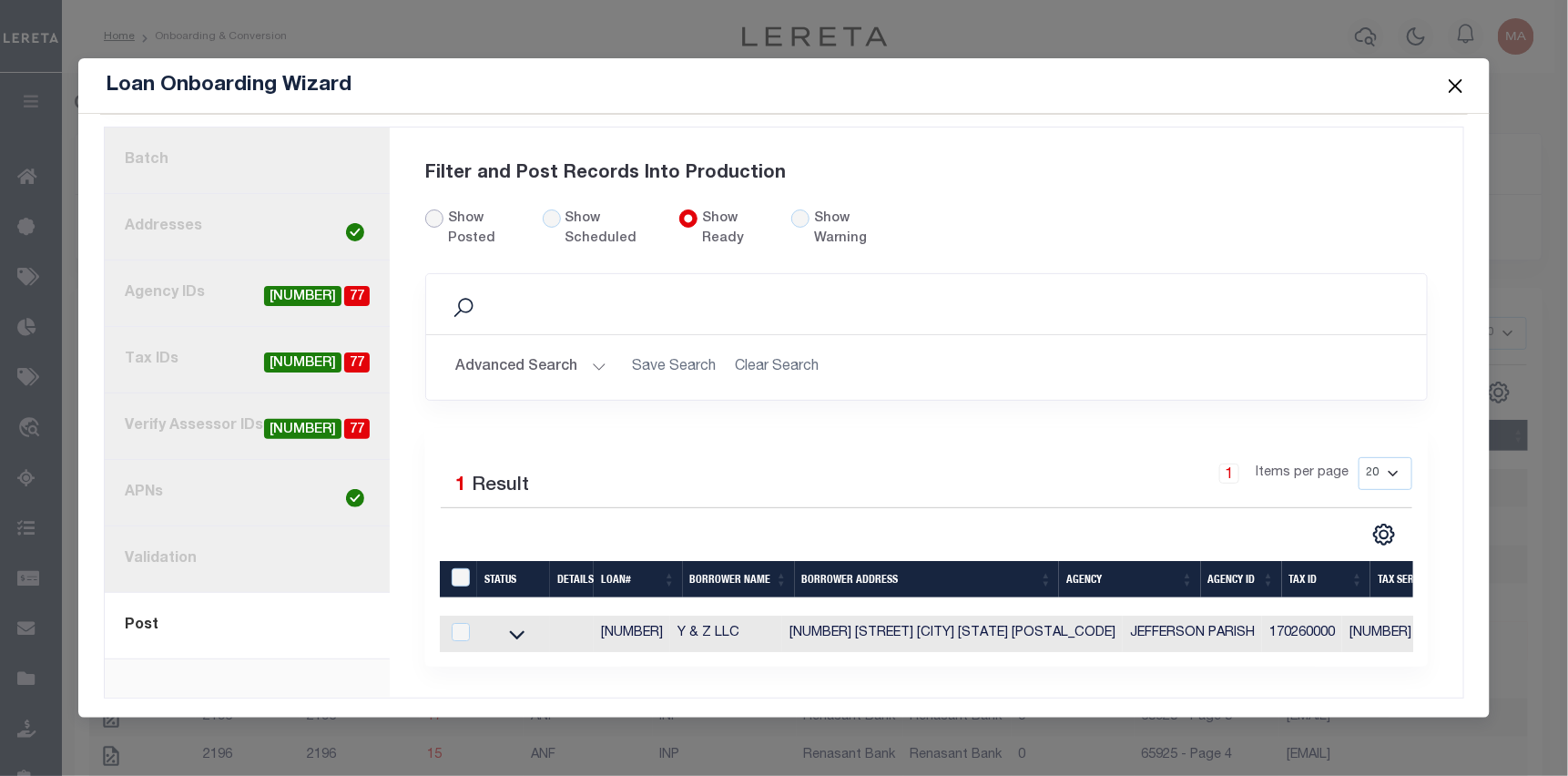 click on "Show Posted" at bounding box center (434, 219) 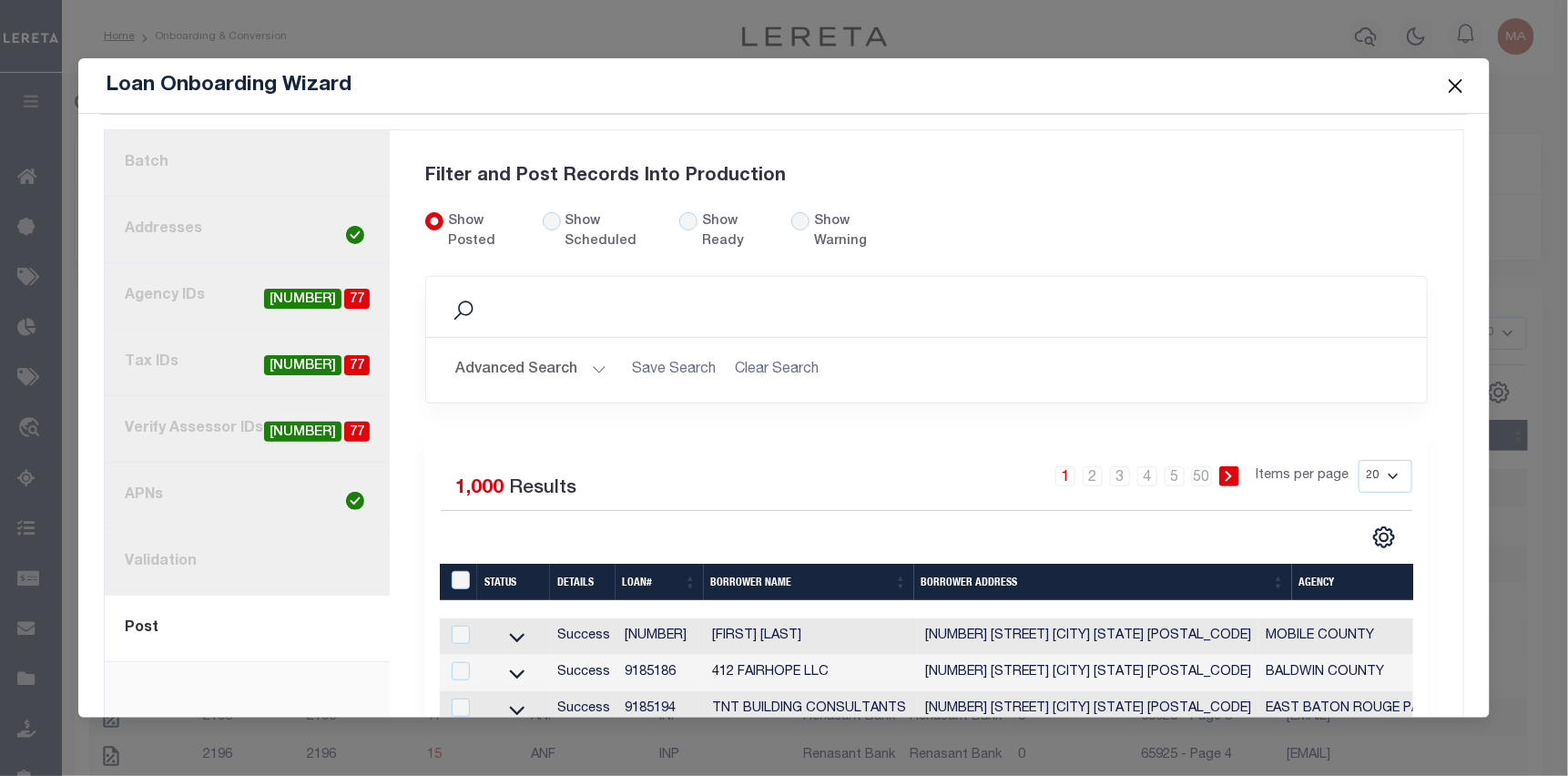 scroll, scrollTop: 115, scrollLeft: 0, axis: vertical 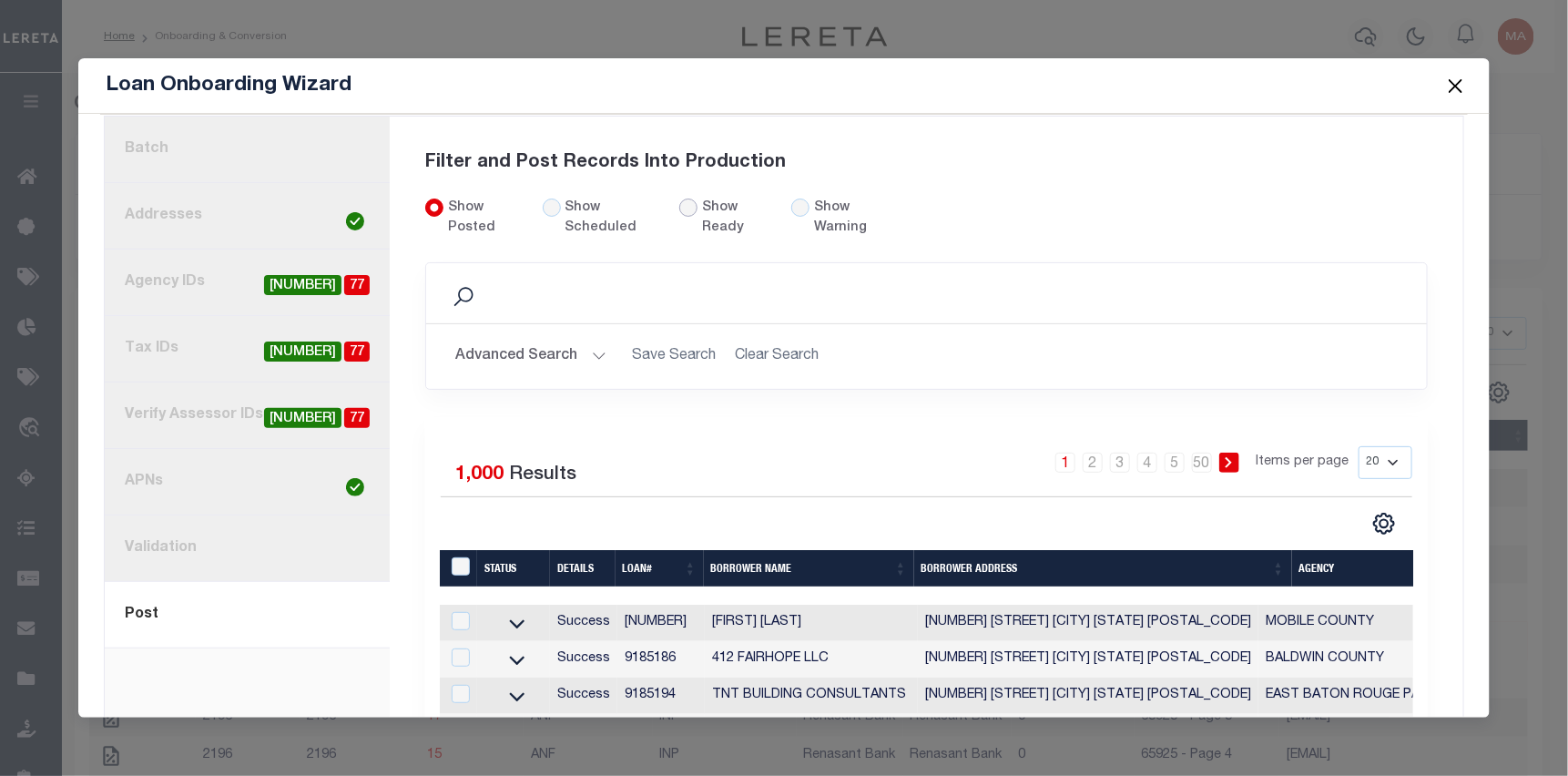 click on "Show Ready" at bounding box center (688, 208) 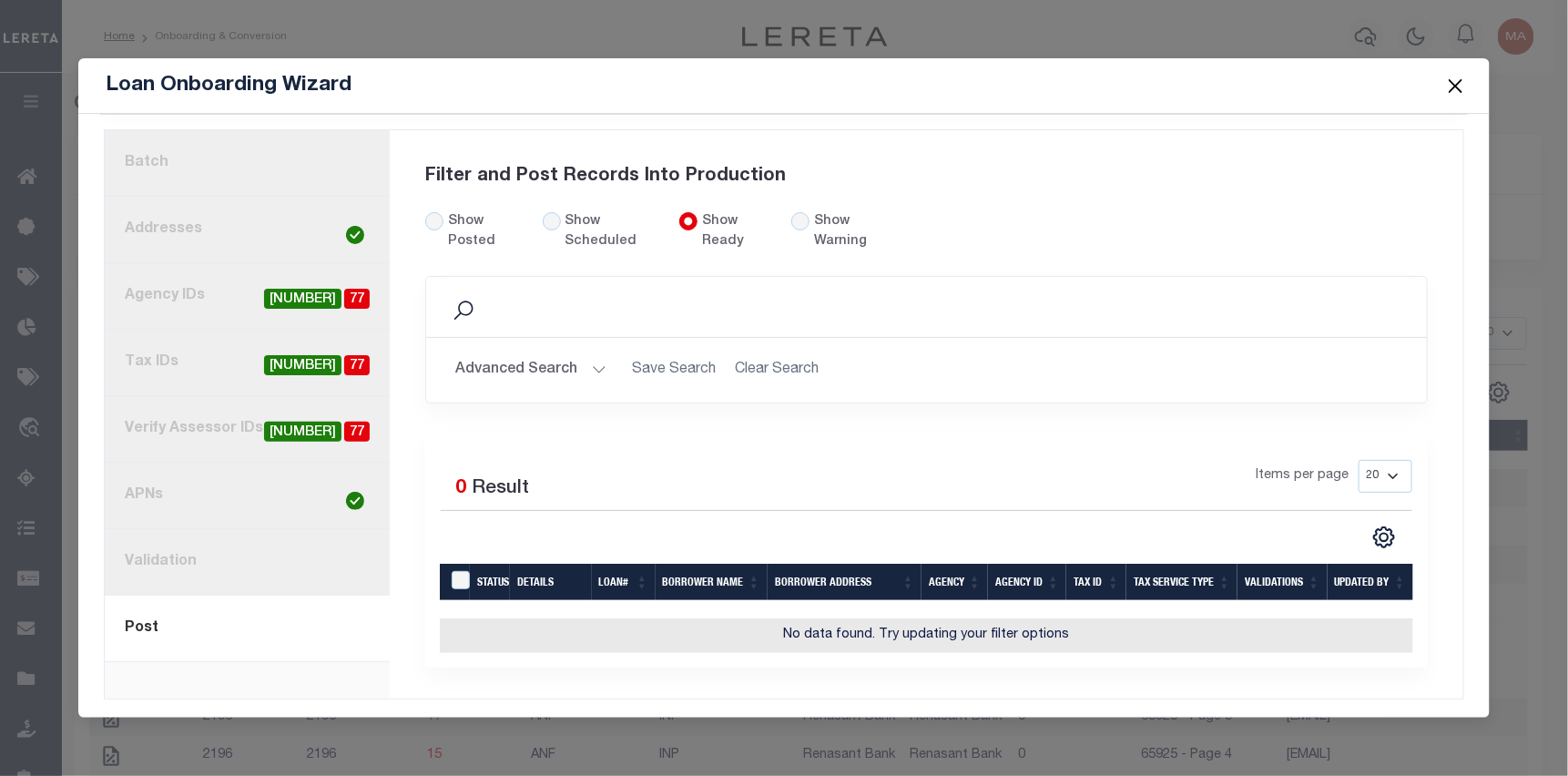 scroll, scrollTop: 114, scrollLeft: 0, axis: vertical 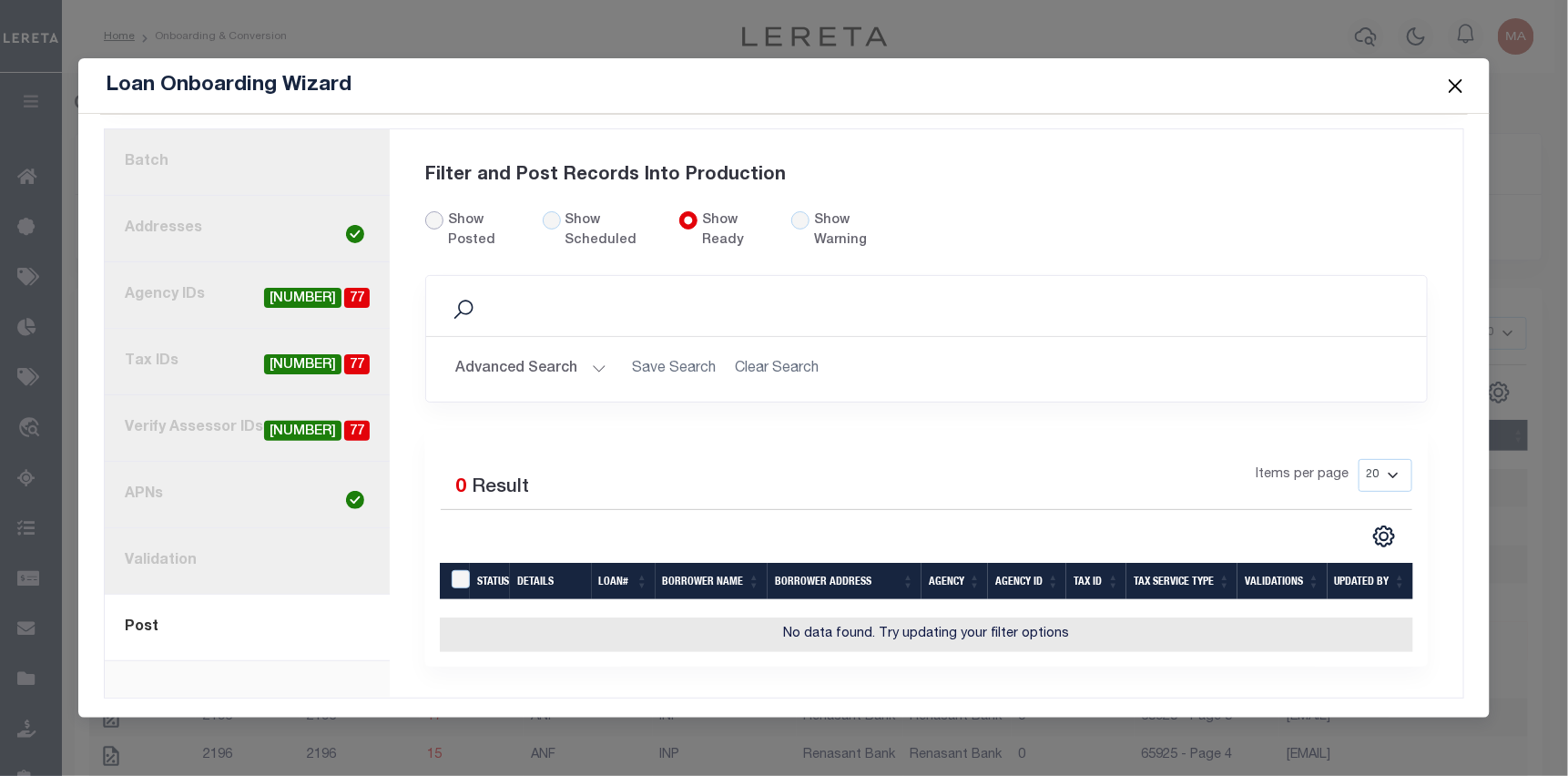 click on "Show Posted" at bounding box center [434, 220] 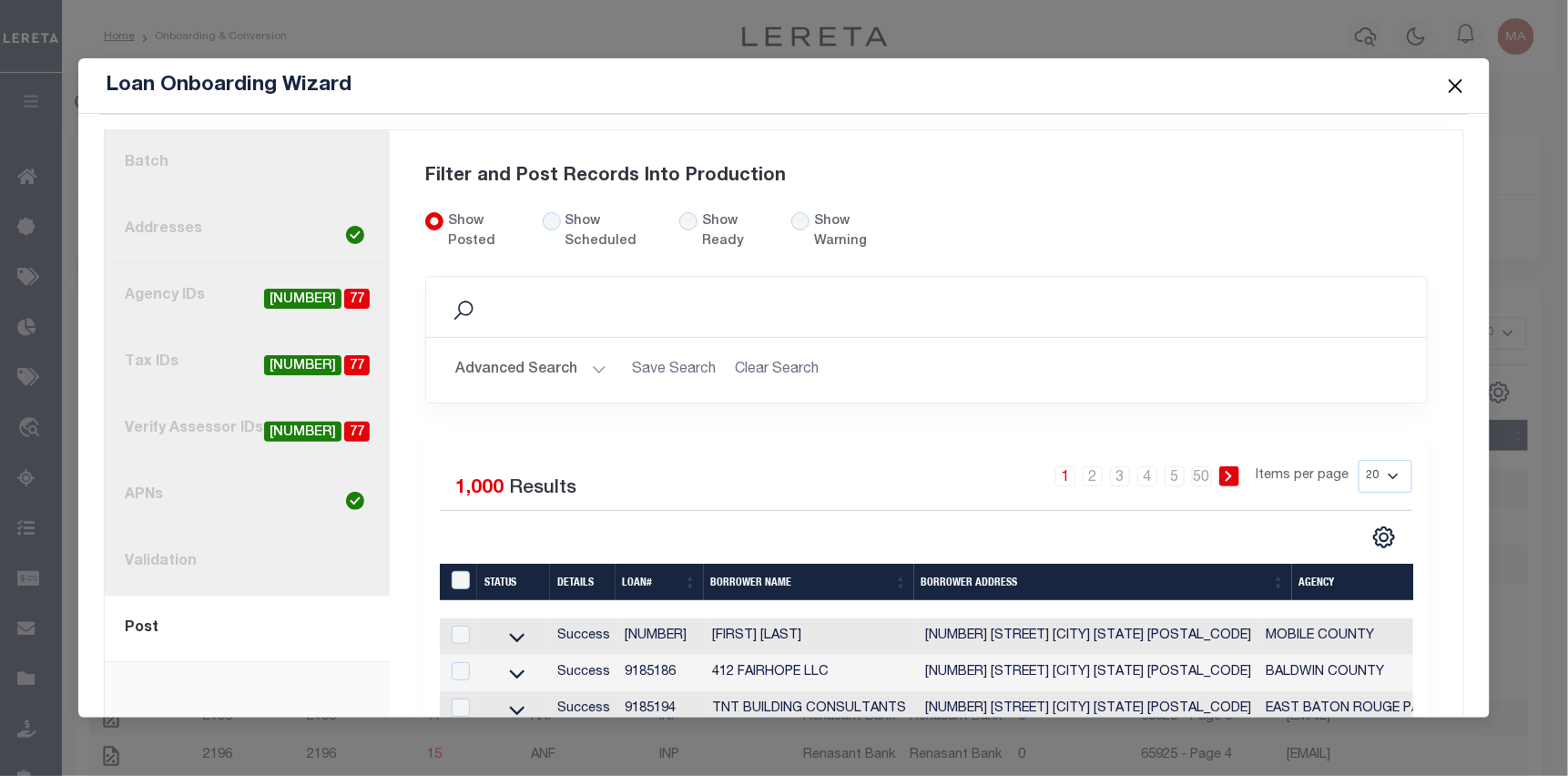 scroll, scrollTop: 114, scrollLeft: 0, axis: vertical 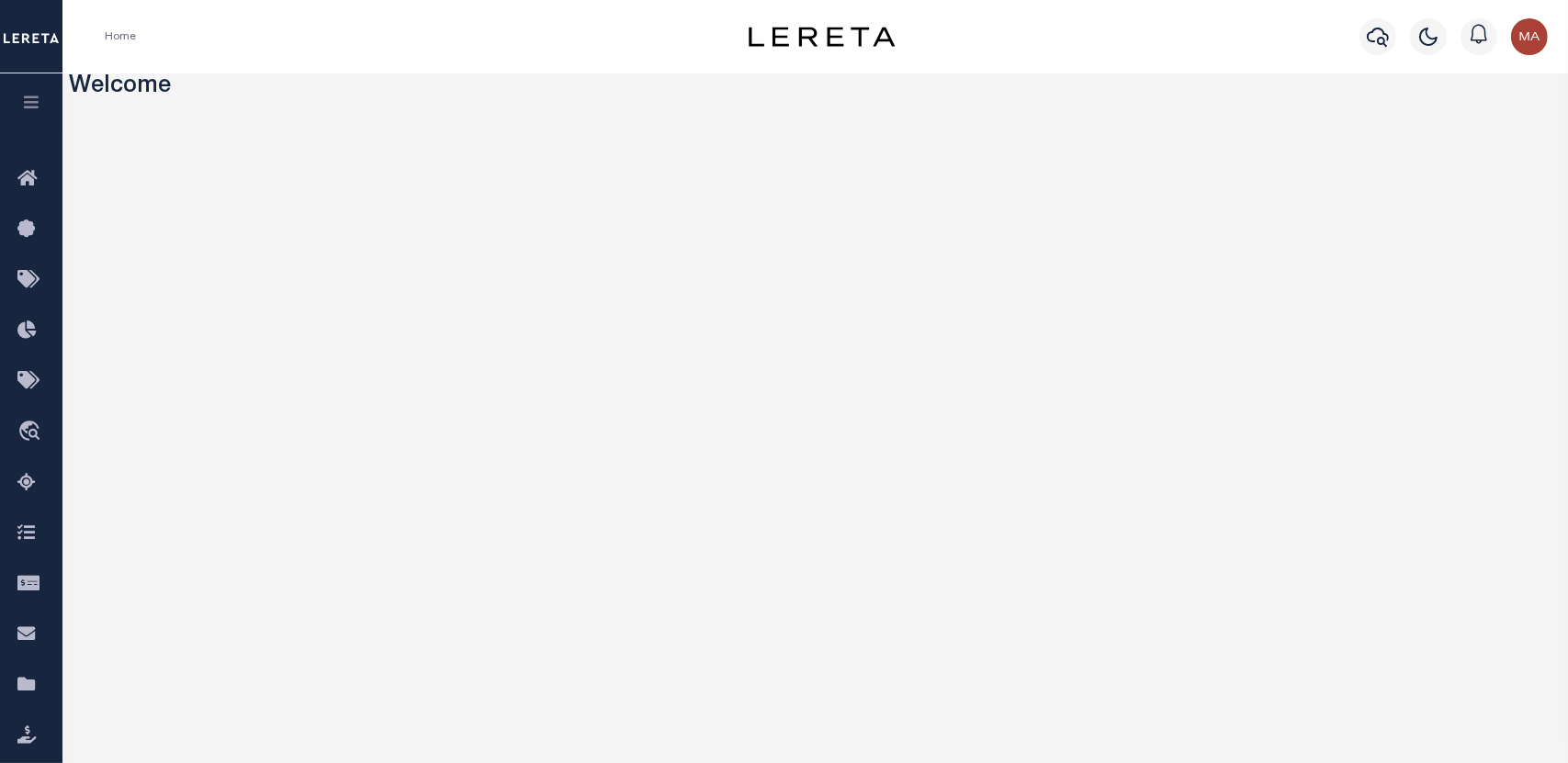 click at bounding box center [31, 102] 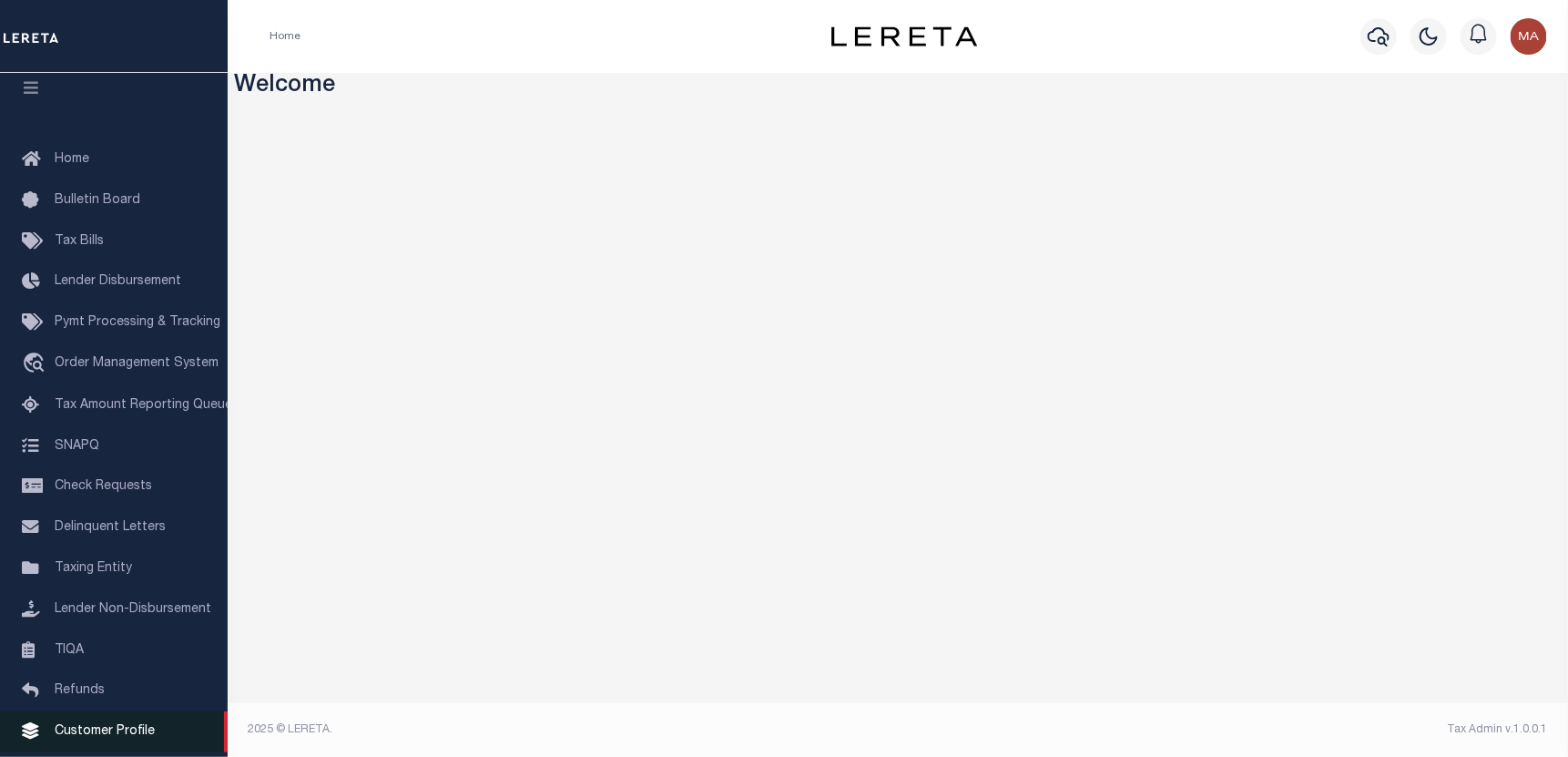 scroll, scrollTop: 0, scrollLeft: 0, axis: both 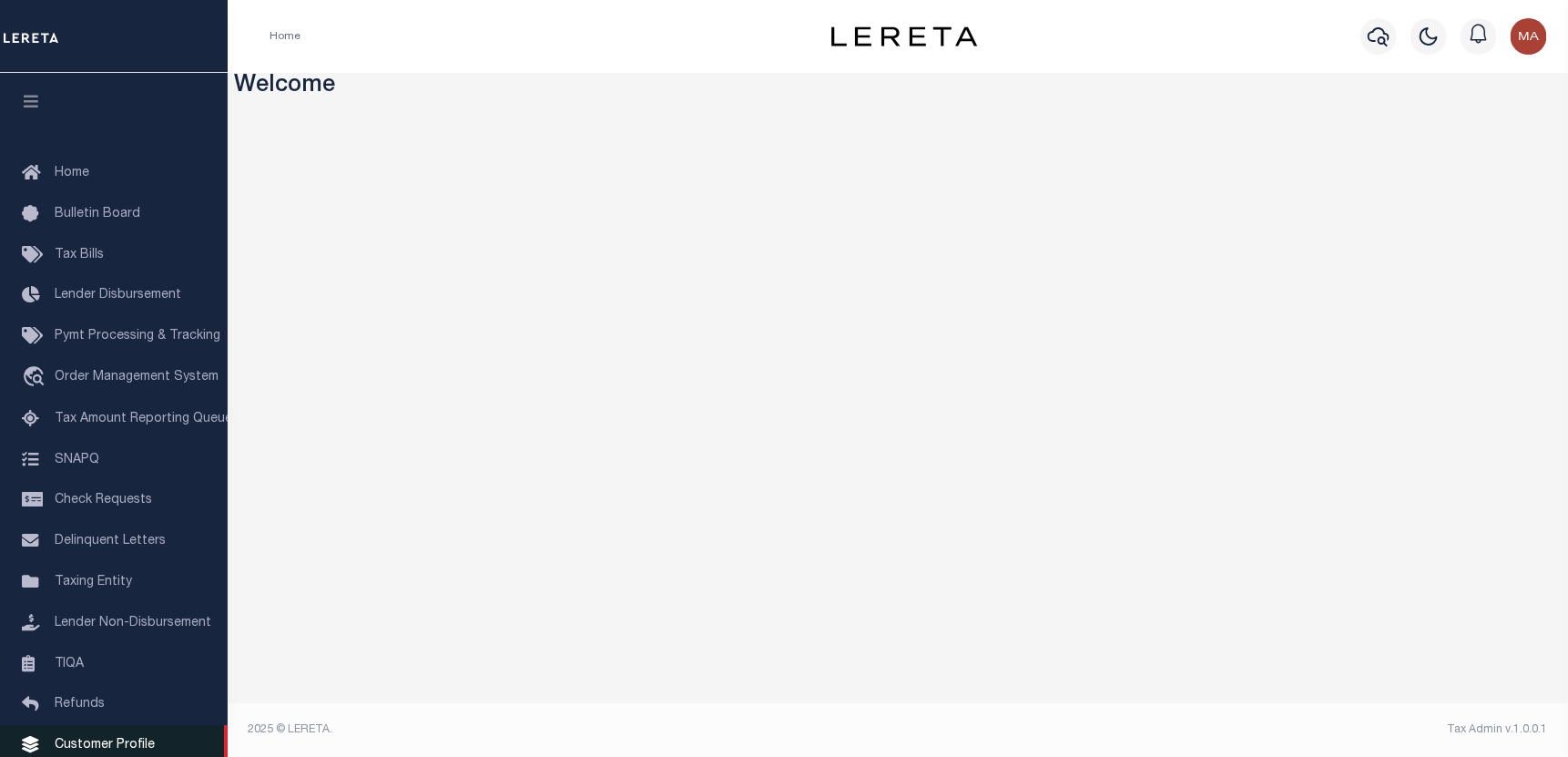 click on "Customer Profile" at bounding box center (114, 745) 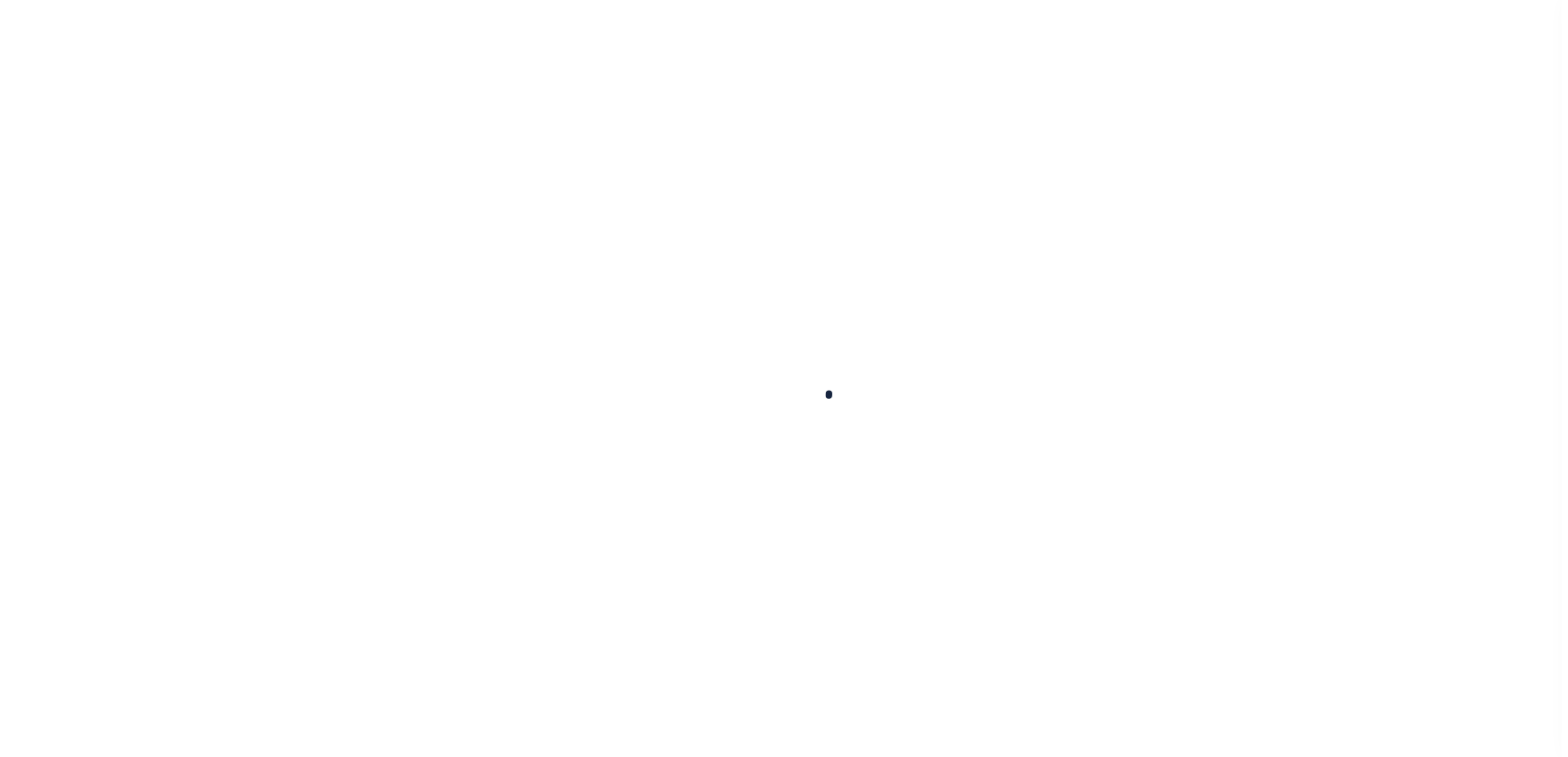 scroll, scrollTop: 0, scrollLeft: 0, axis: both 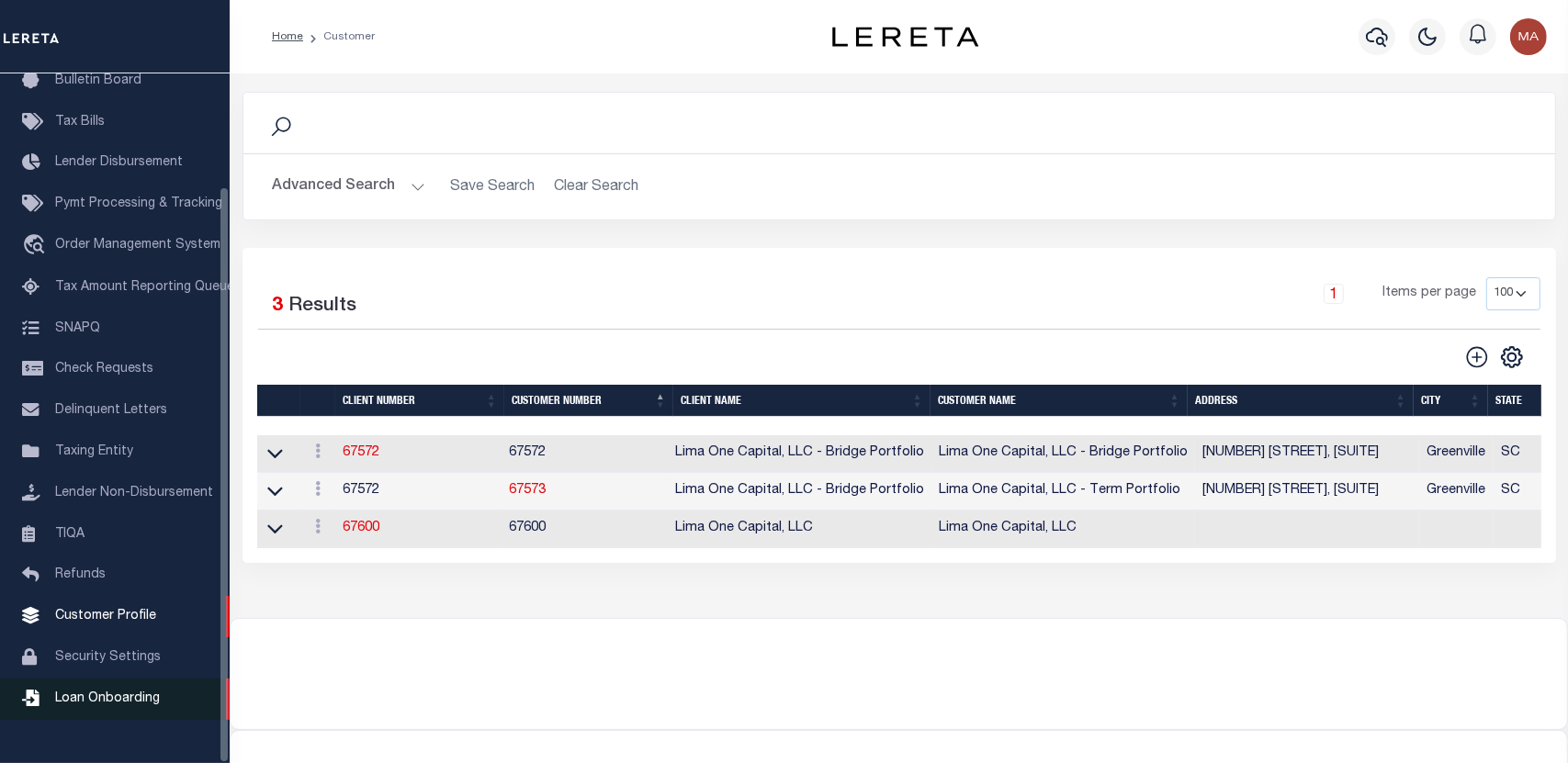 click on "Loan Onboarding" at bounding box center [107, 699] 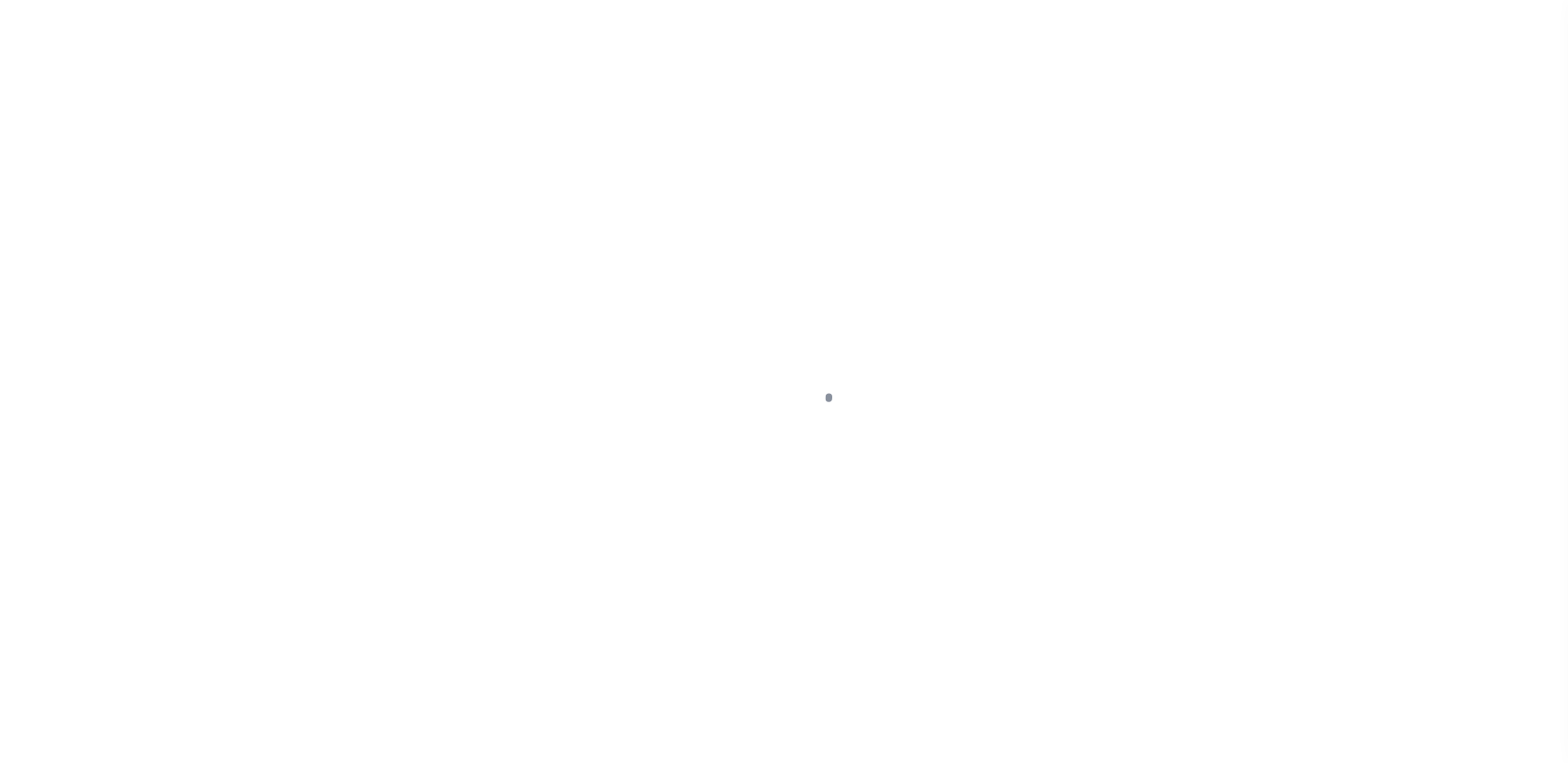 scroll, scrollTop: 0, scrollLeft: 0, axis: both 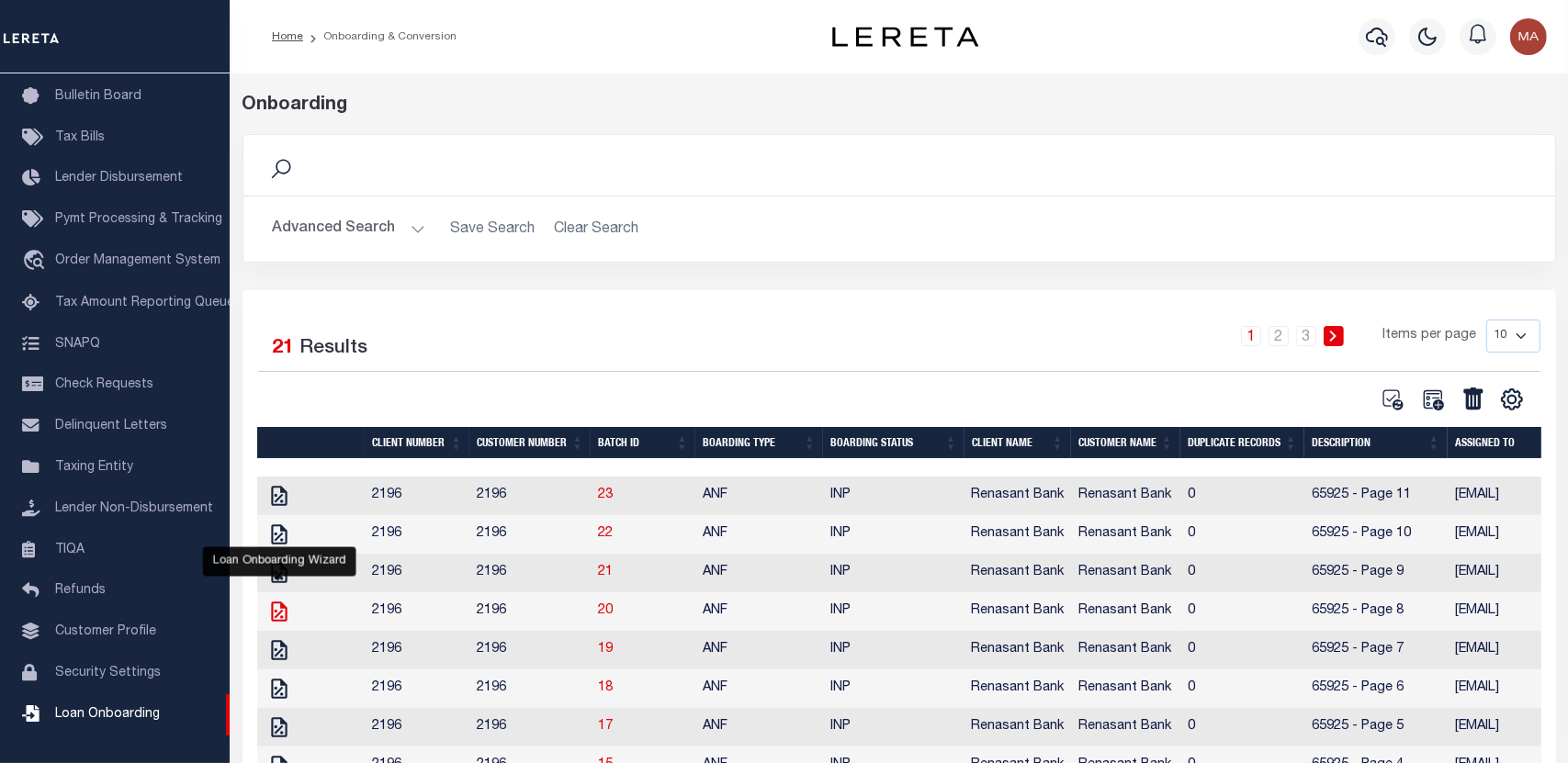 click 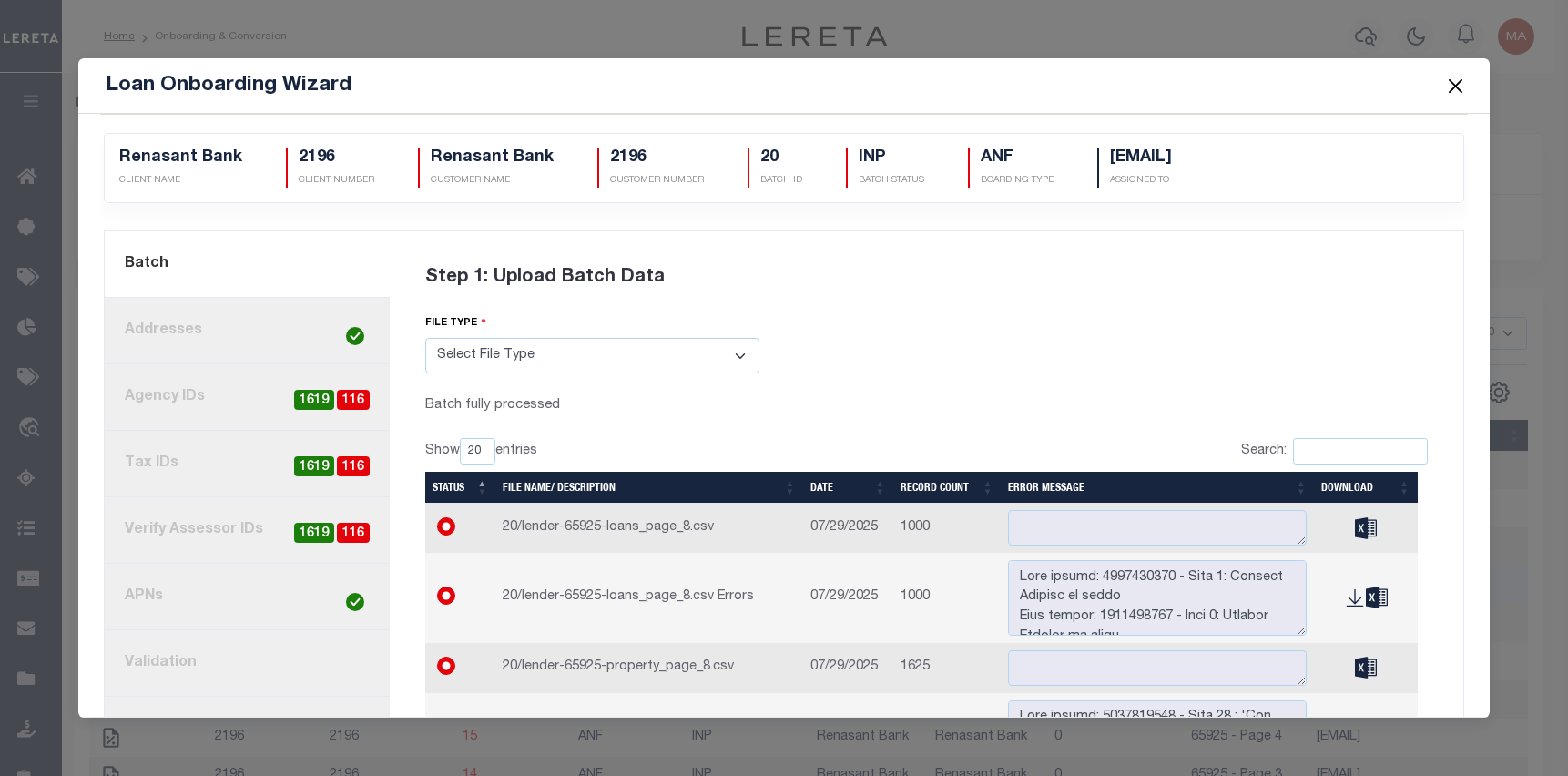 scroll, scrollTop: 0, scrollLeft: 0, axis: both 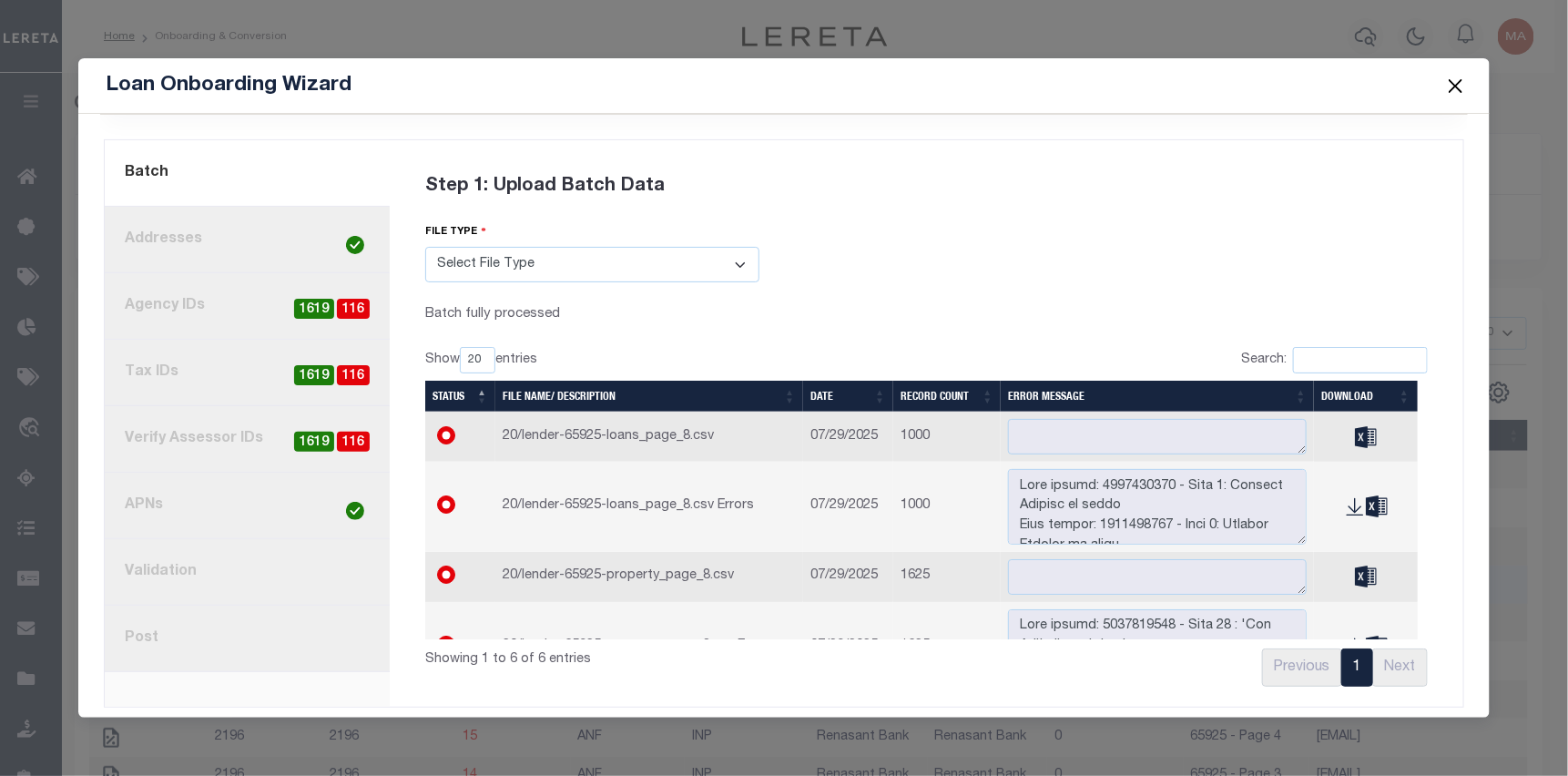 click on "8.  Post" at bounding box center [247, 638] 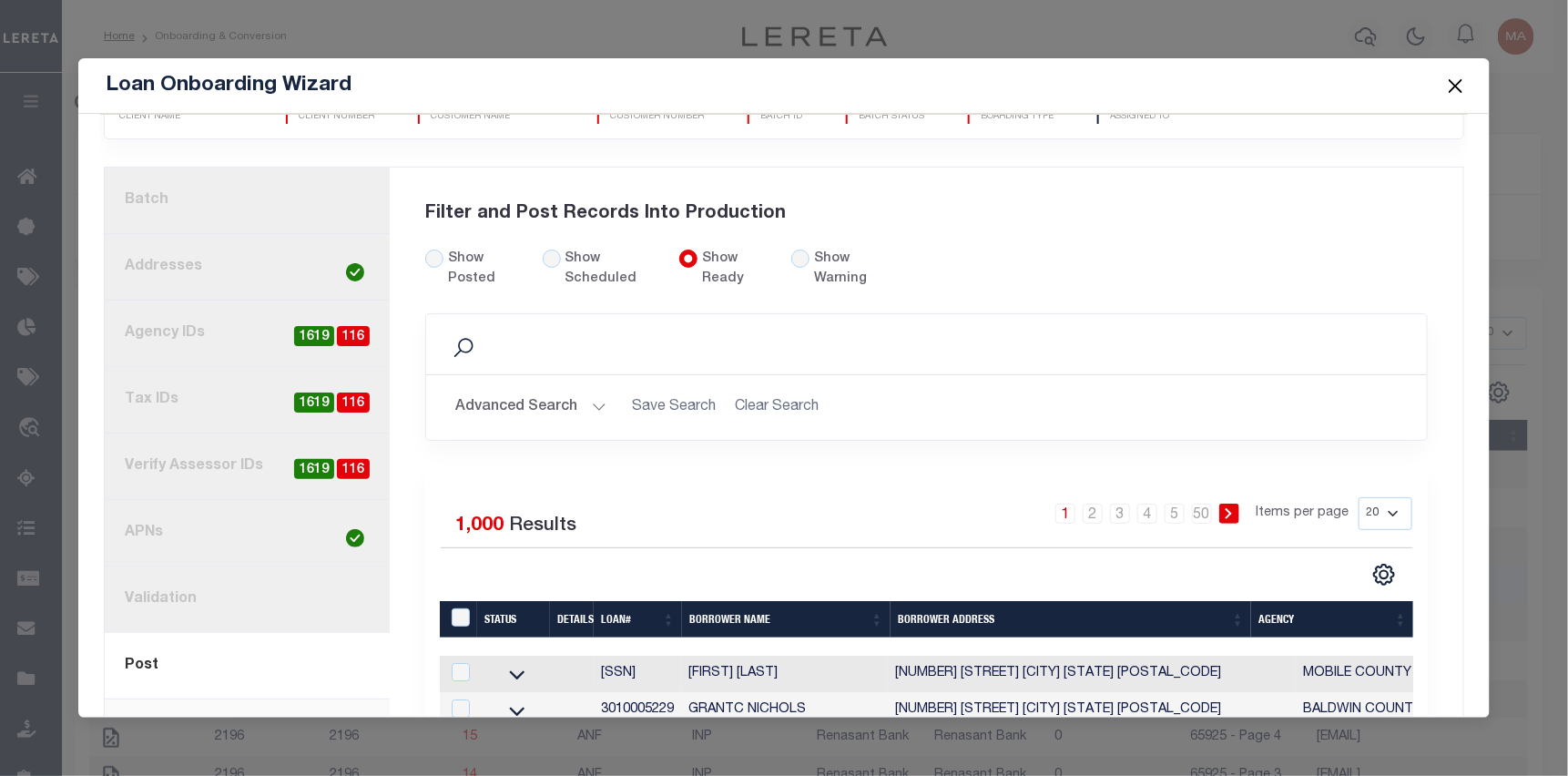 scroll, scrollTop: 91, scrollLeft: 0, axis: vertical 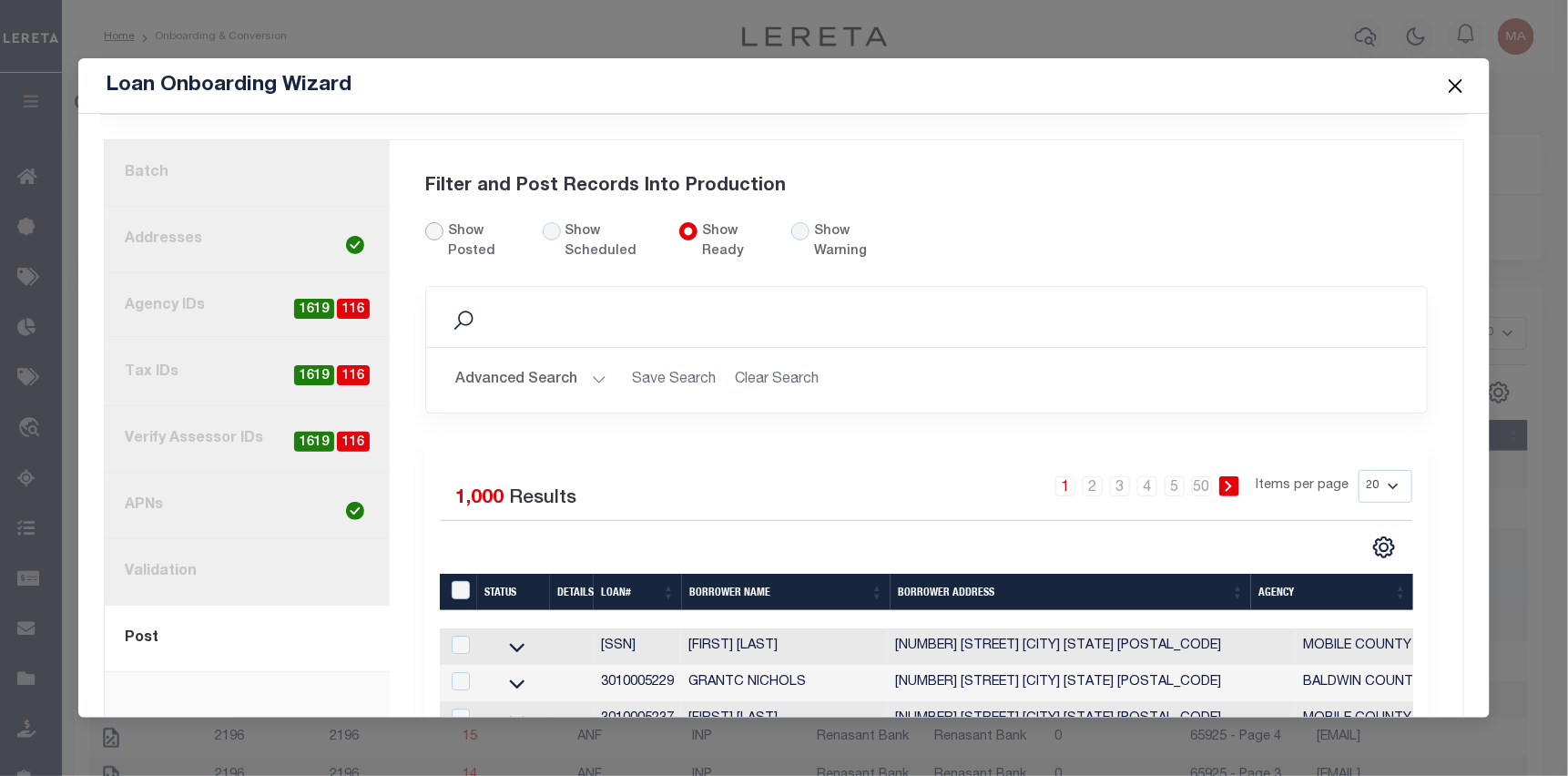 click on "Show Posted" at bounding box center [434, 231] 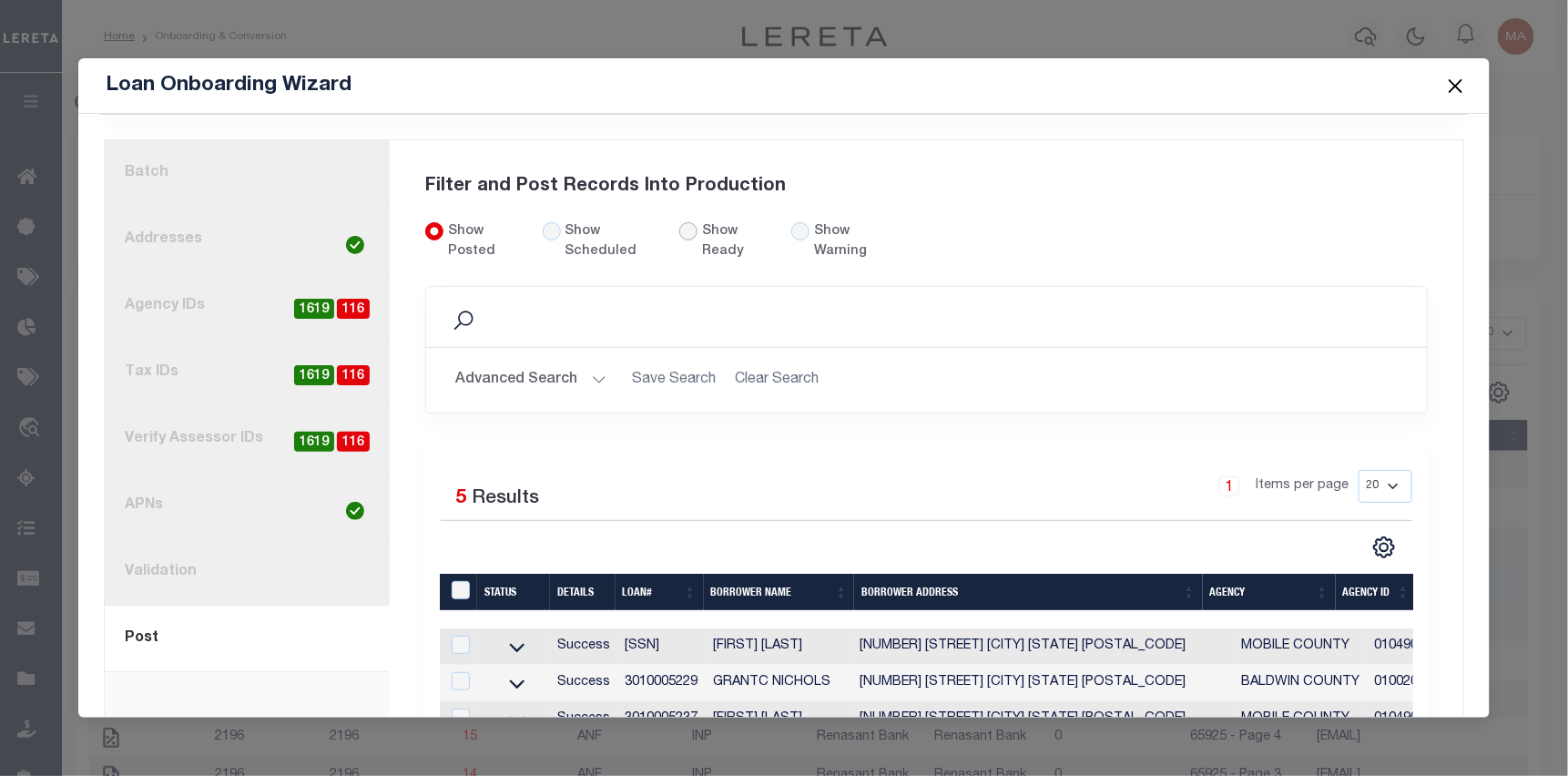 click on "Show Ready" at bounding box center (688, 231) 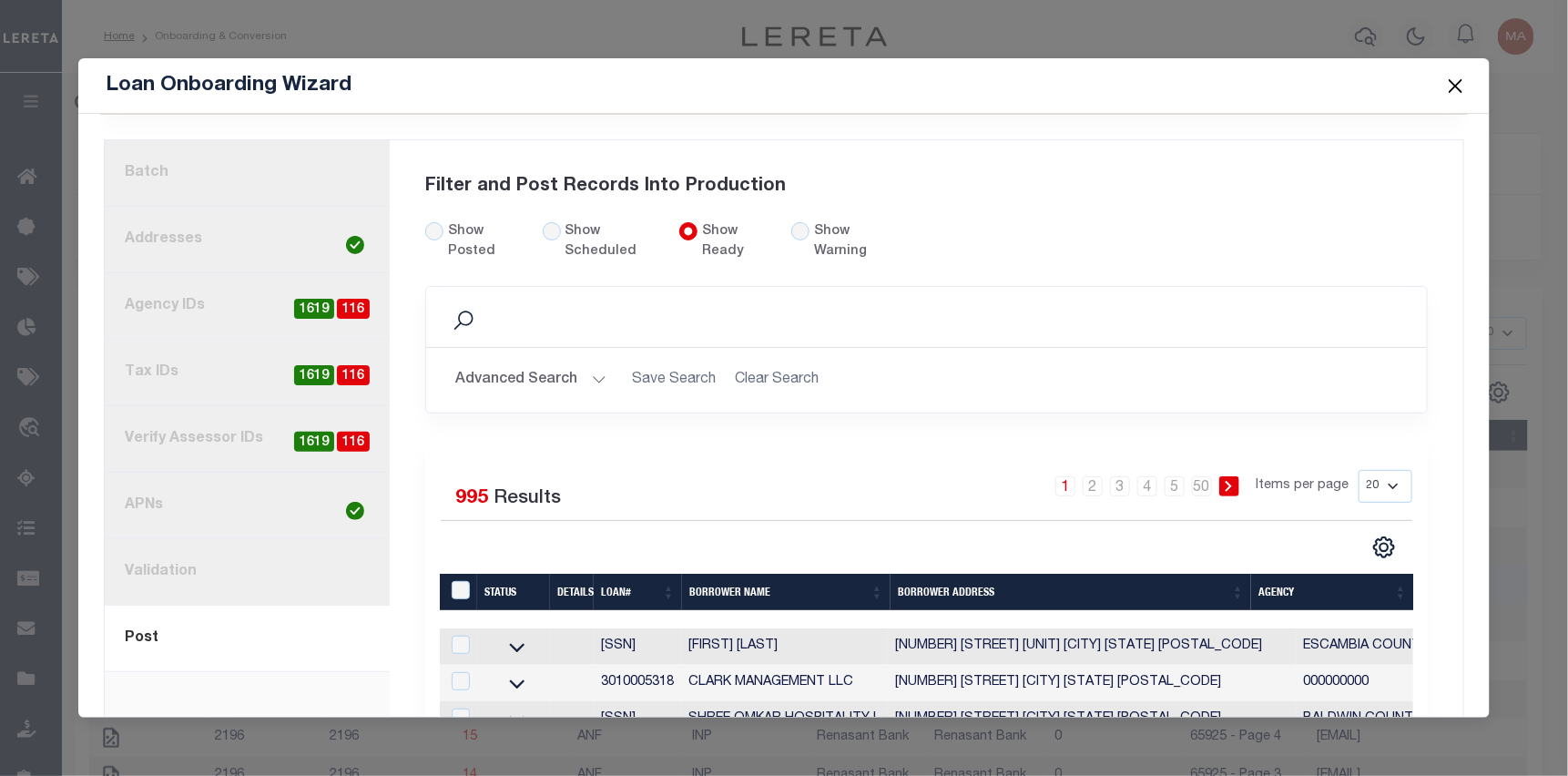 click on "Show Posted" at bounding box center [473, 242] 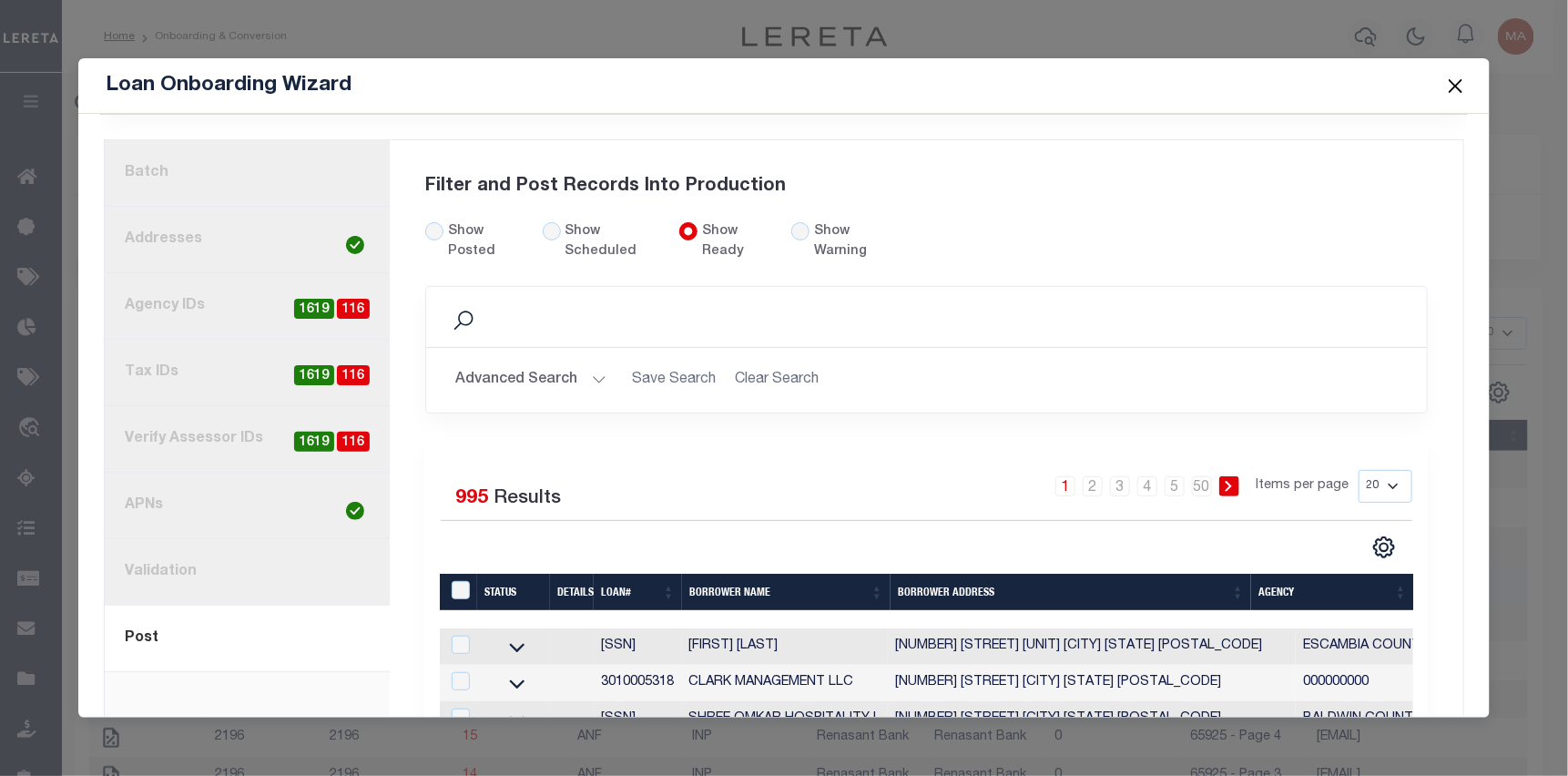 click on "1.  Batch" at bounding box center (247, 173) 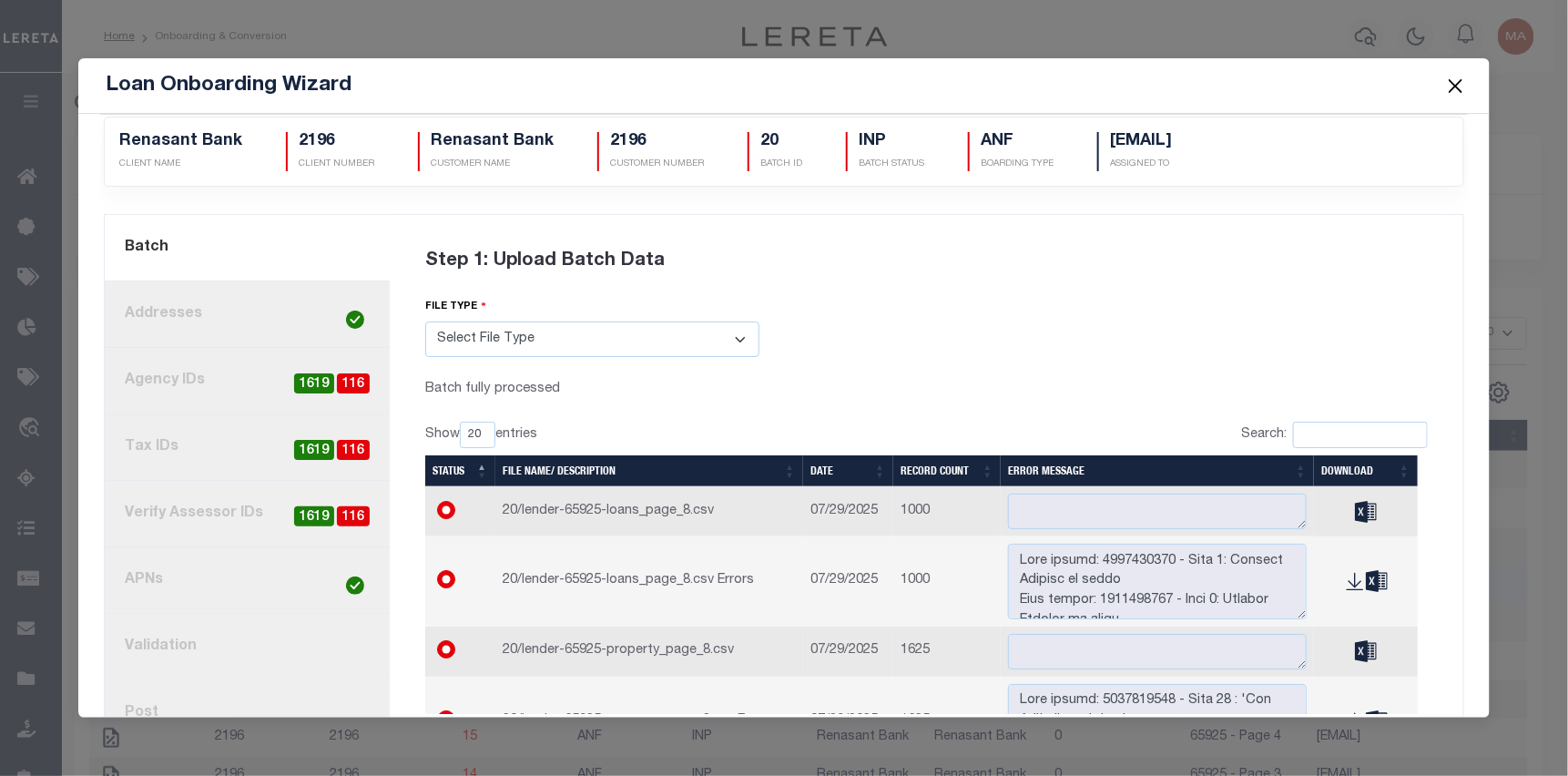 scroll, scrollTop: 0, scrollLeft: 0, axis: both 